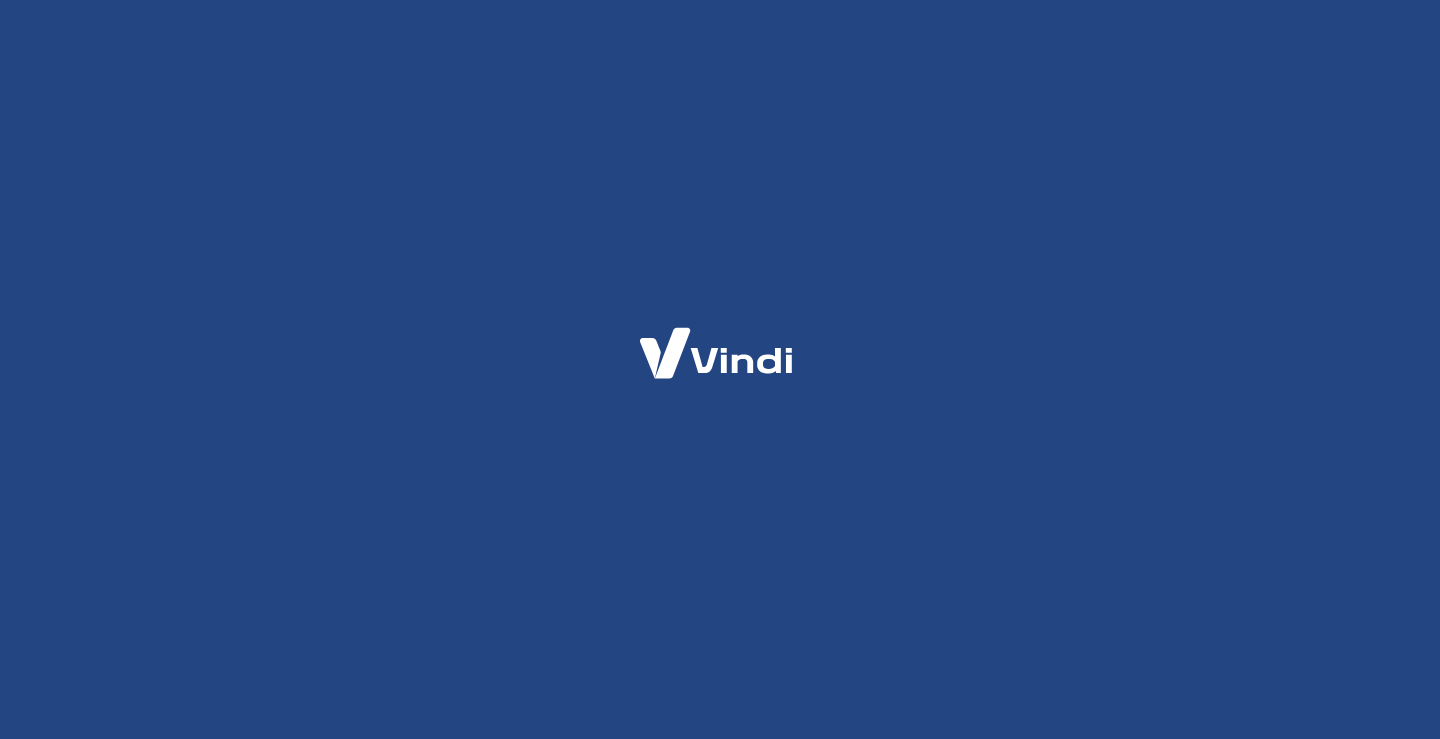 scroll, scrollTop: 0, scrollLeft: 0, axis: both 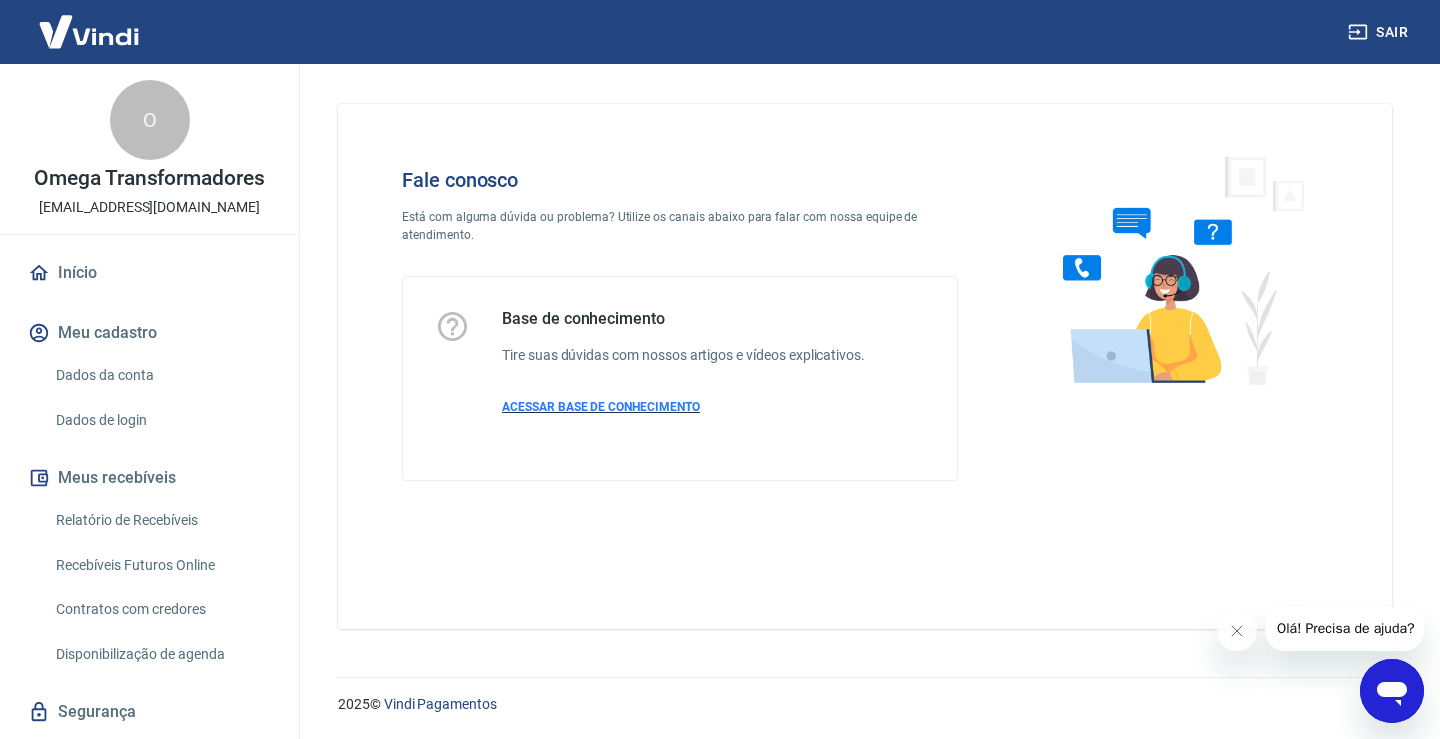 click on "ACESSAR BASE DE CONHECIMENTO" at bounding box center [601, 407] 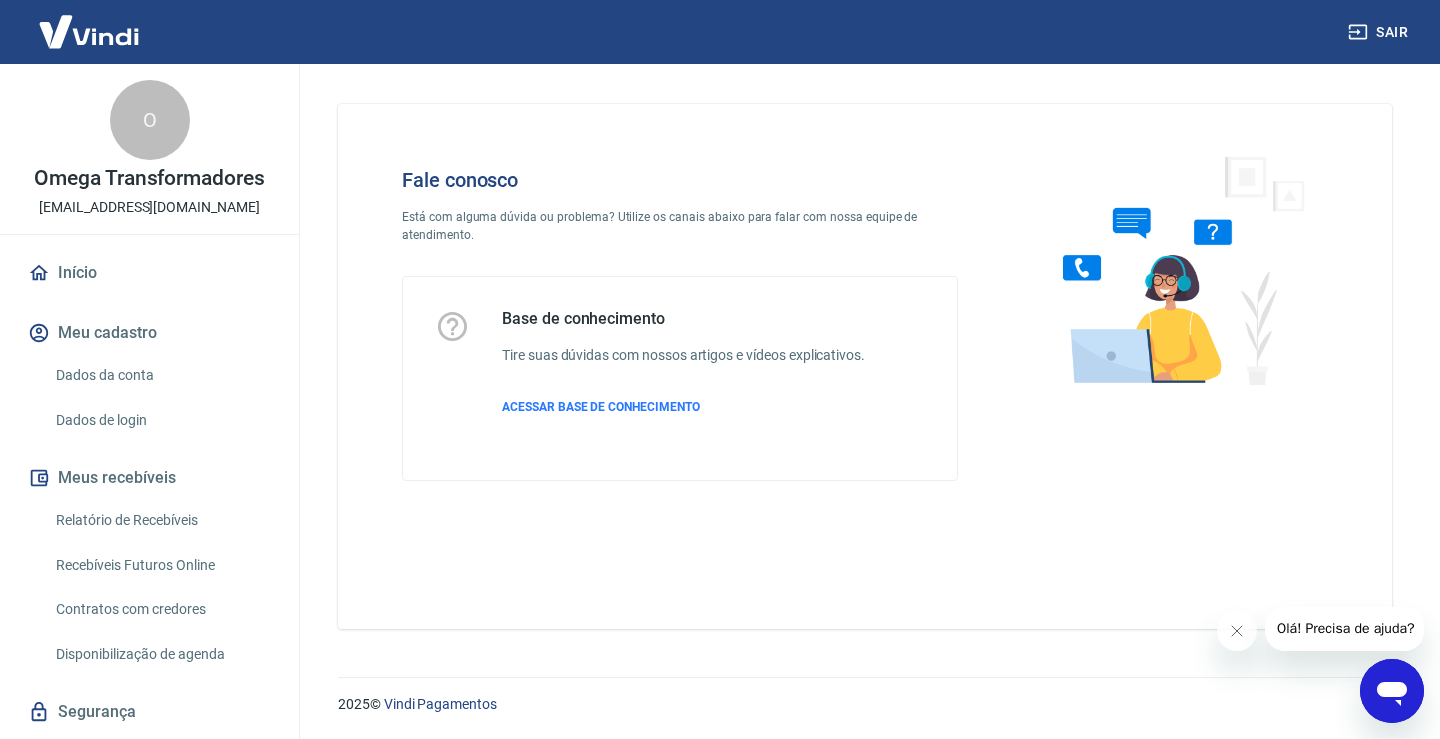 click at bounding box center (89, 31) 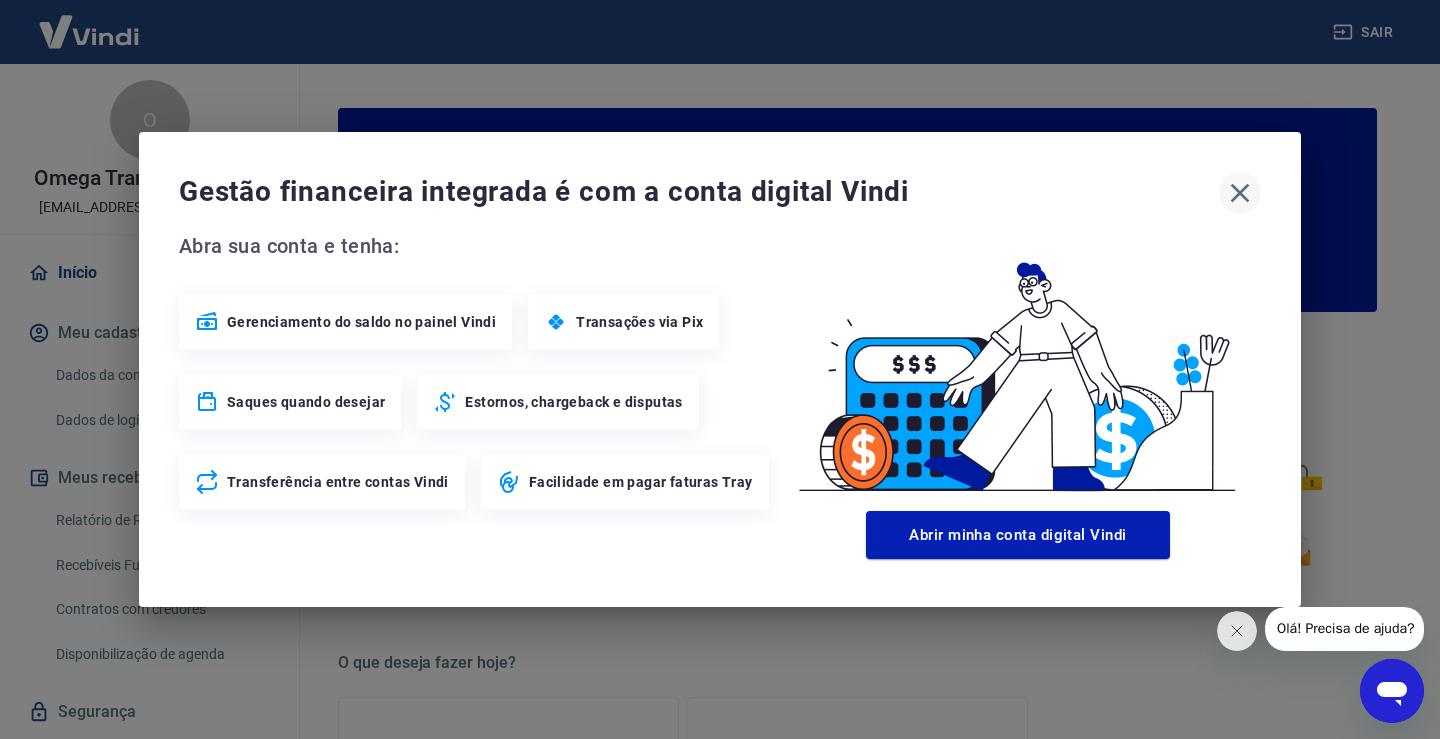 click 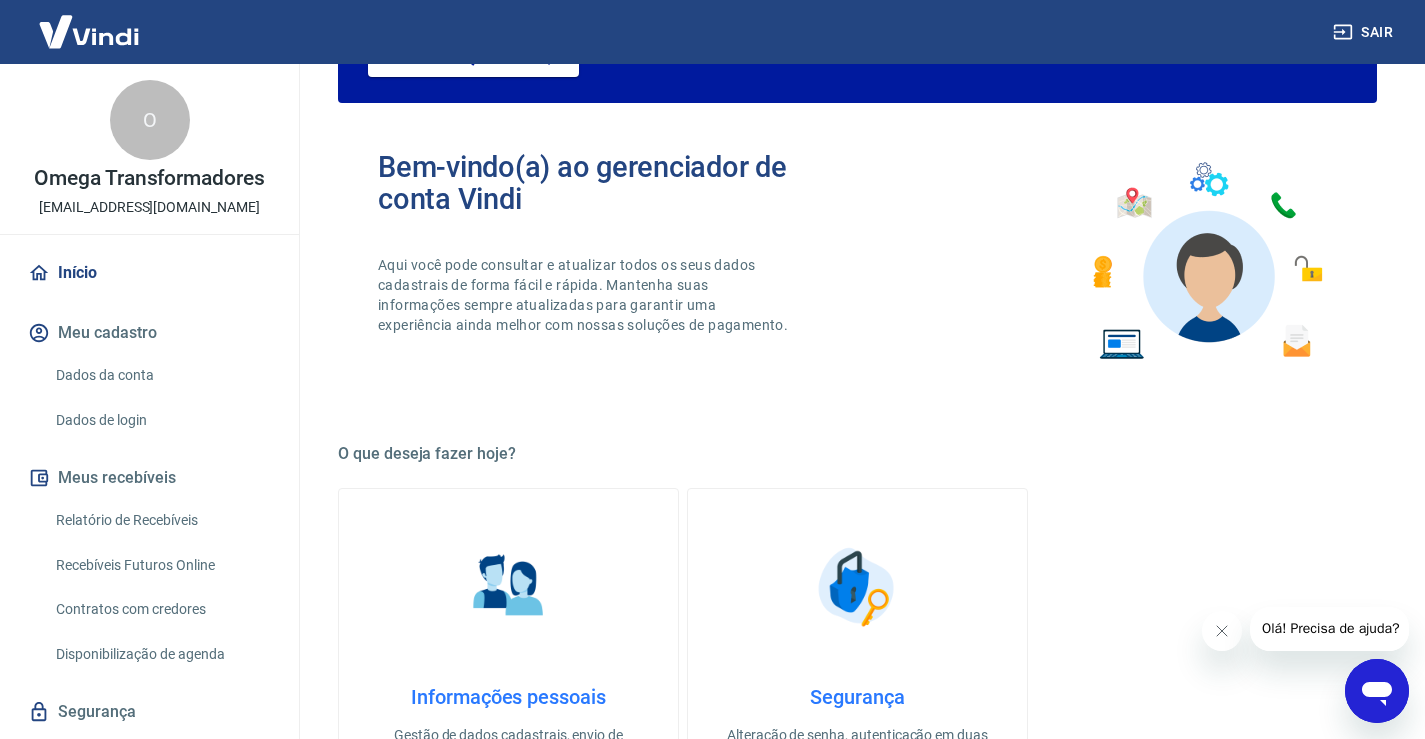 scroll, scrollTop: 0, scrollLeft: 0, axis: both 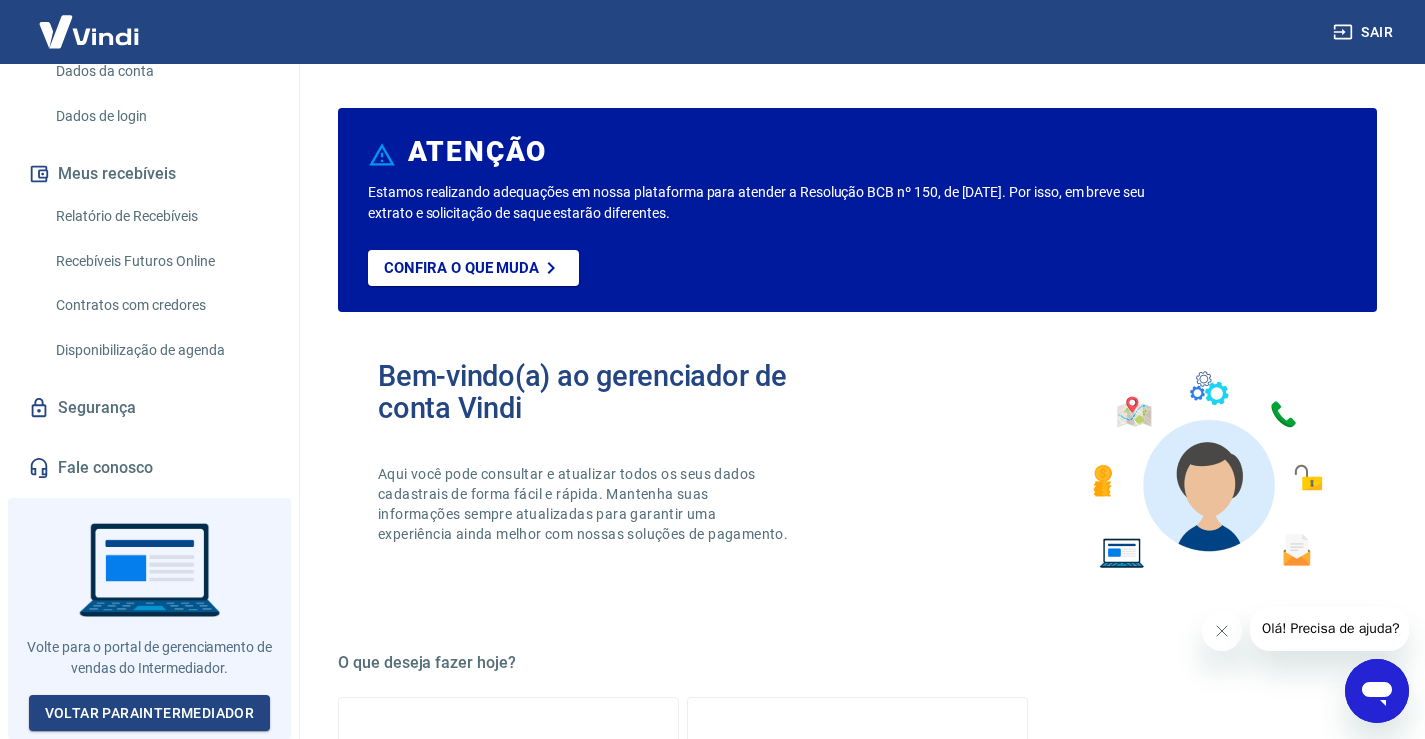 click on "Segurança" at bounding box center (149, 408) 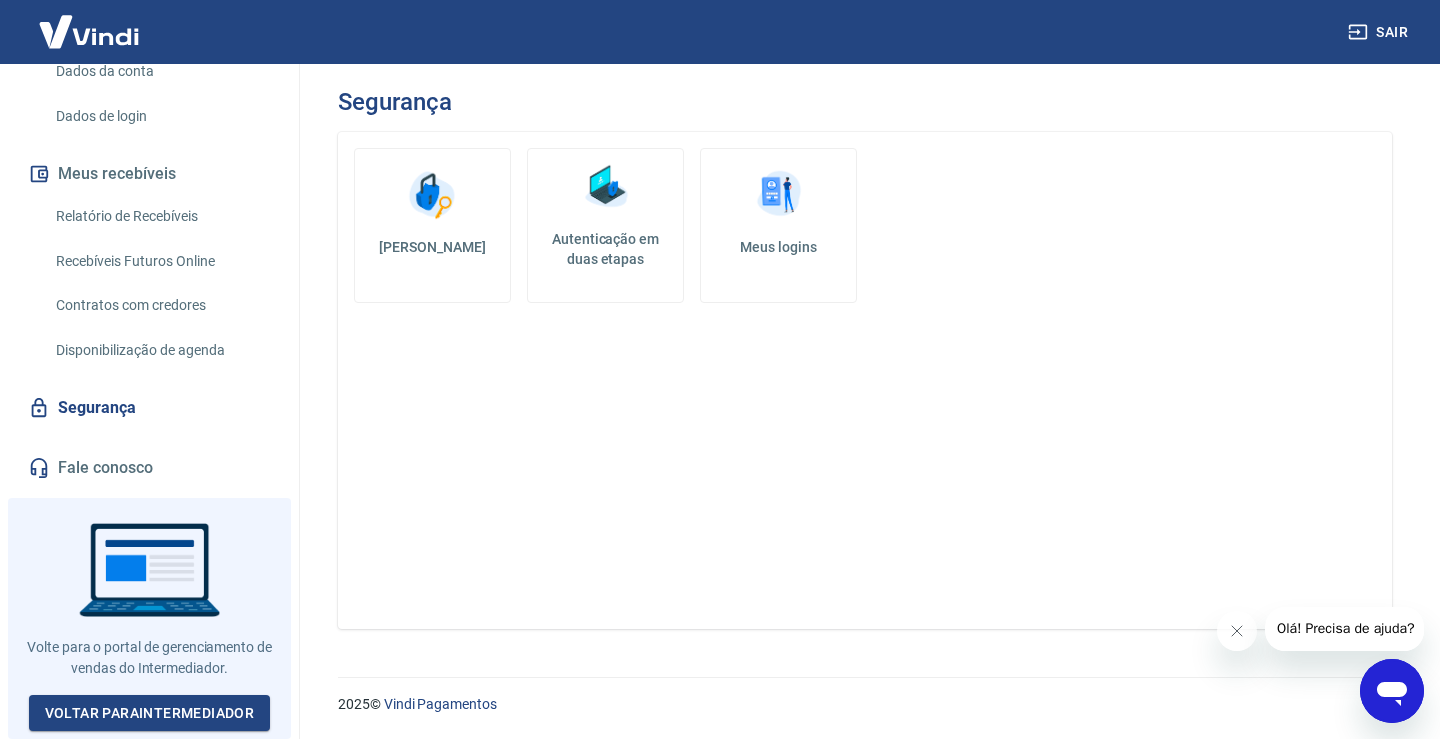 click at bounding box center [149, 618] 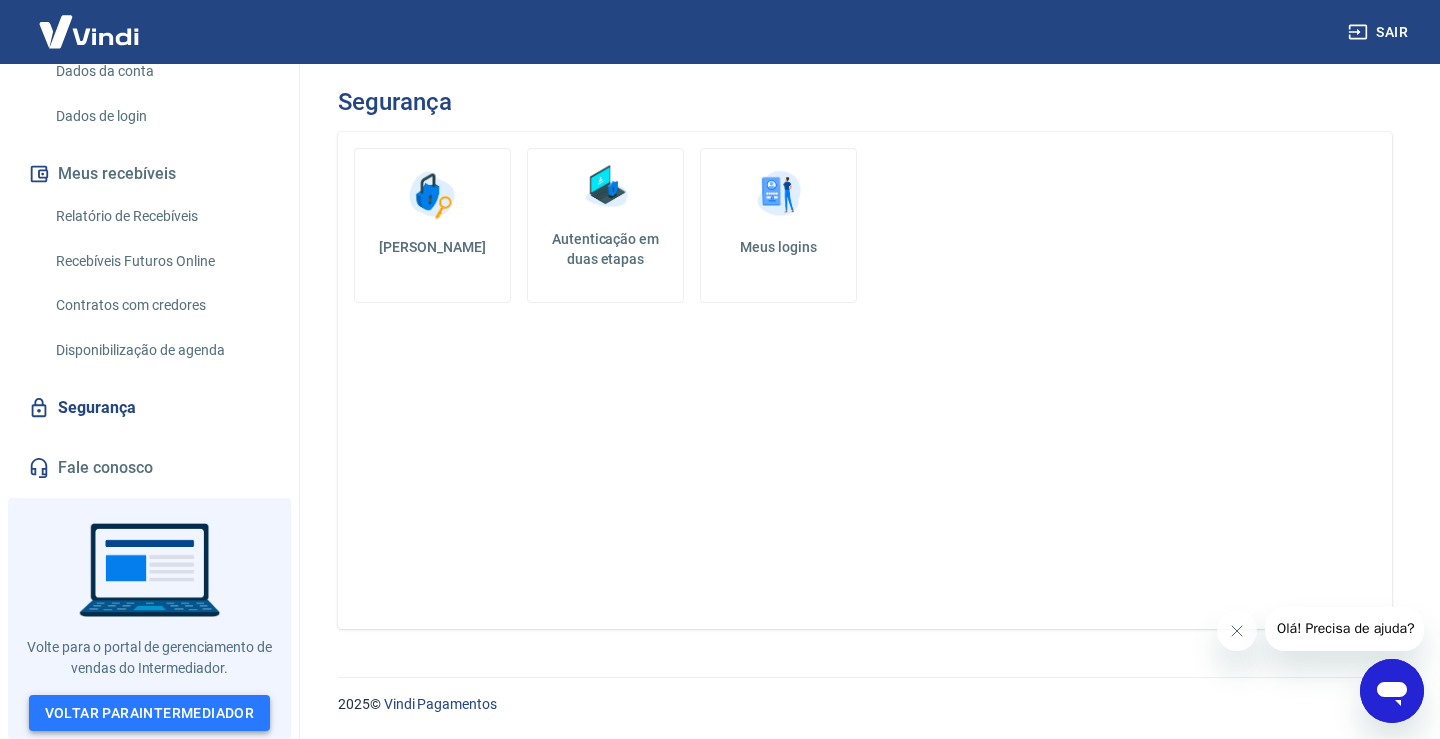click on "Voltar para  Intermediador" at bounding box center (150, 713) 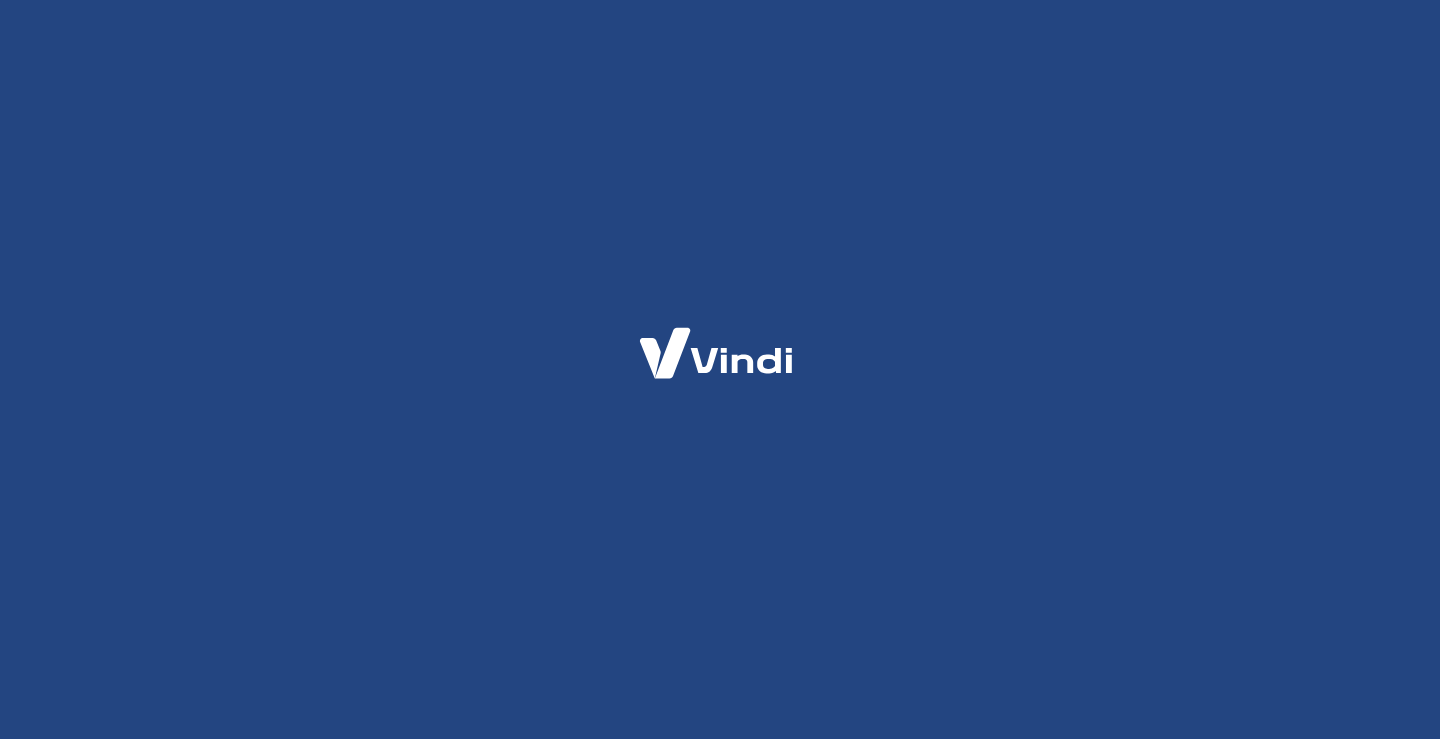 scroll, scrollTop: 0, scrollLeft: 0, axis: both 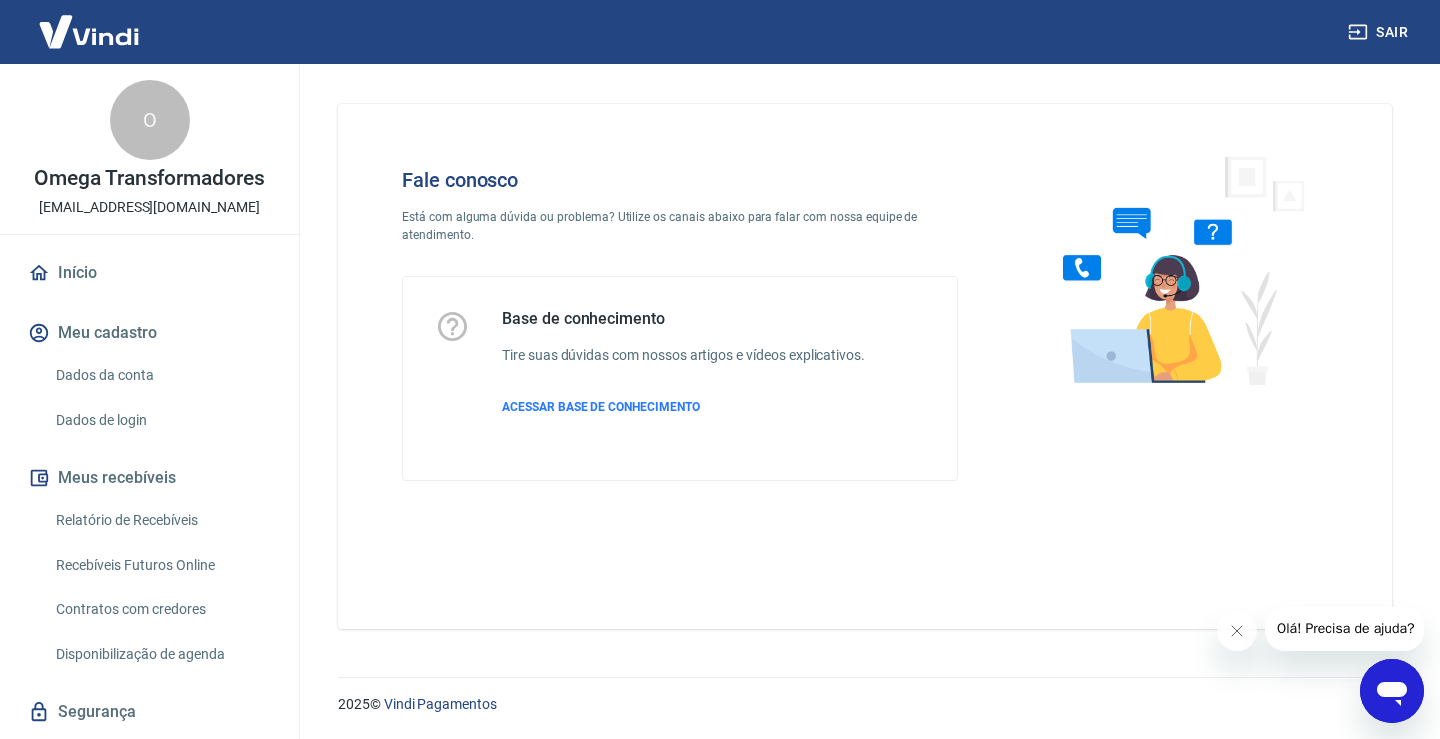 click on "Olá! Precisa de ajuda?" at bounding box center [1345, 628] 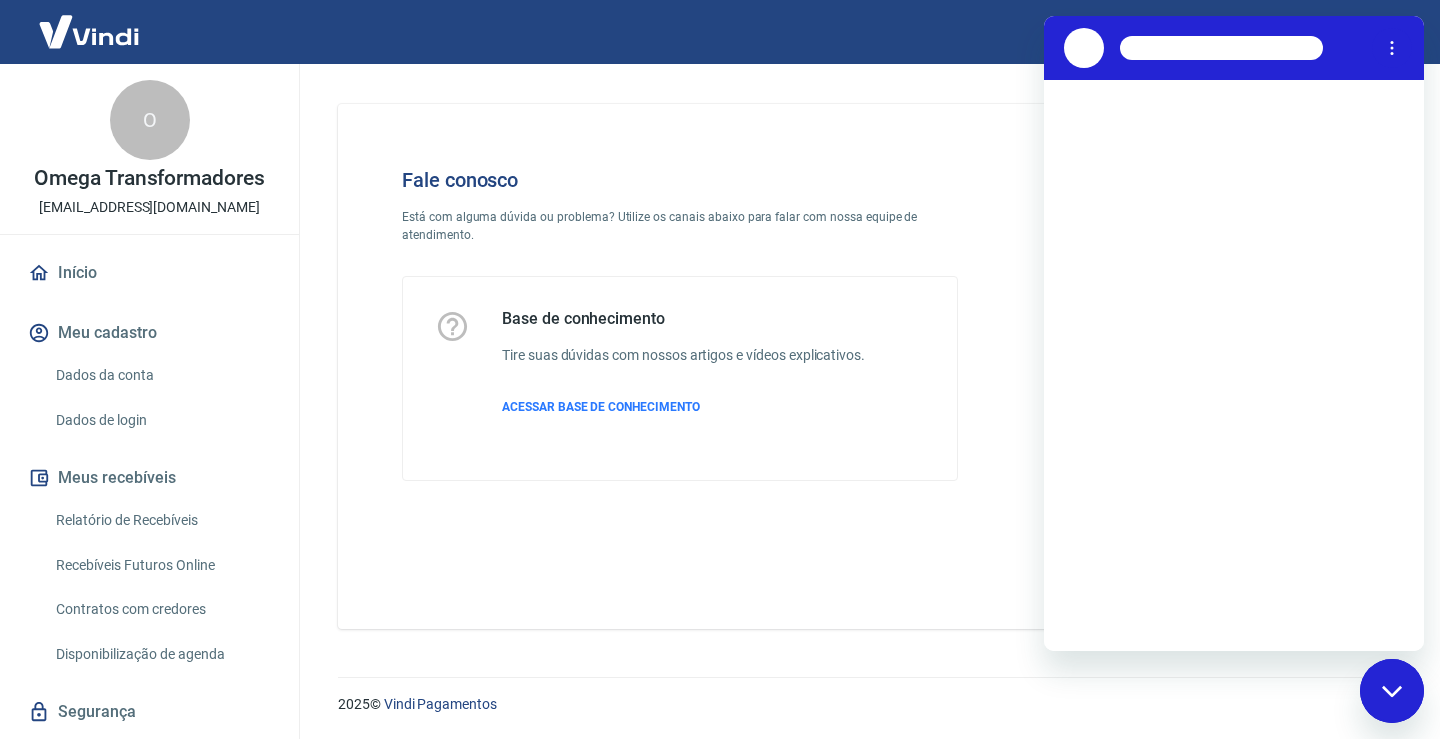 scroll, scrollTop: 0, scrollLeft: 0, axis: both 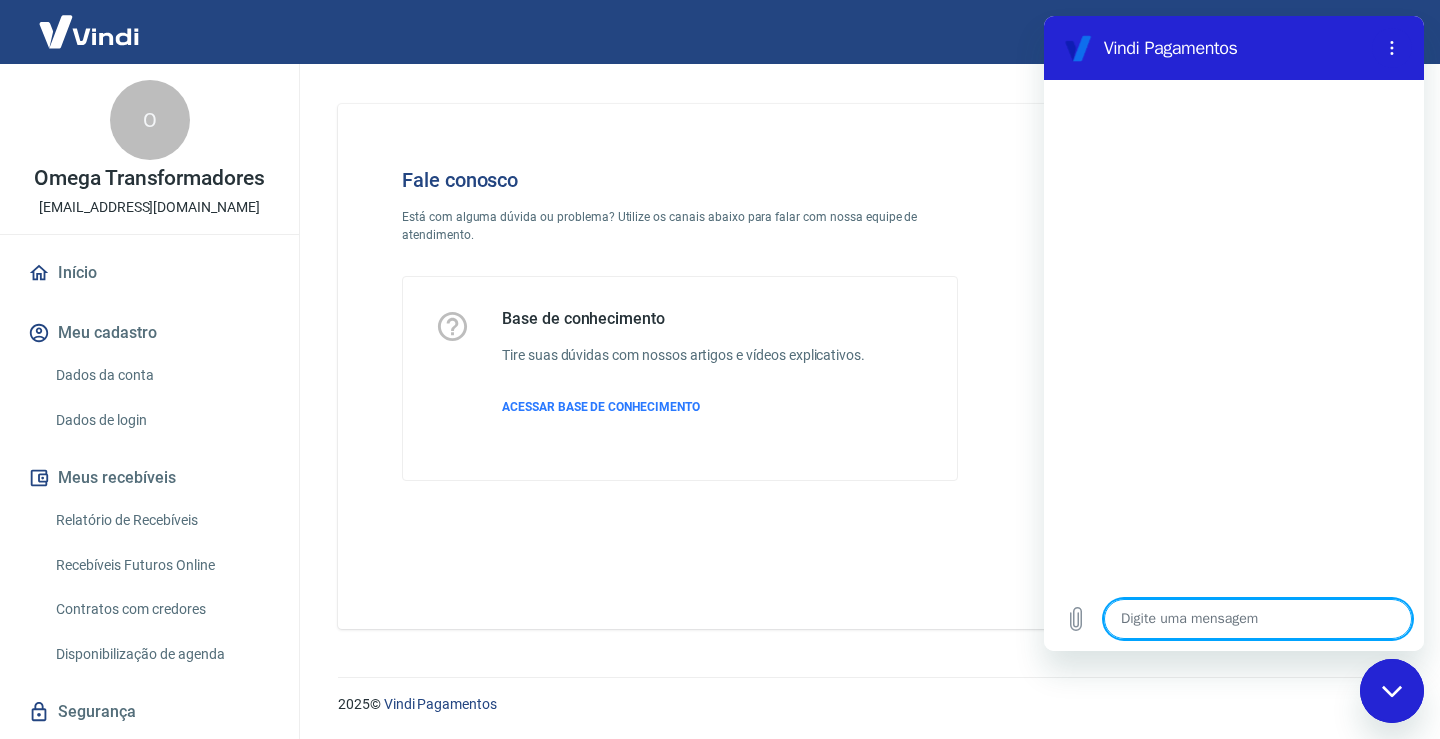 click at bounding box center (1258, 619) 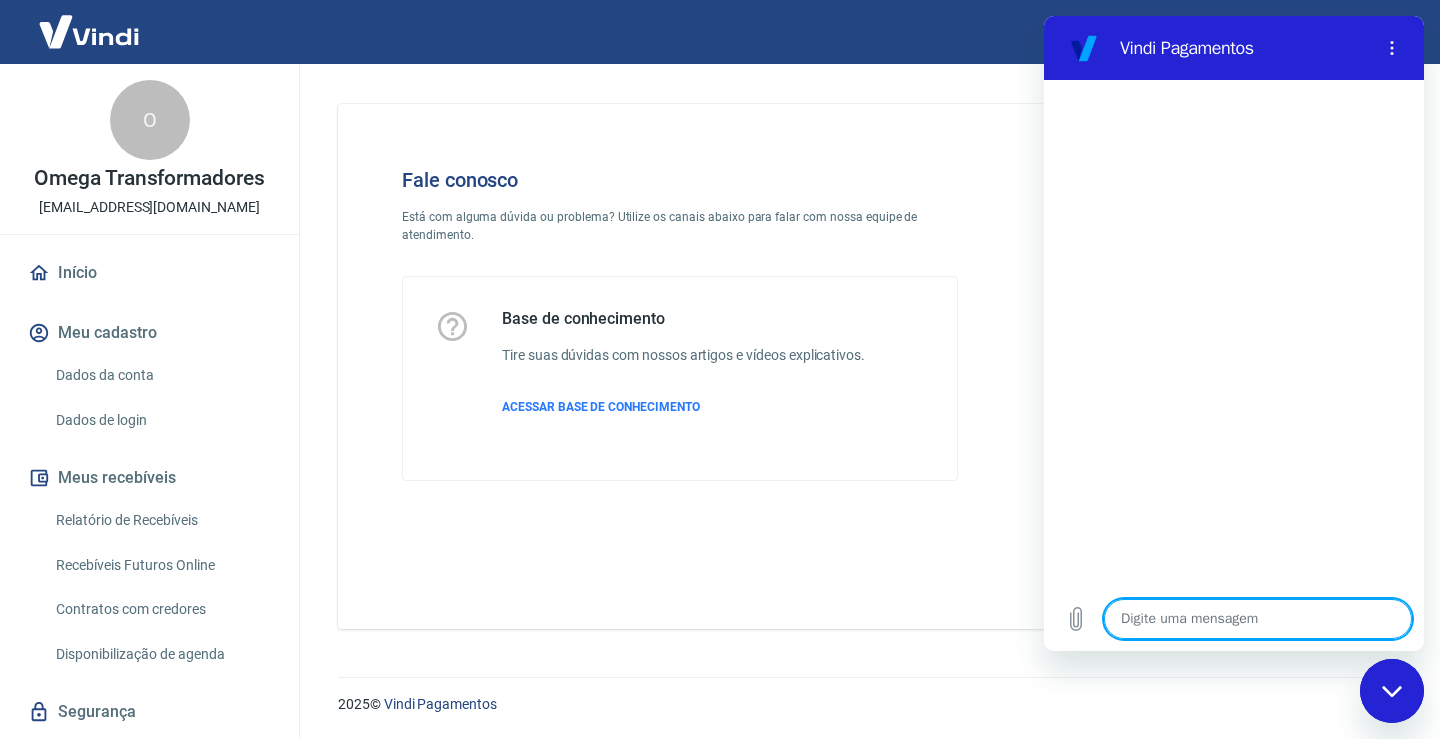 type on "b" 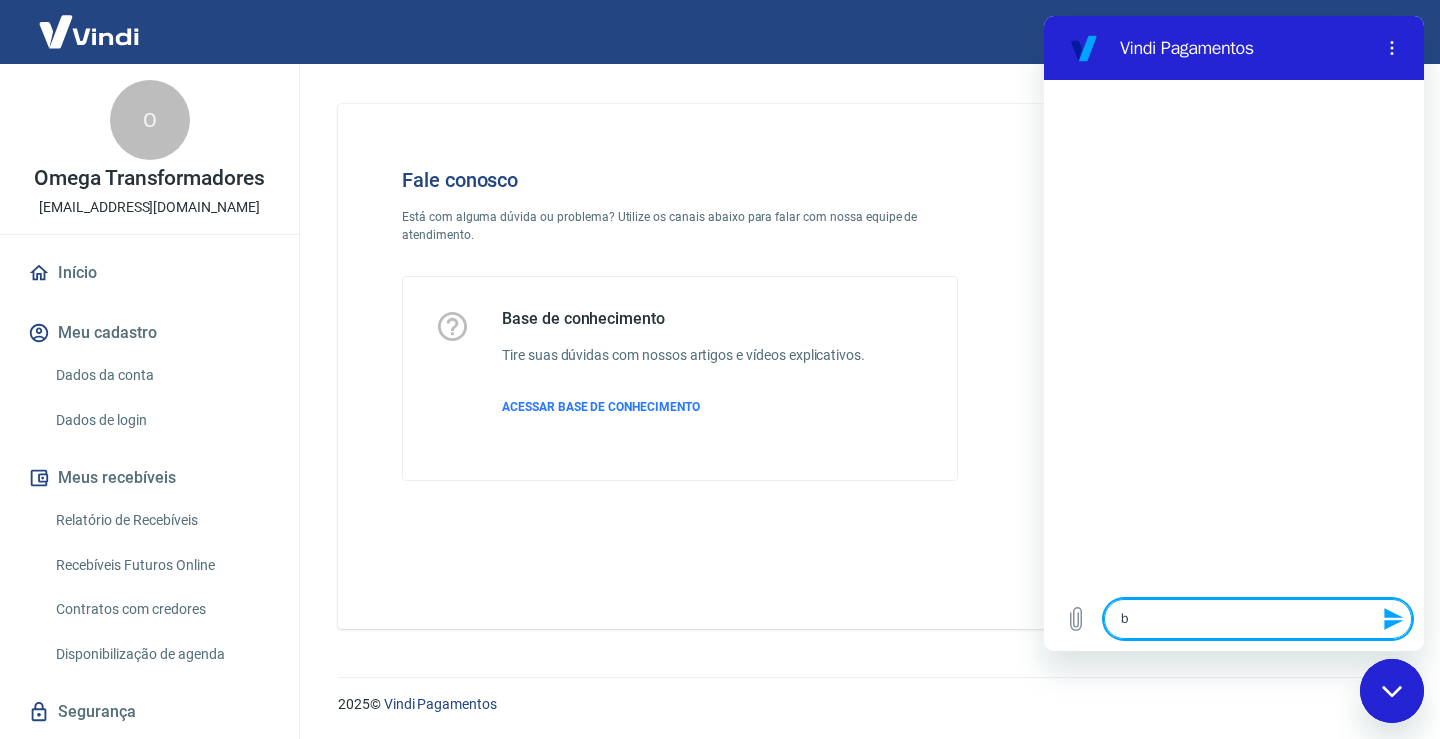 type on "bO" 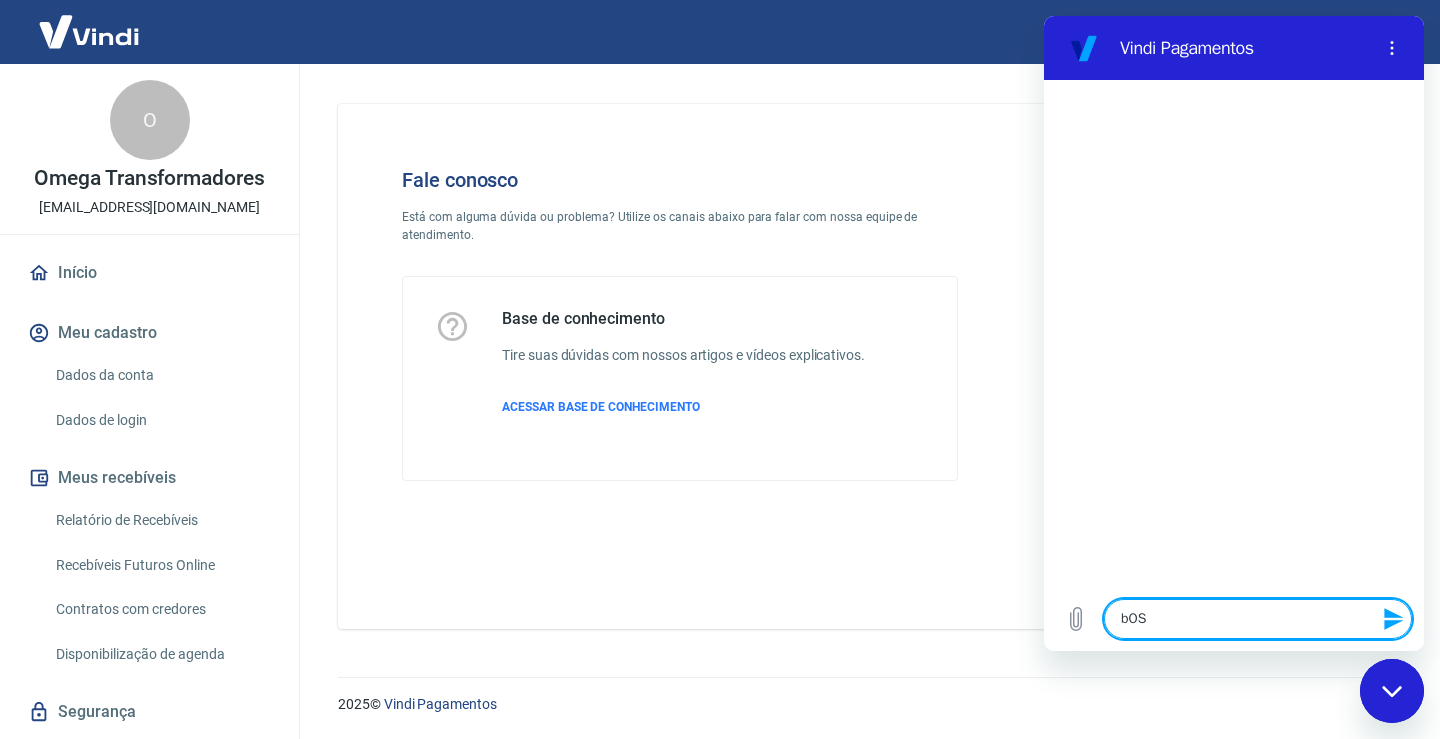 type on "bOSA" 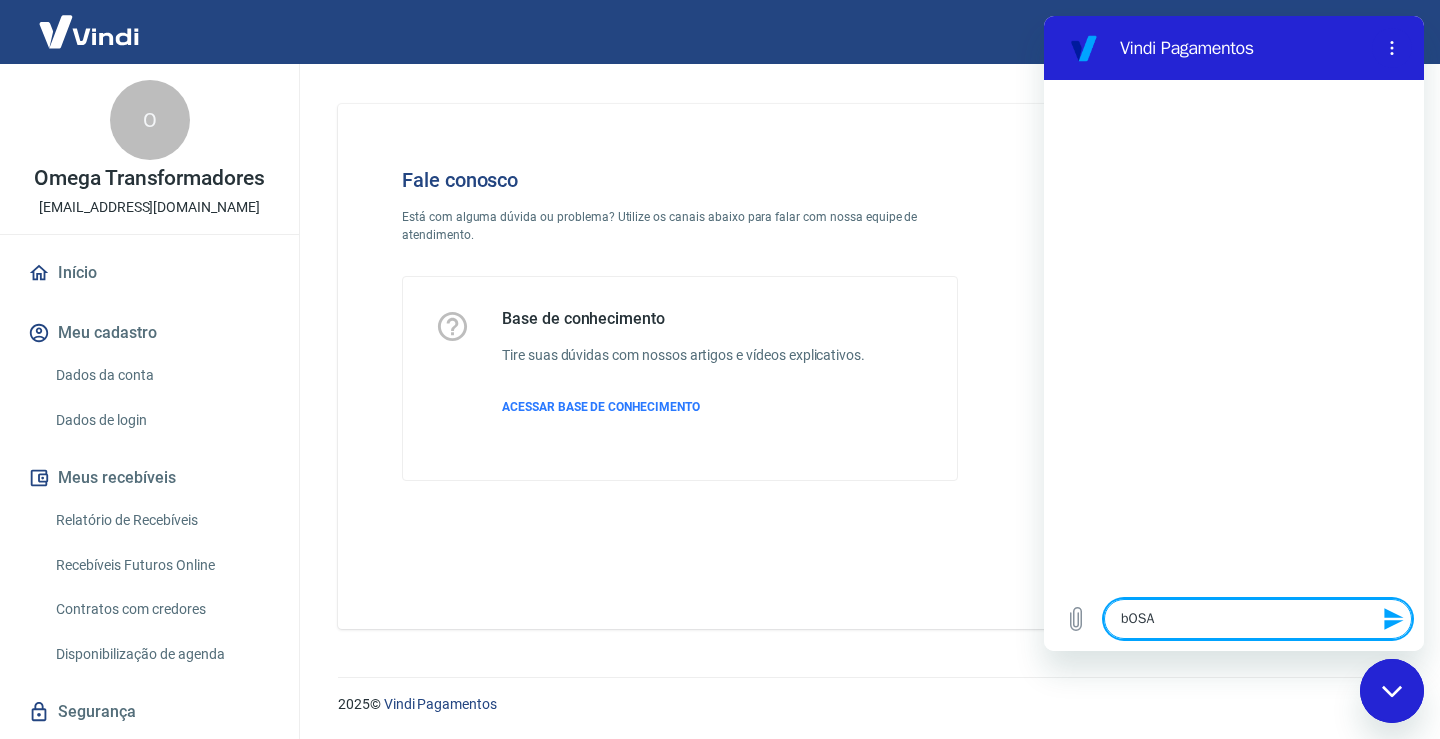 type on "bOSA" 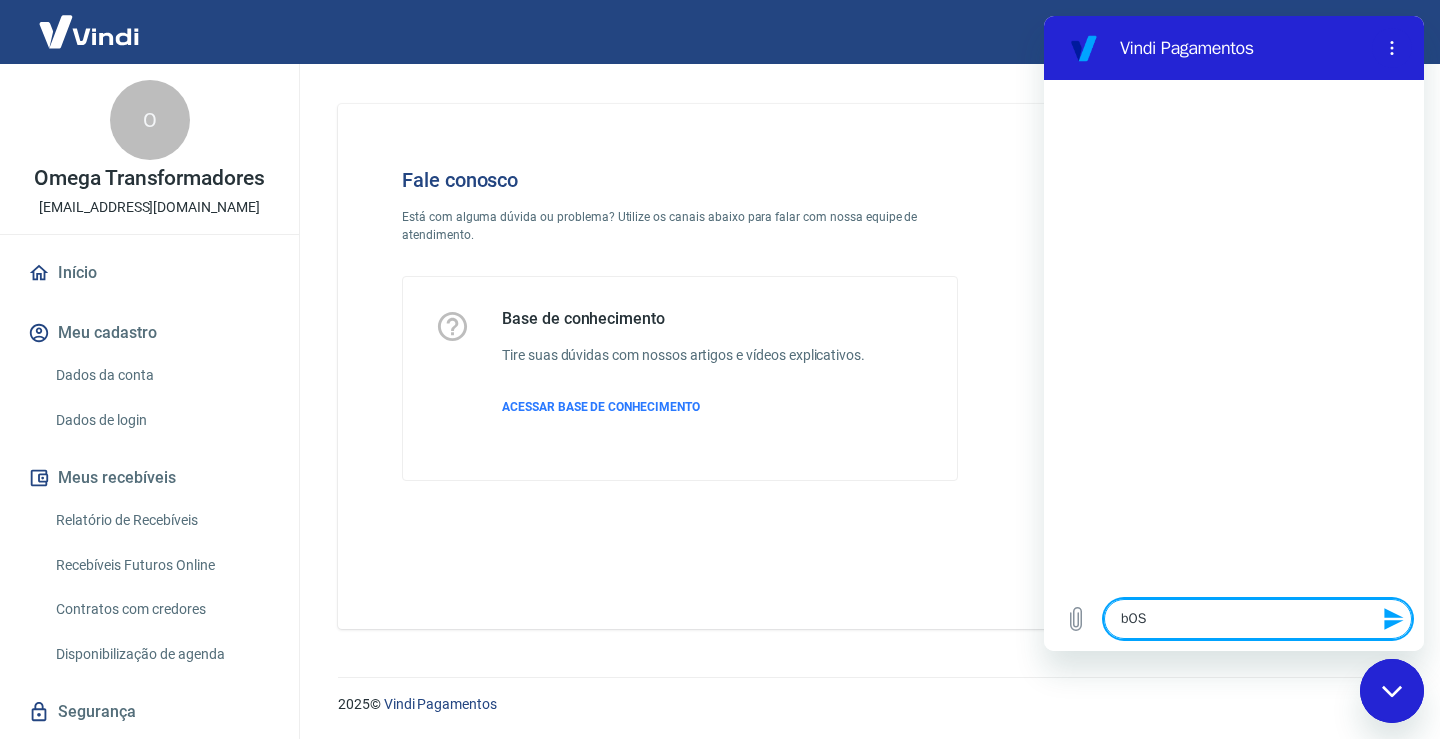 type on "bO" 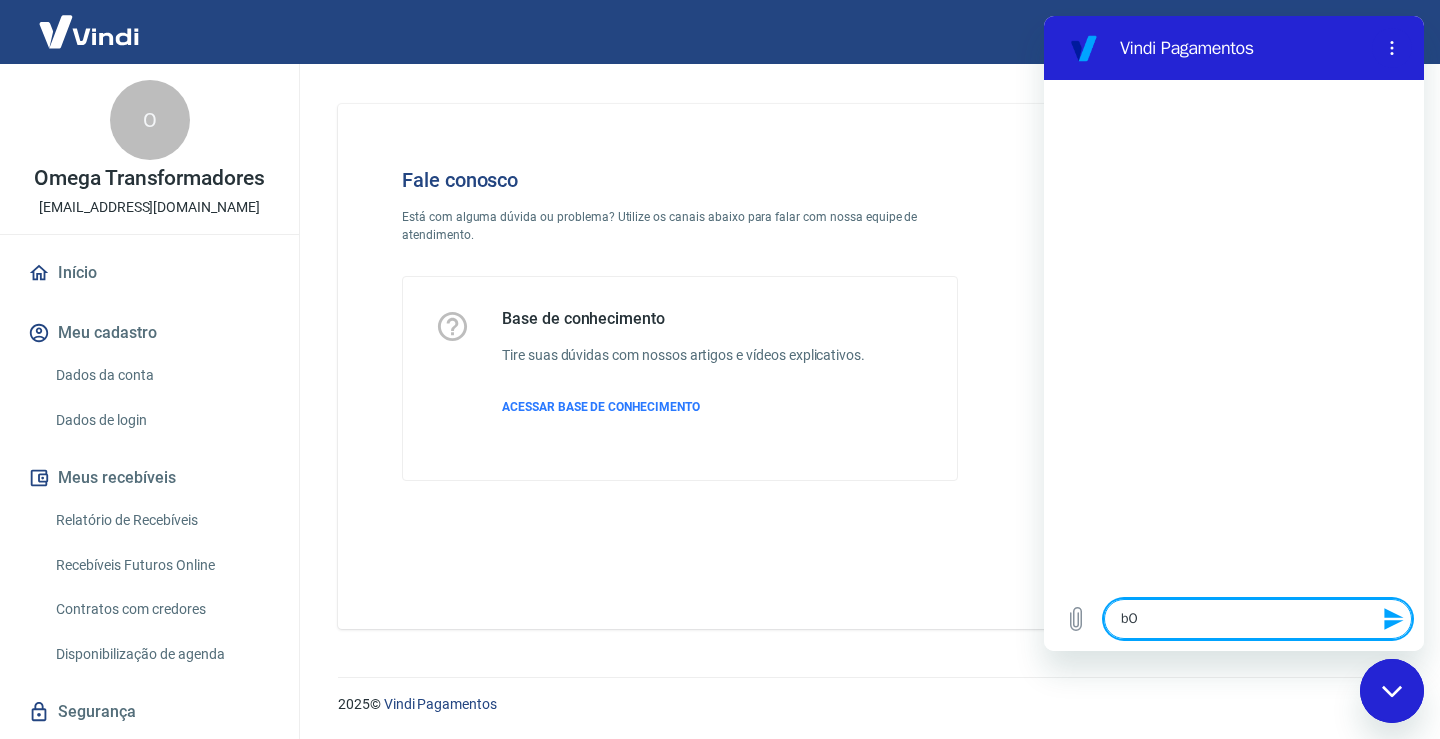 type on "b" 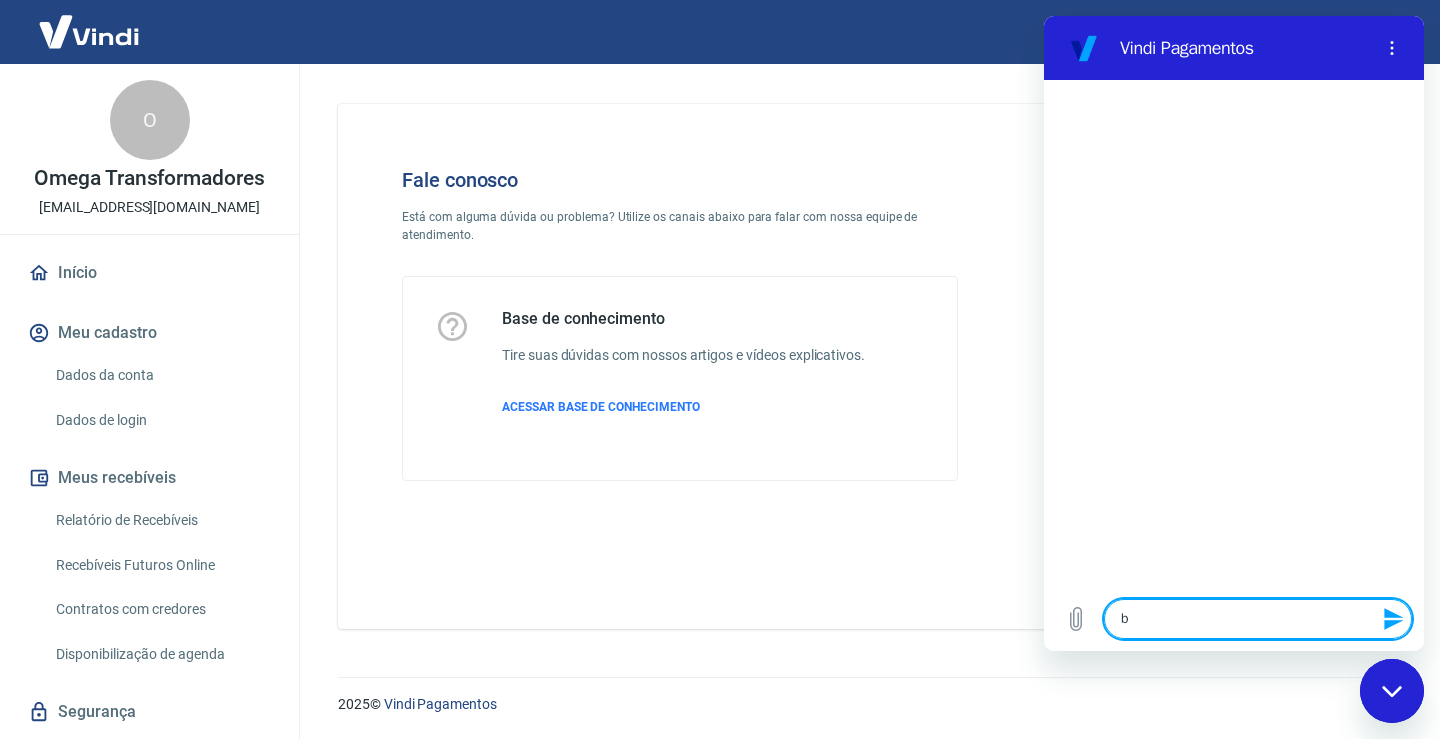 type 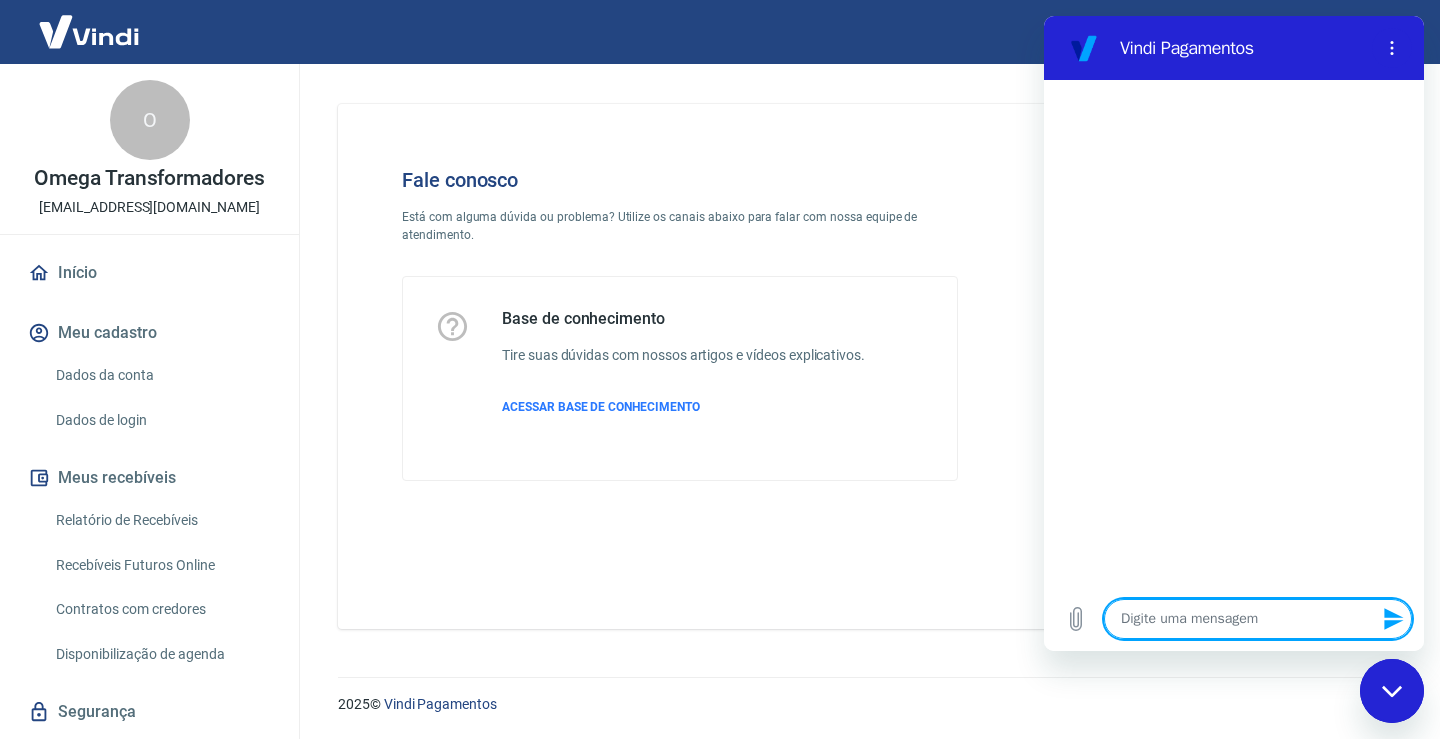 type on "x" 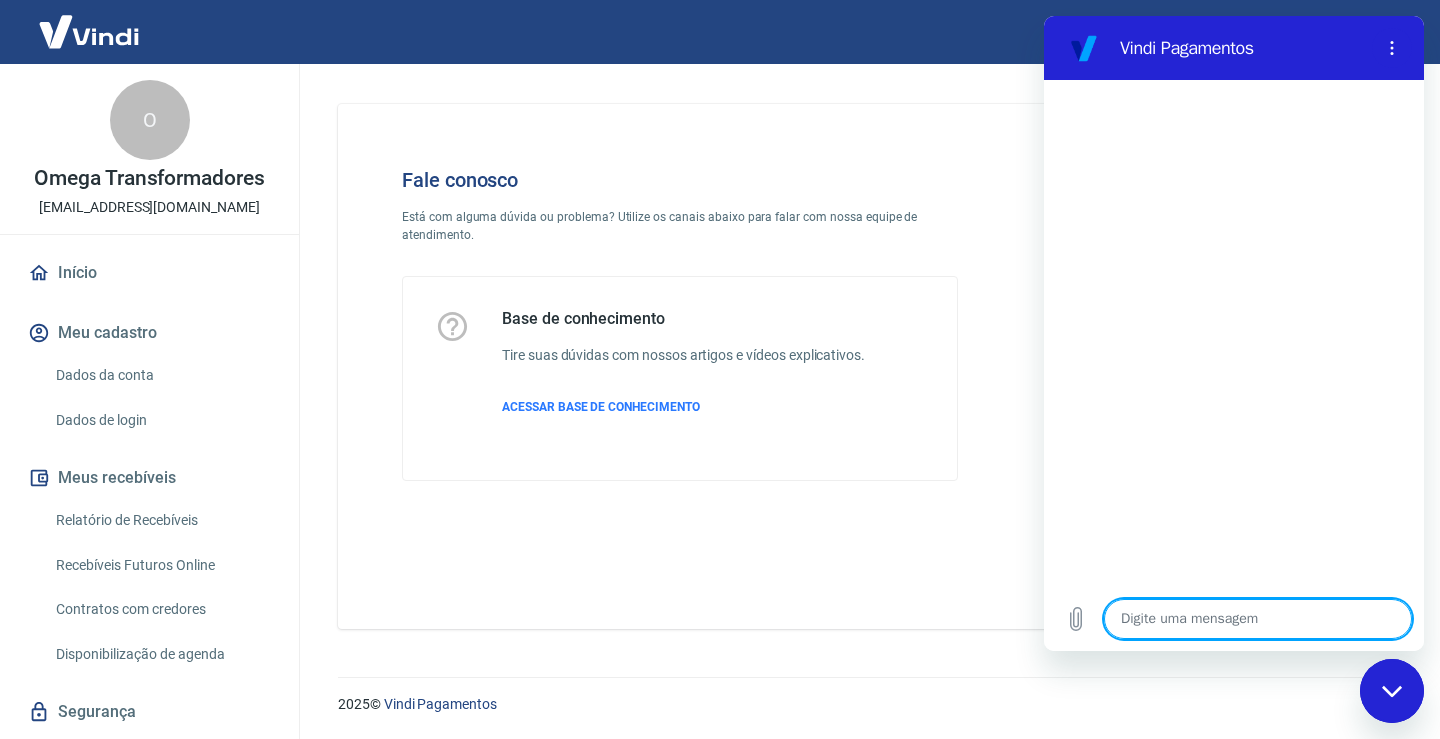 type on "B" 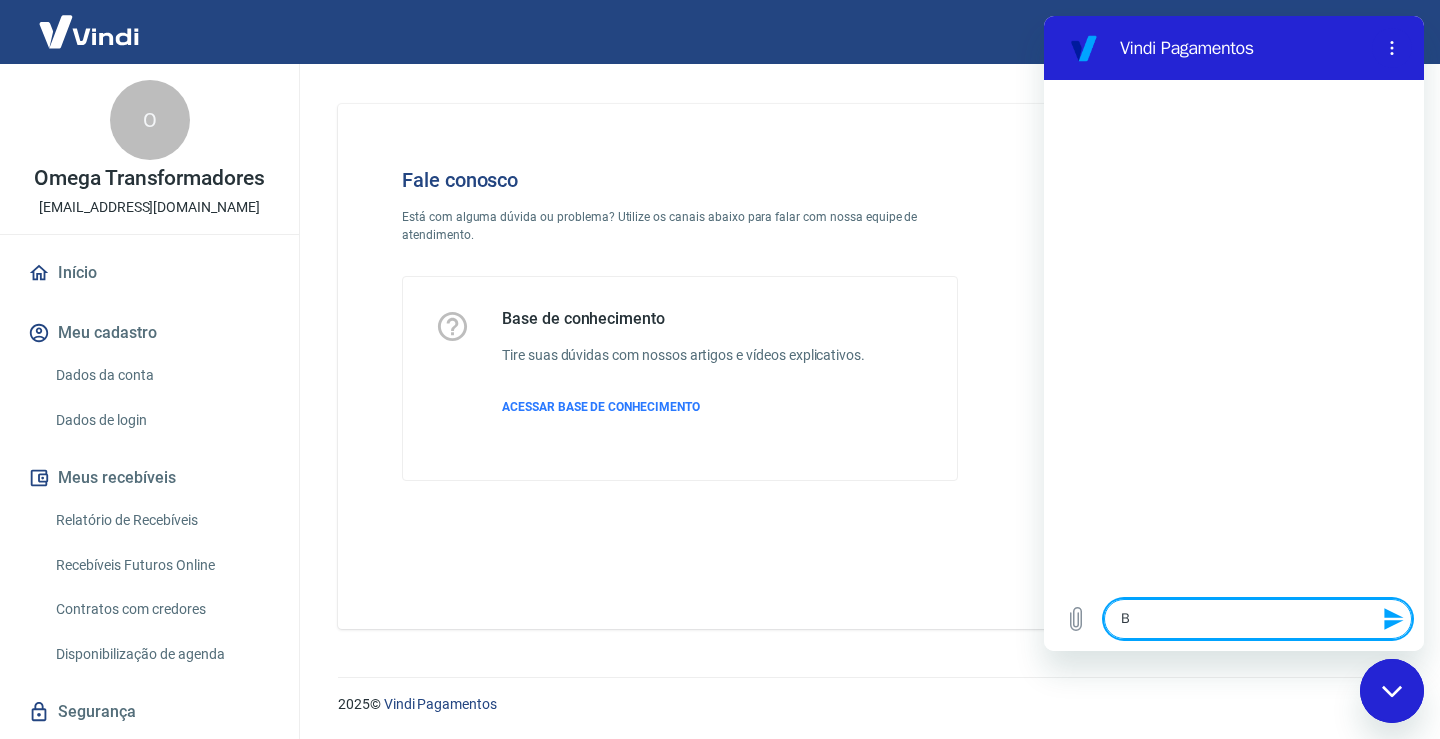 type on "Bo" 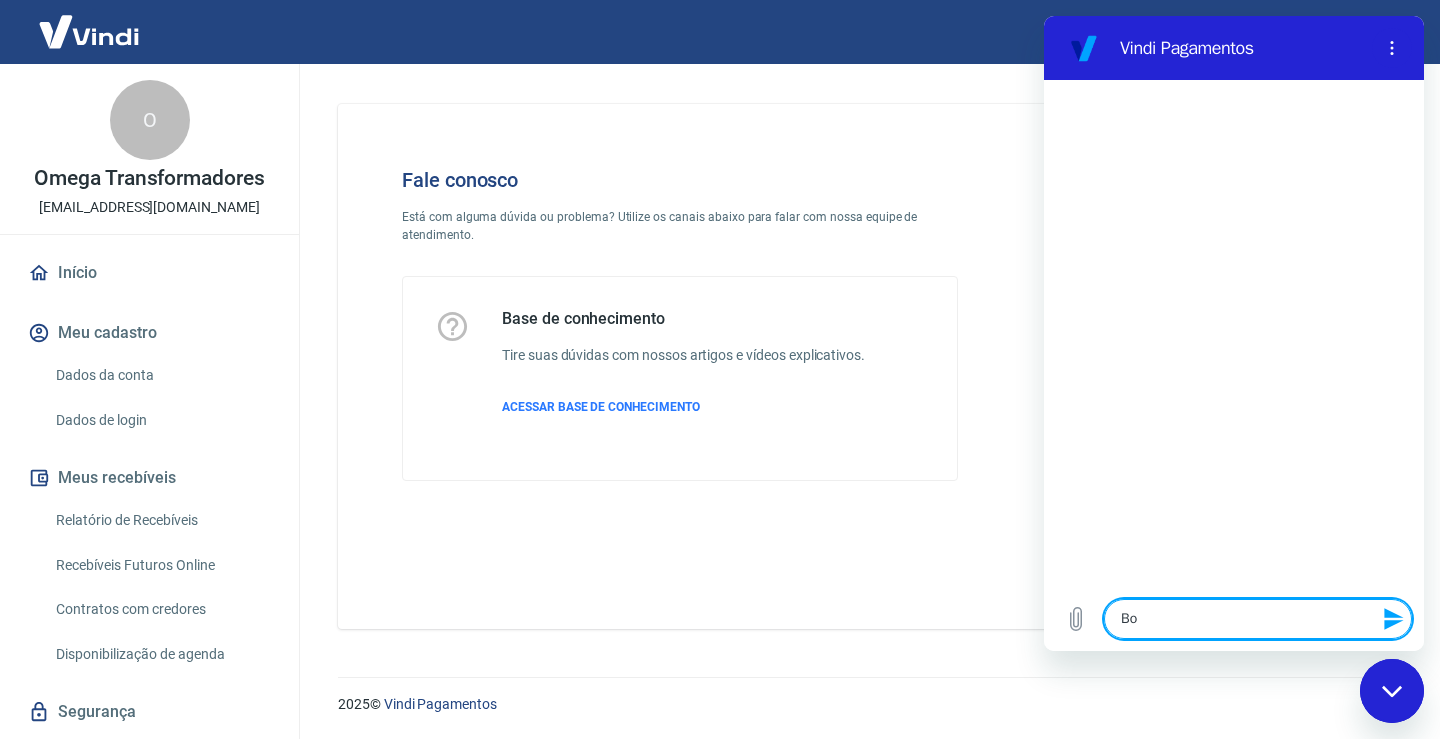 type on "Boa" 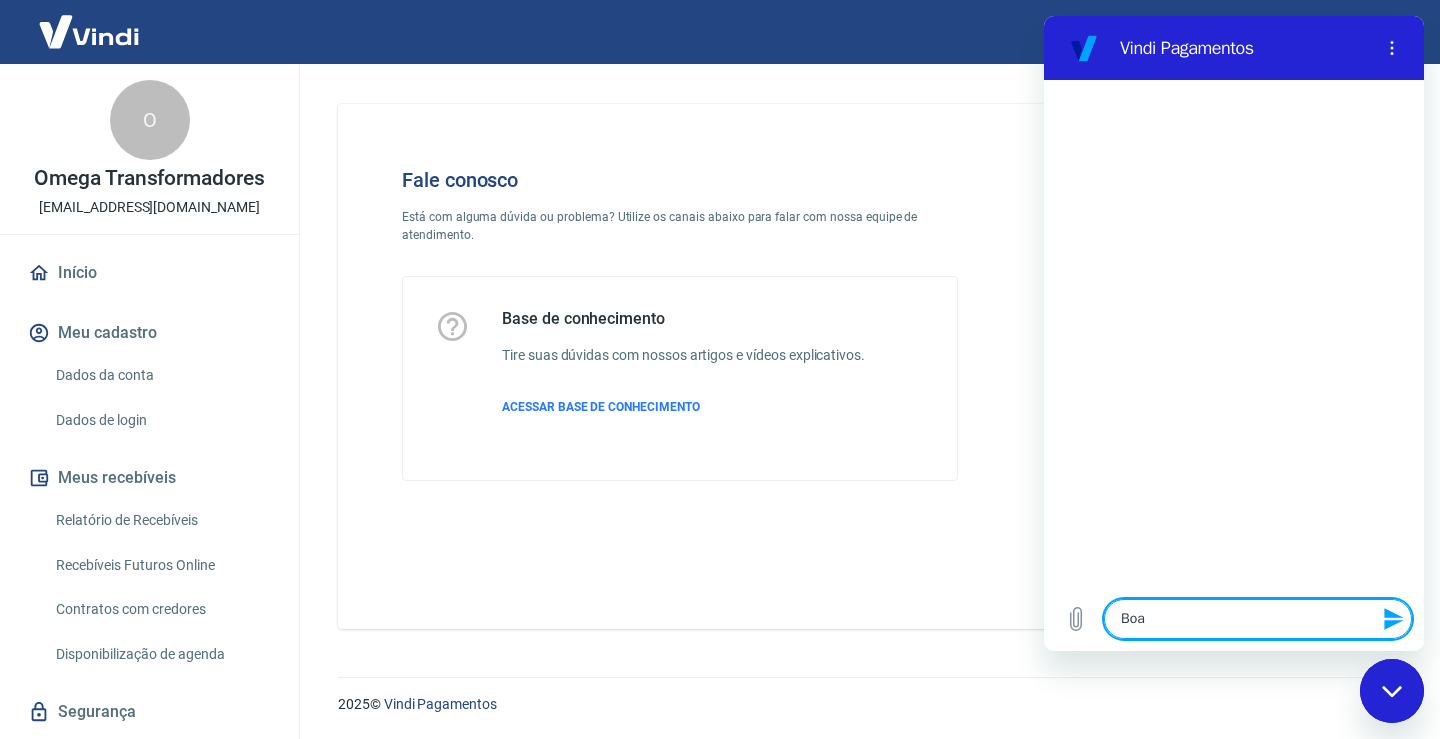 type on "x" 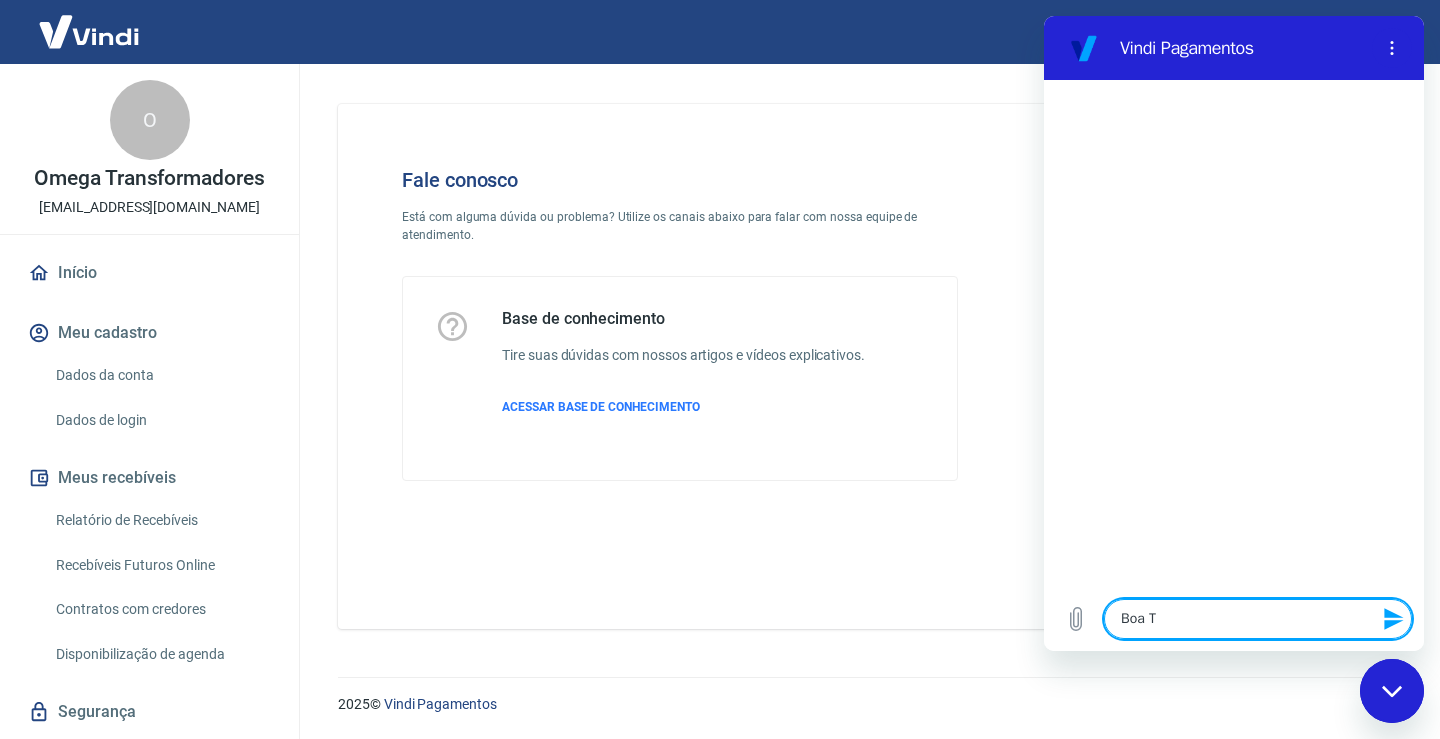 type on "Boa Ta" 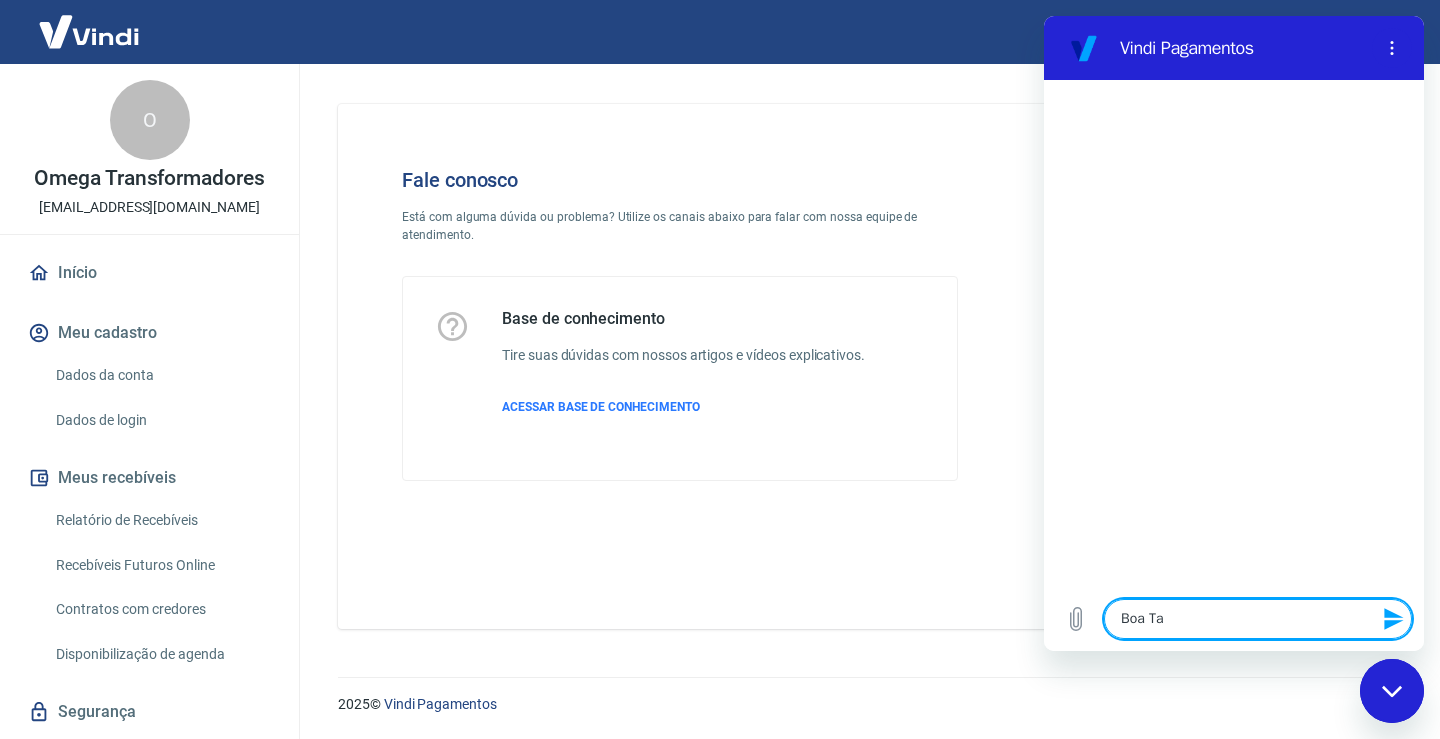 type on "Boa Tar" 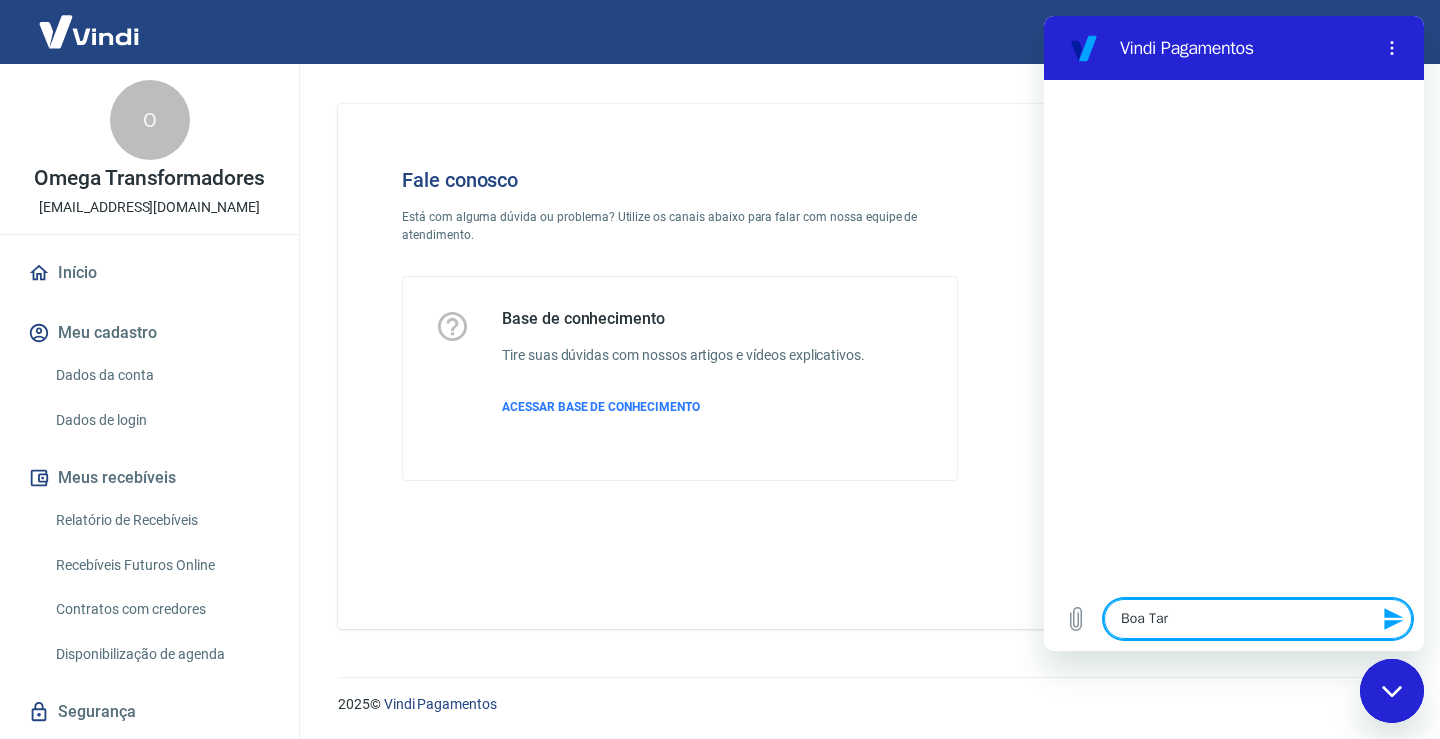 type on "Boa Tard" 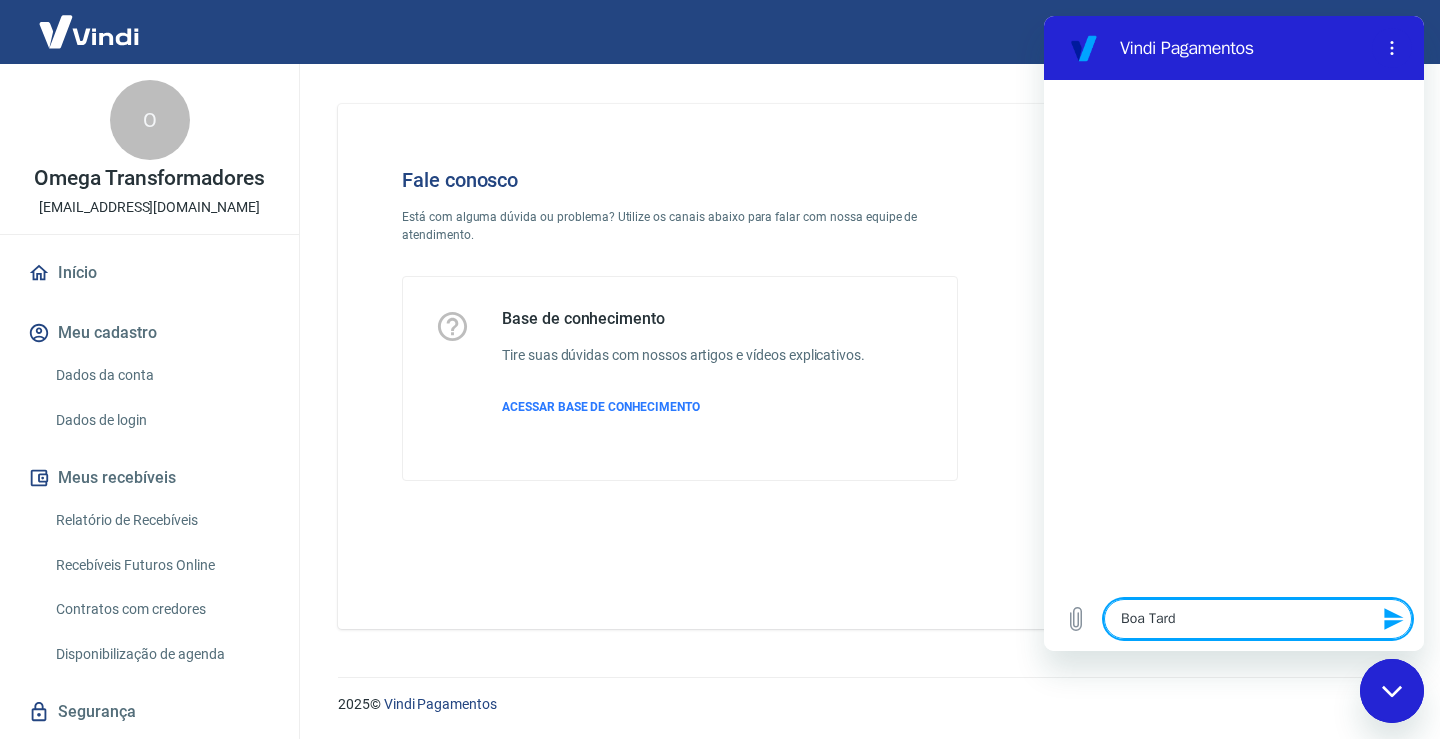type on "Boa Tarde" 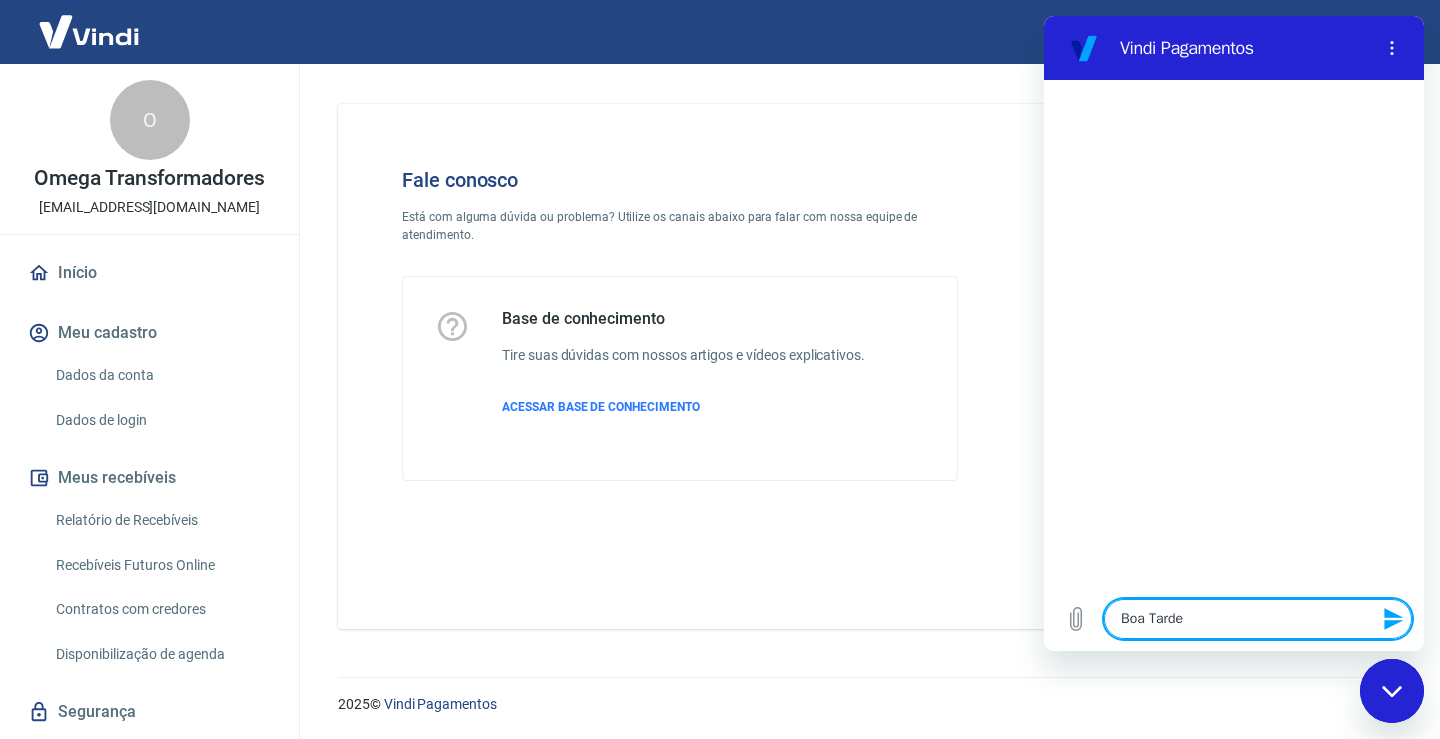 type on "Boa Tarde" 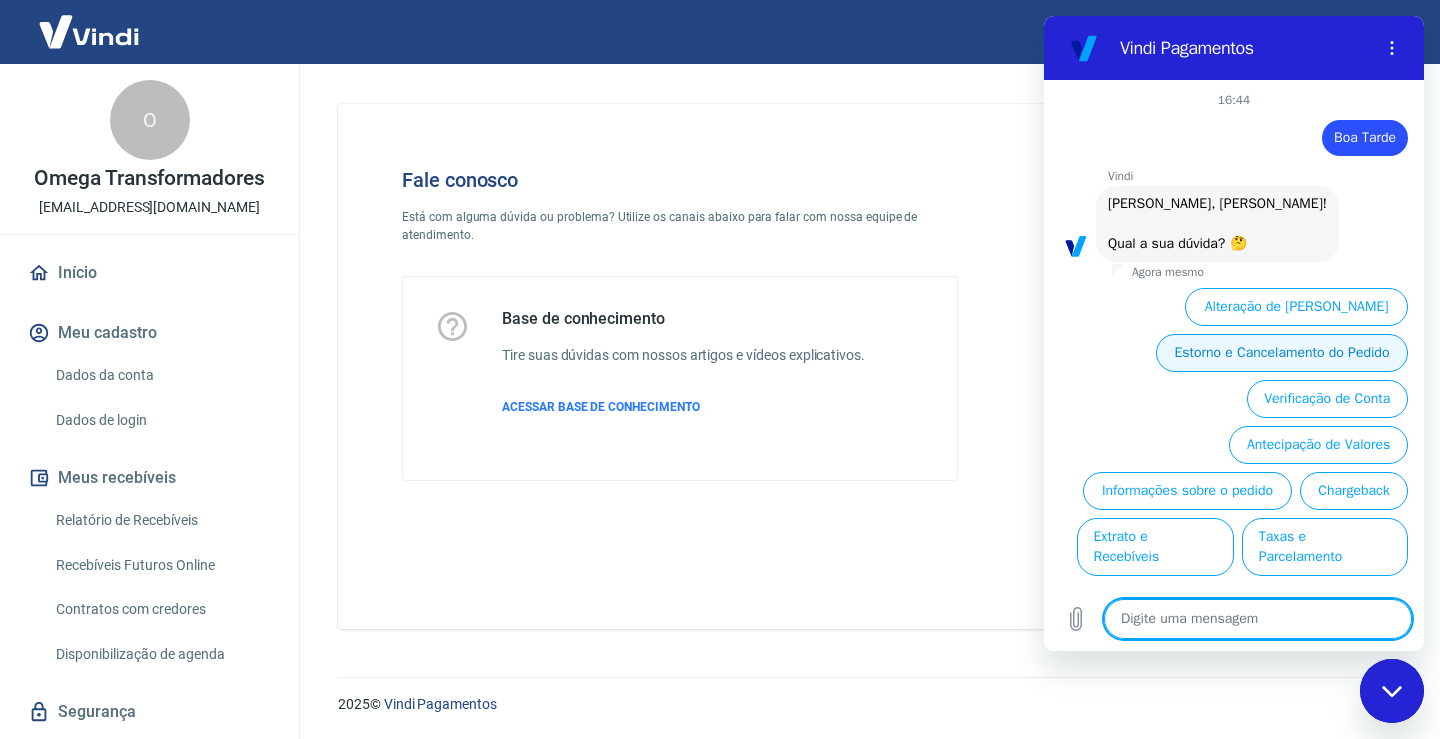click on "Estorno e Cancelamento do Pedido" at bounding box center (1282, 353) 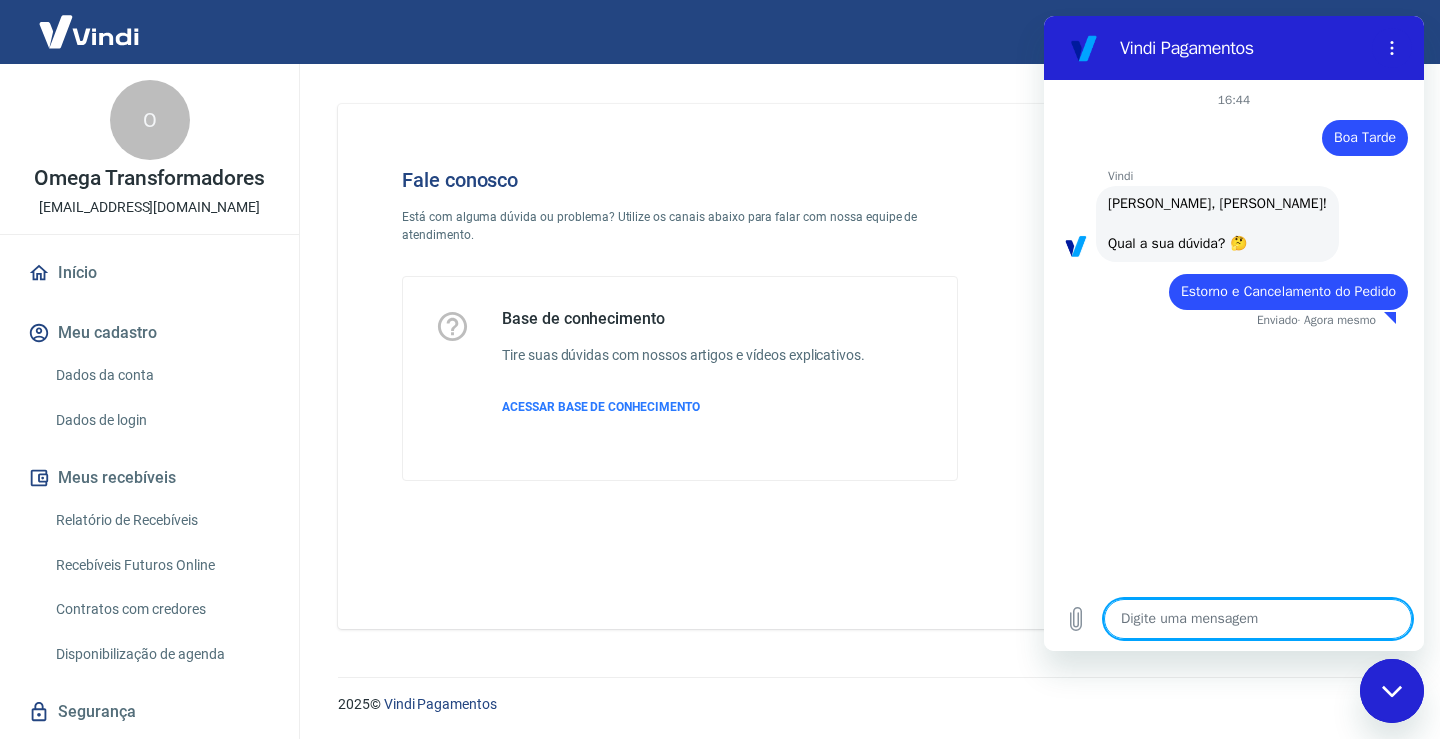 type on "x" 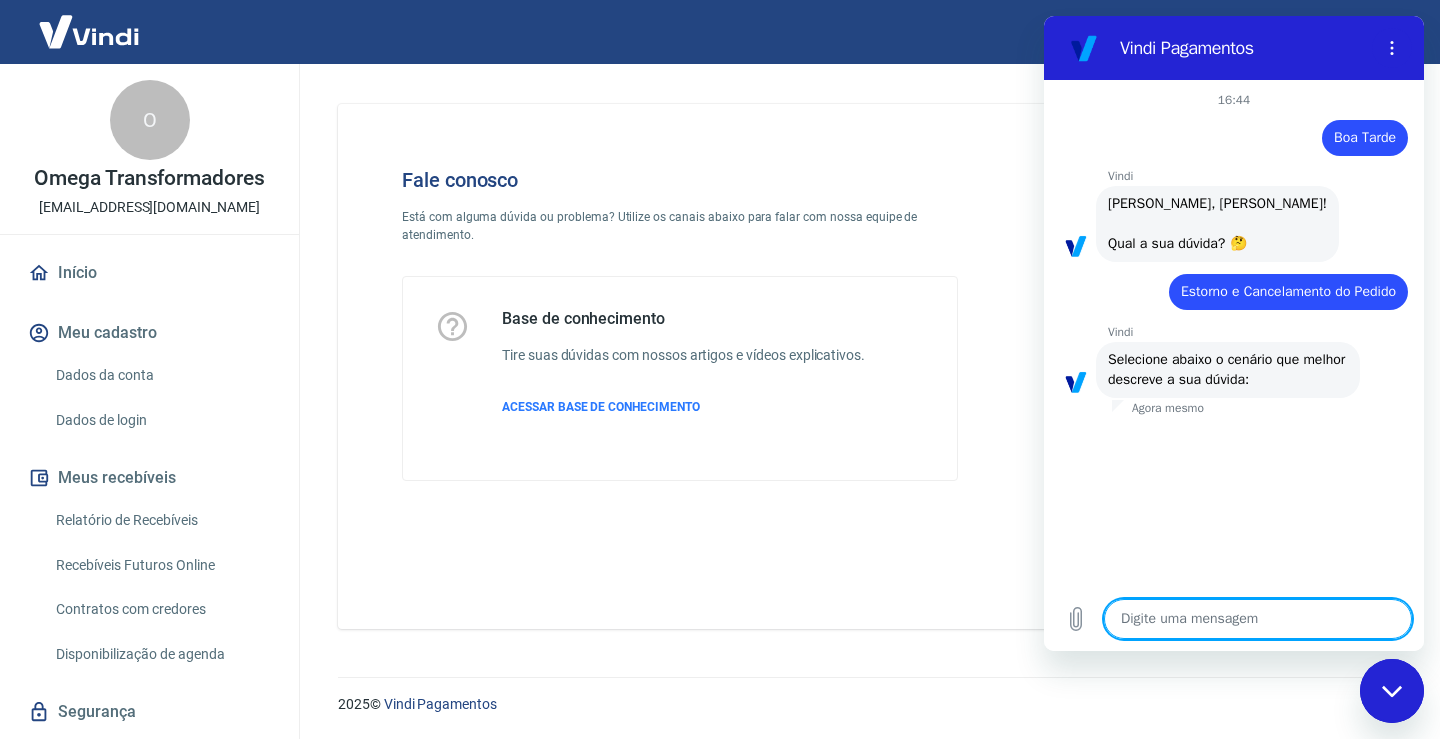 click at bounding box center [1258, 619] 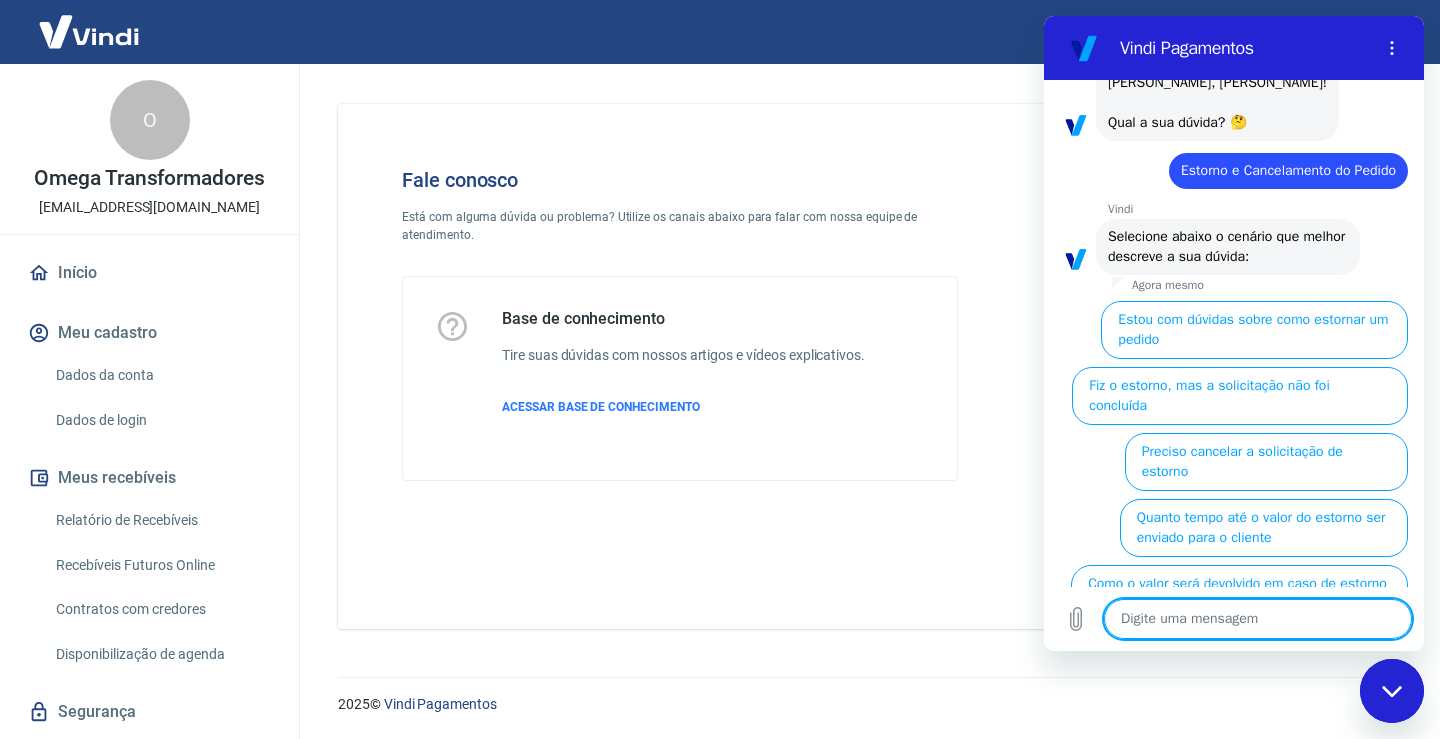 scroll, scrollTop: 188, scrollLeft: 0, axis: vertical 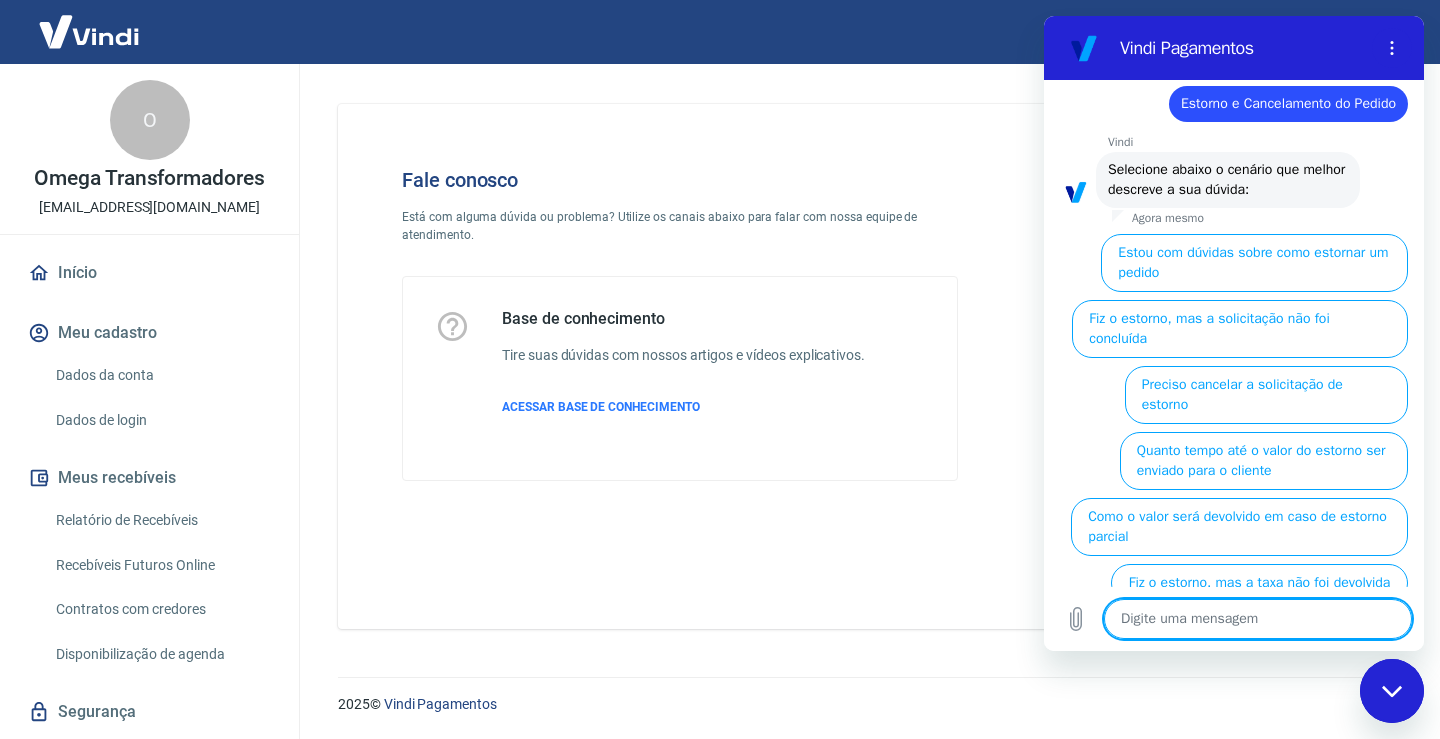 type on "p" 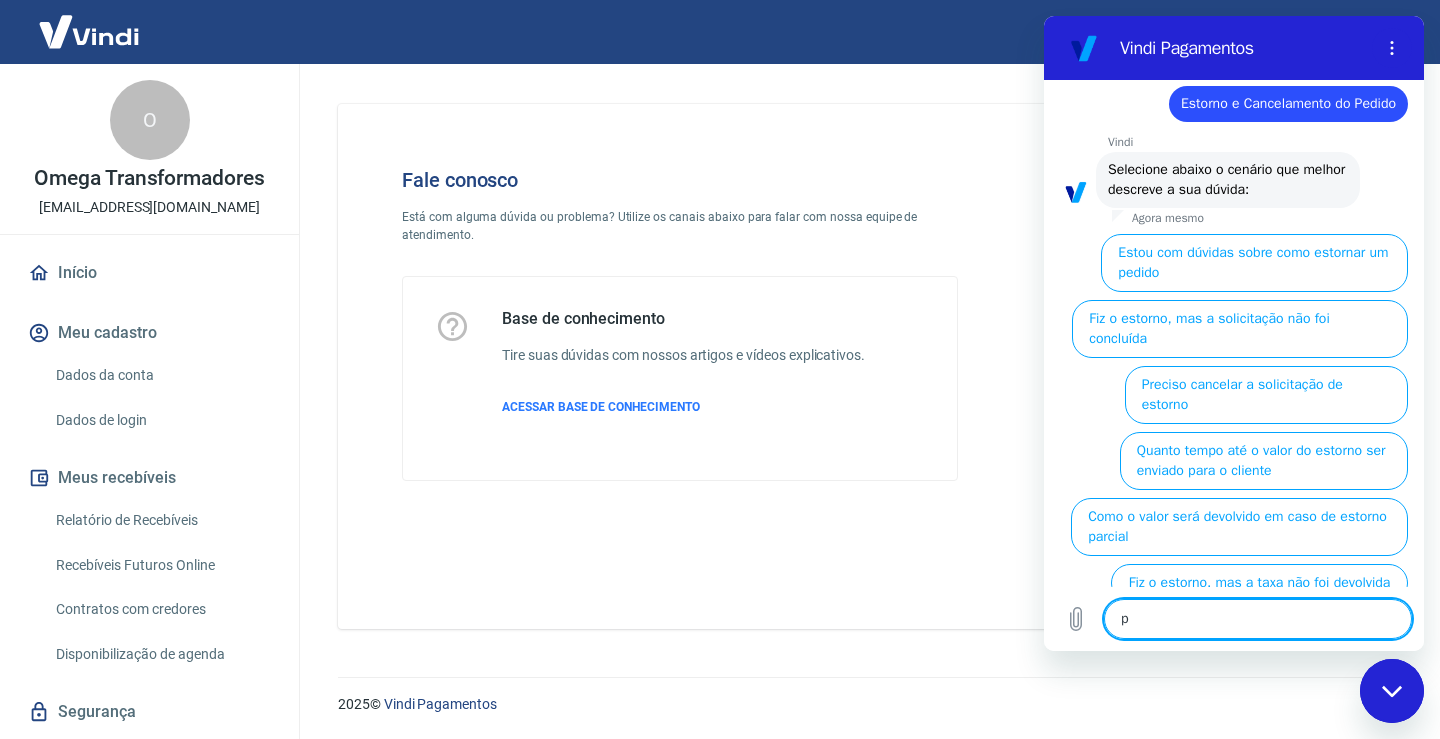 type on "pr" 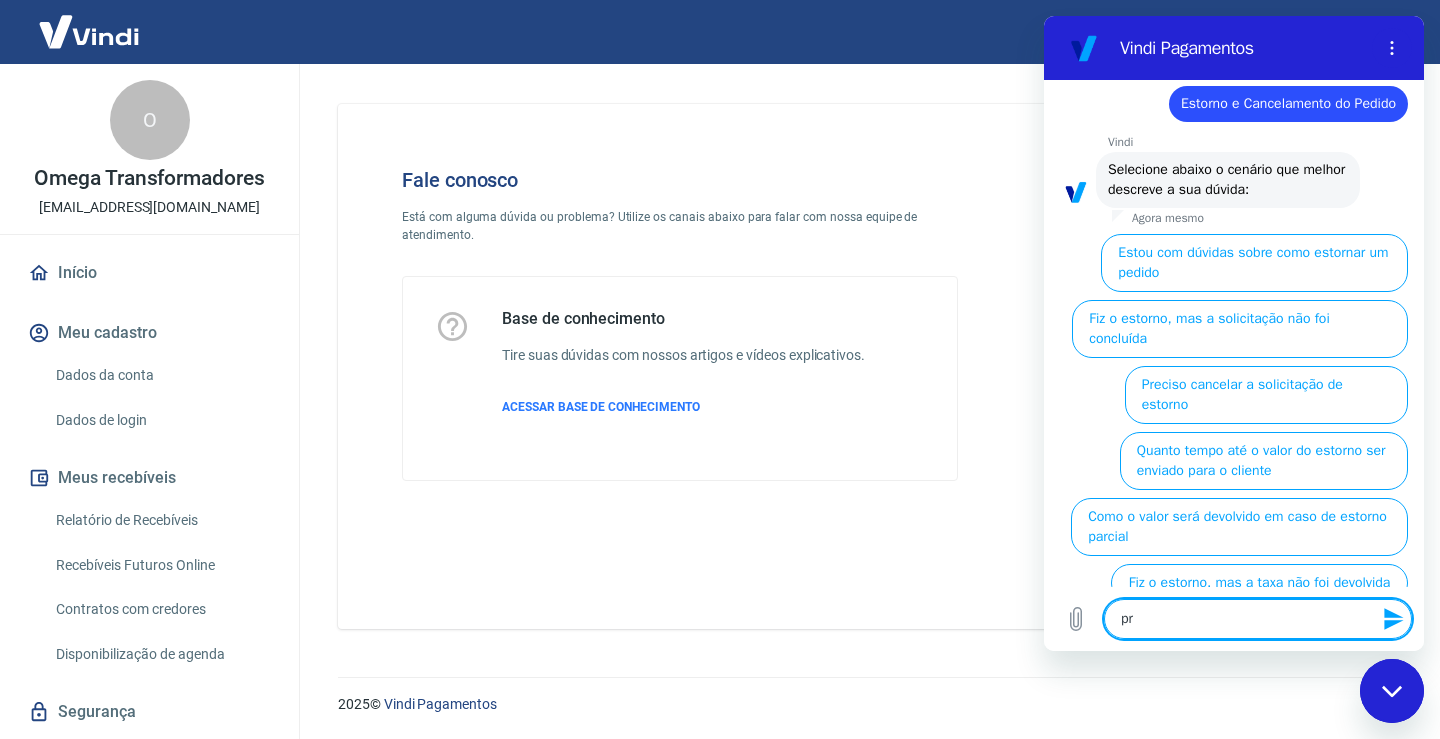 type on "pre" 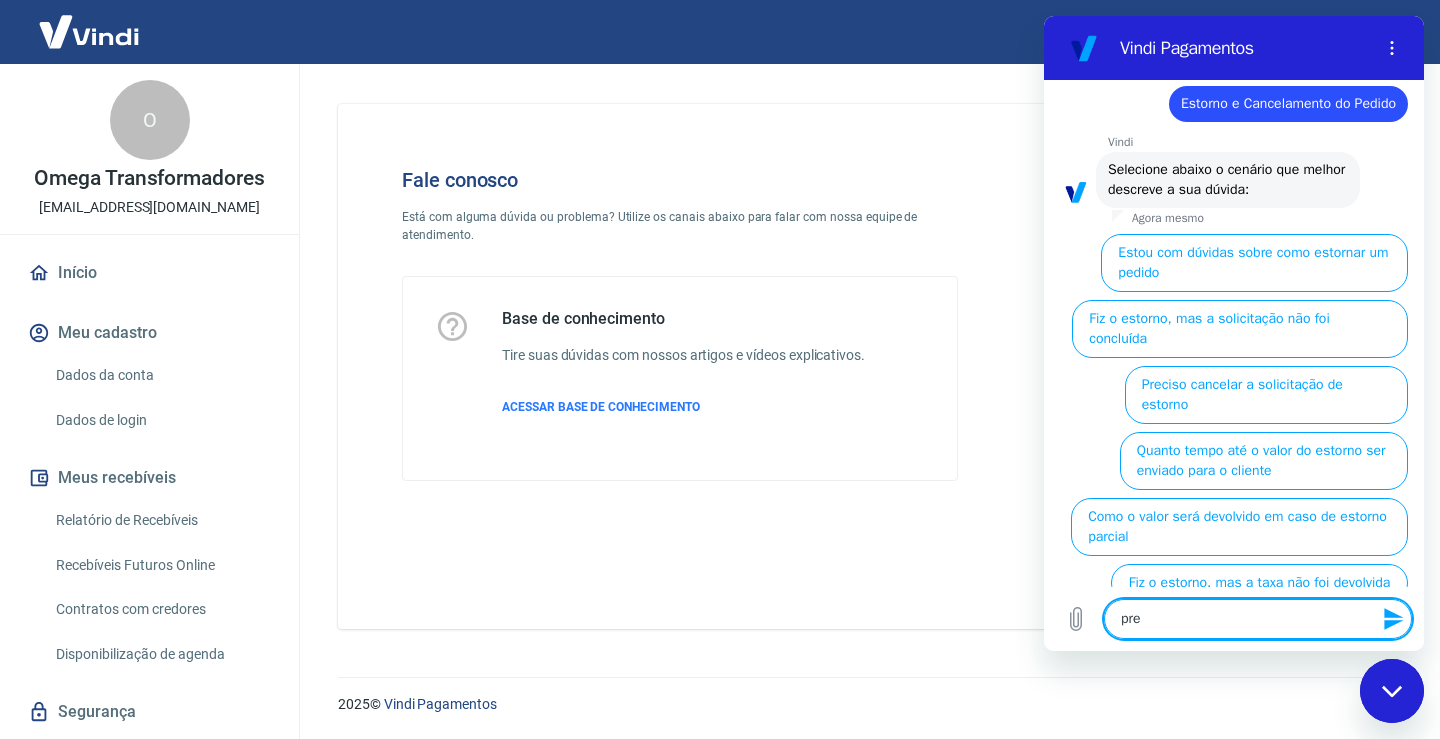 type on "prec" 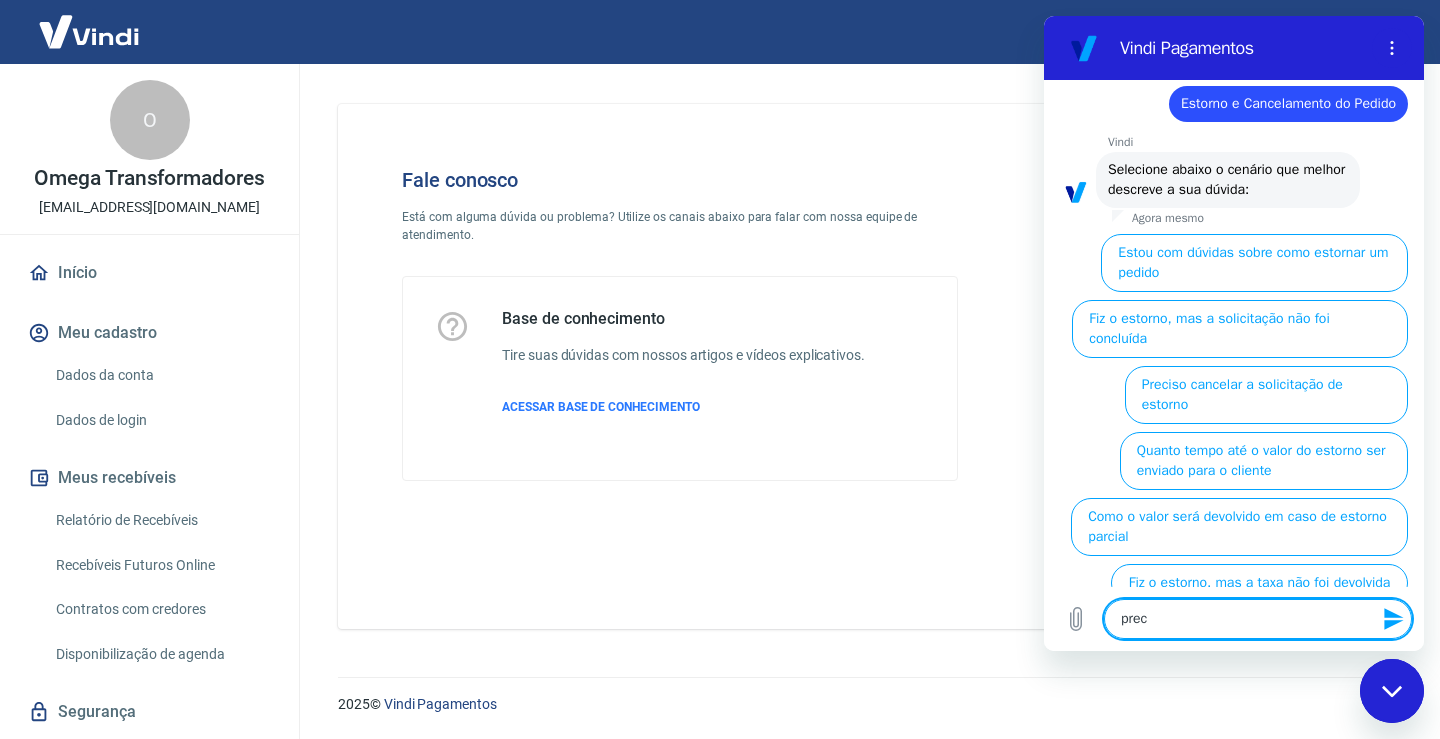 type on "preci" 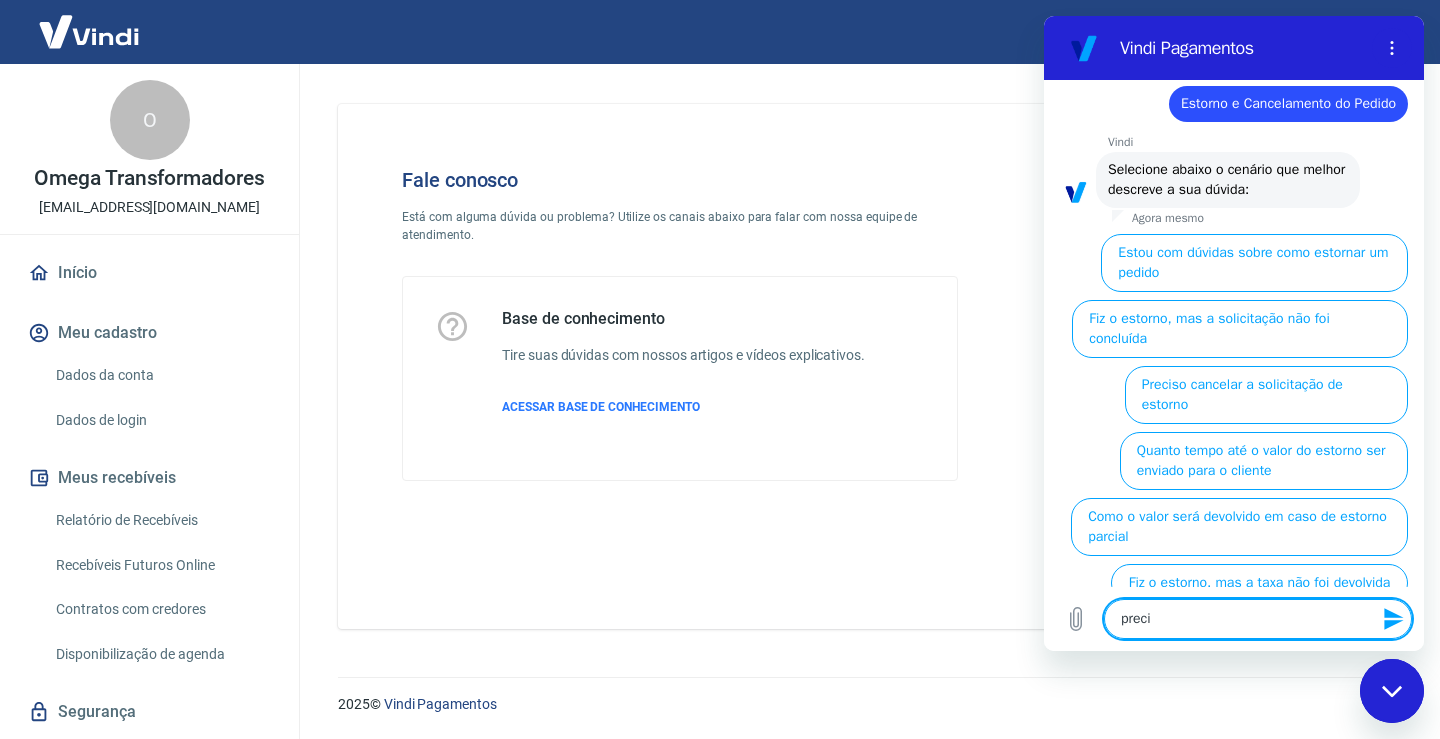 type on "precis" 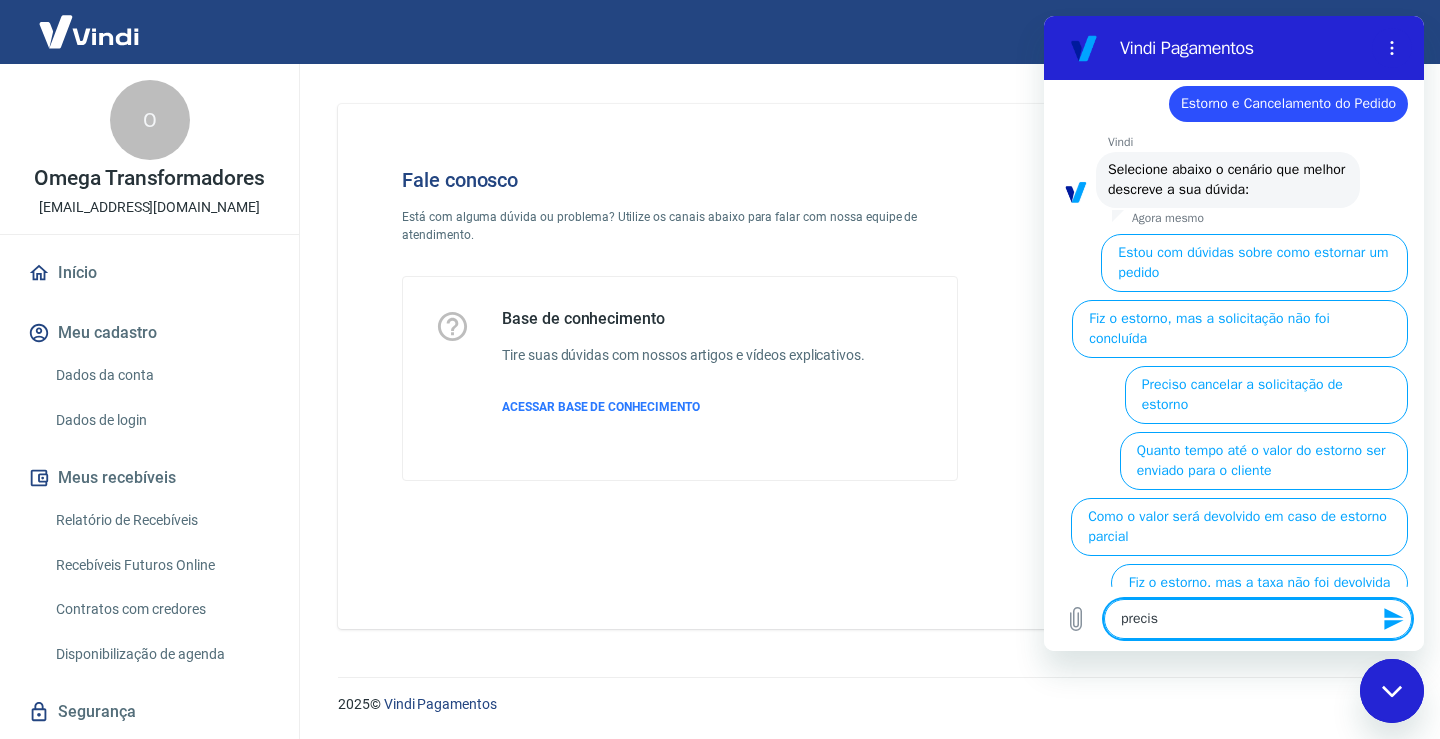 type on "preciso" 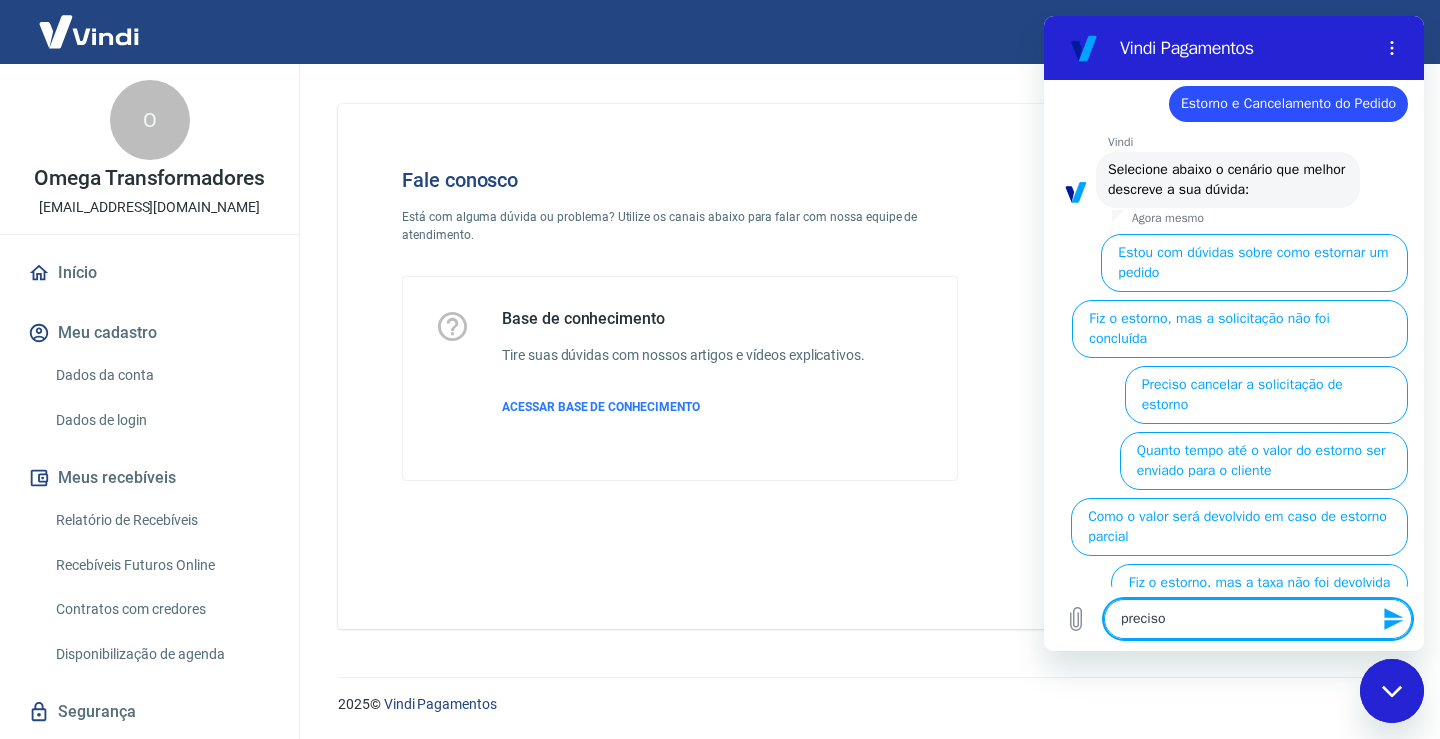 type on "preciso" 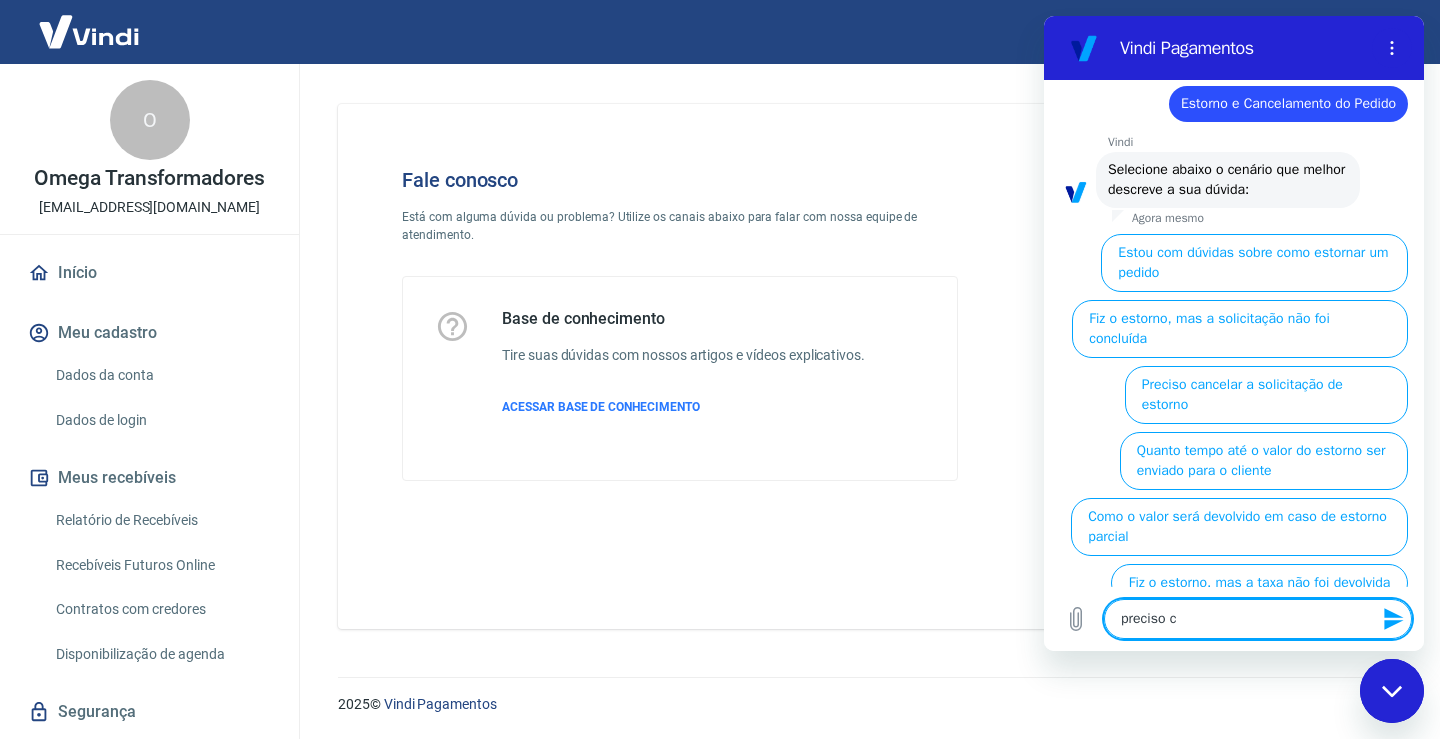 type on "preciso ca" 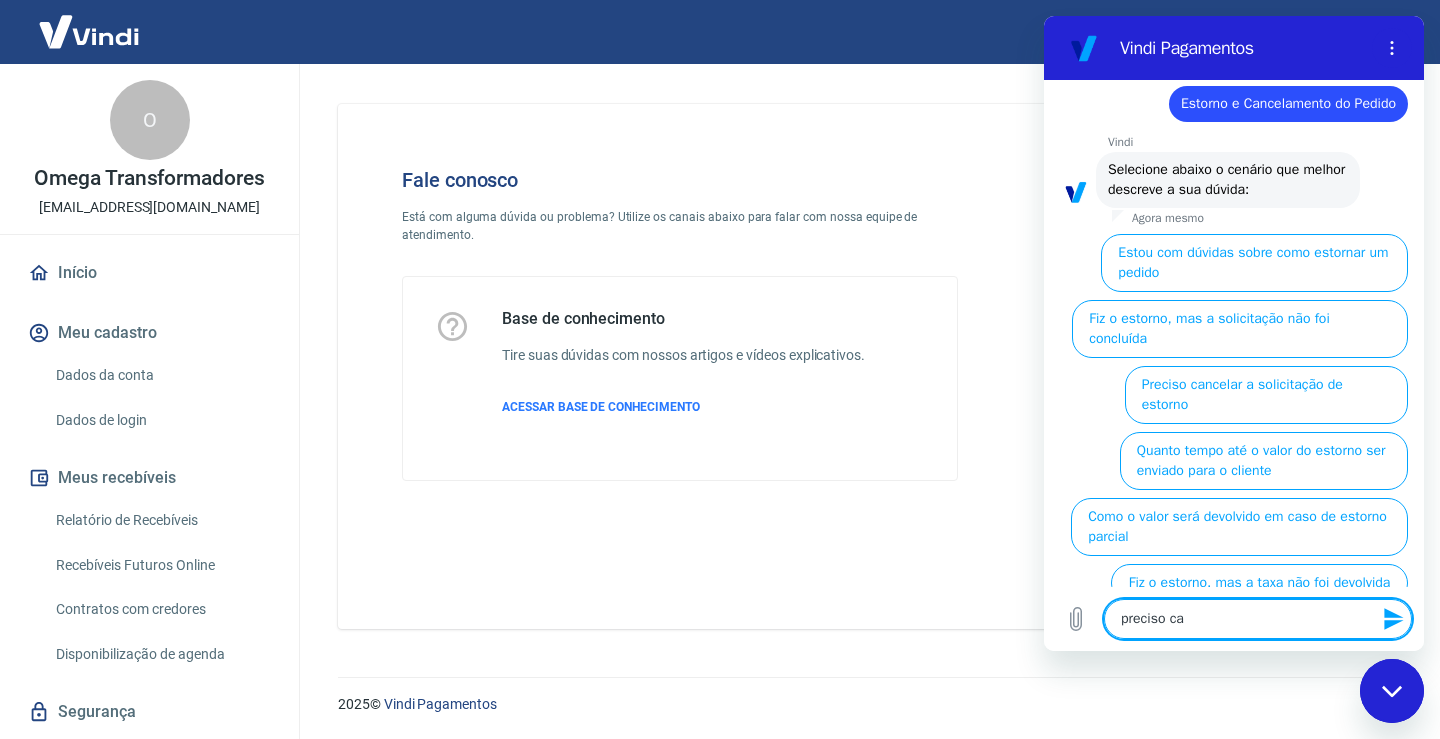 type on "preciso can" 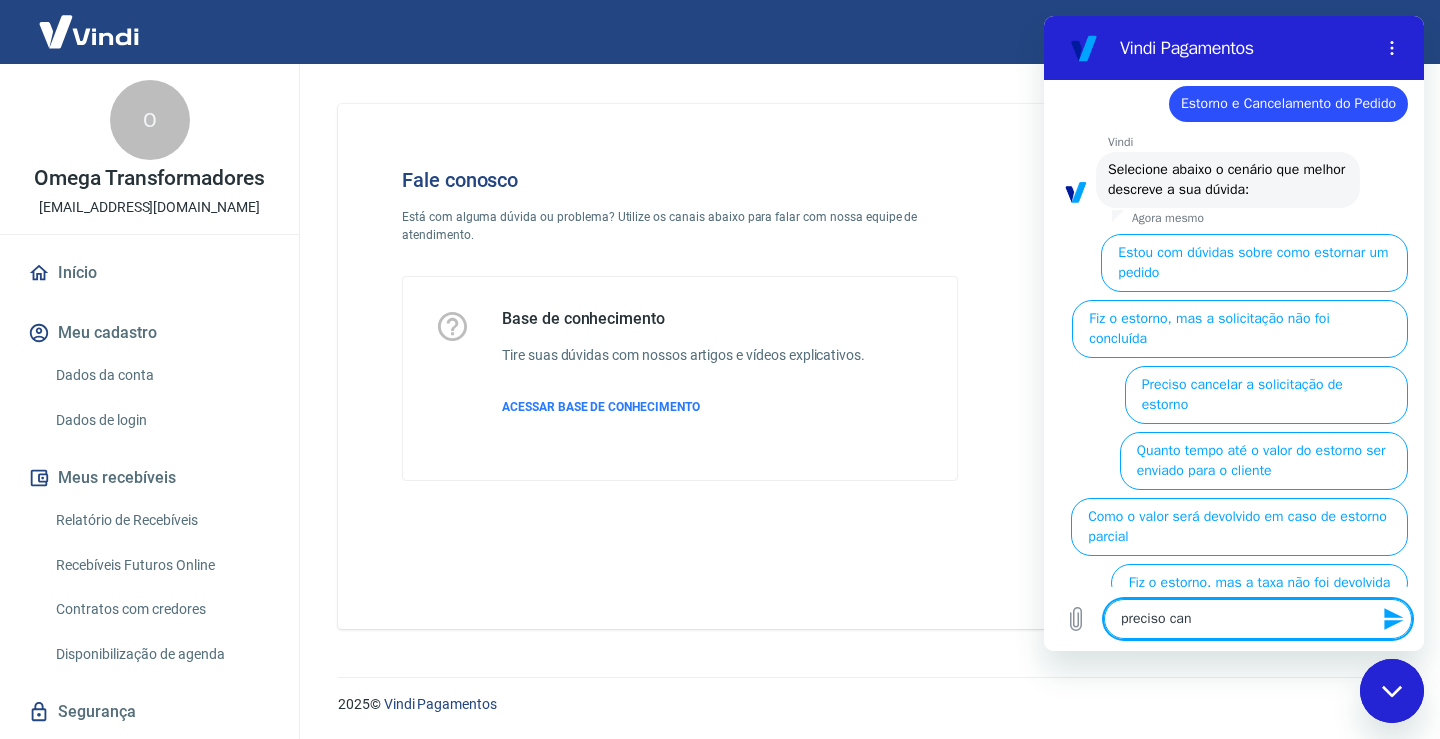 type on "preciso canc" 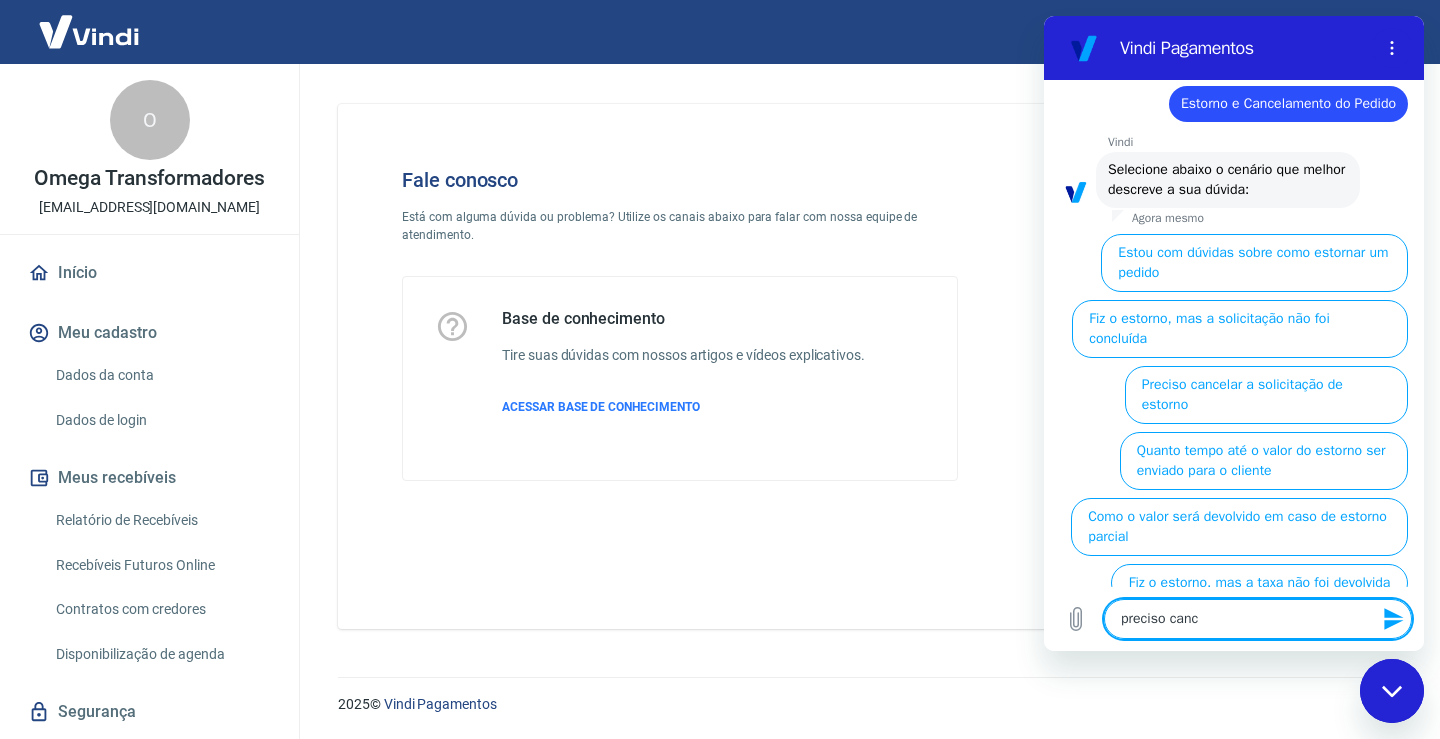 type on "preciso cance" 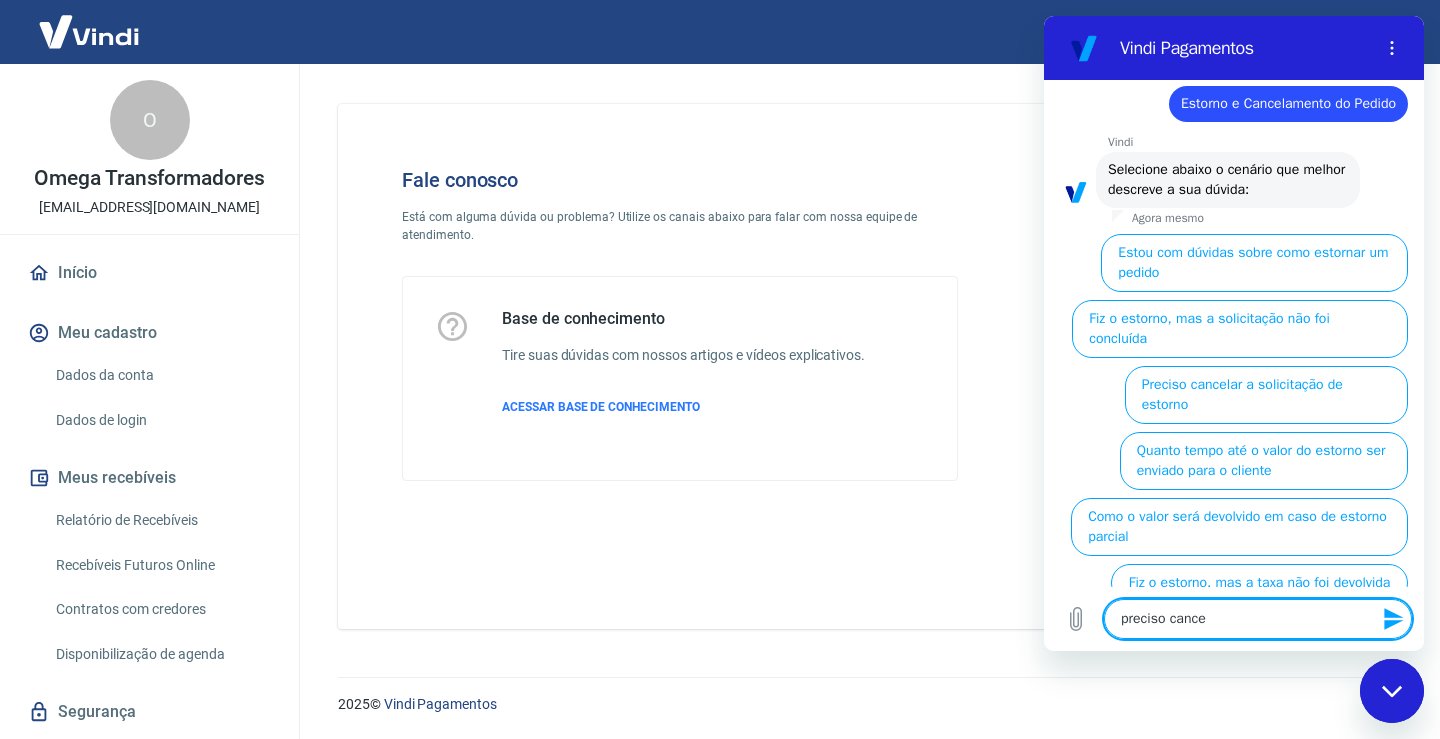 type on "x" 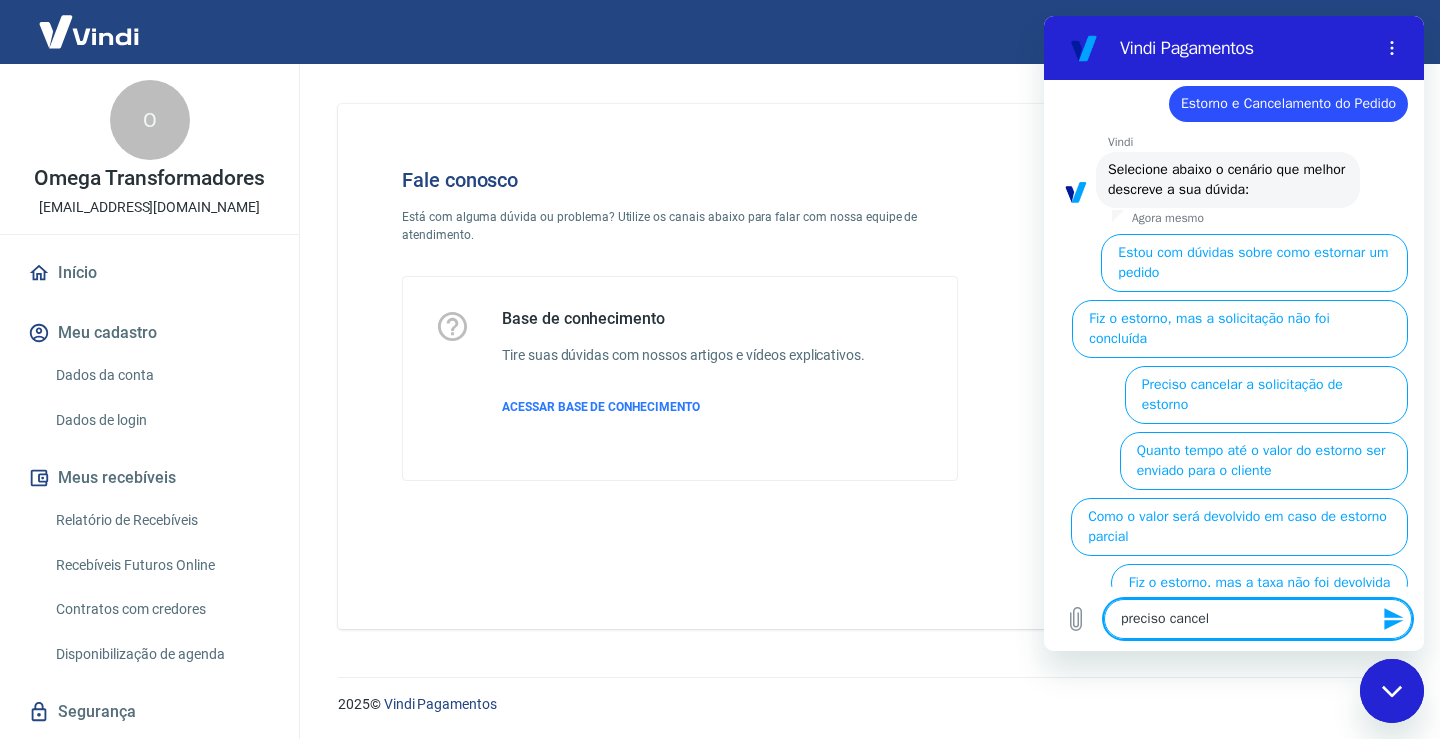 type on "preciso cancela" 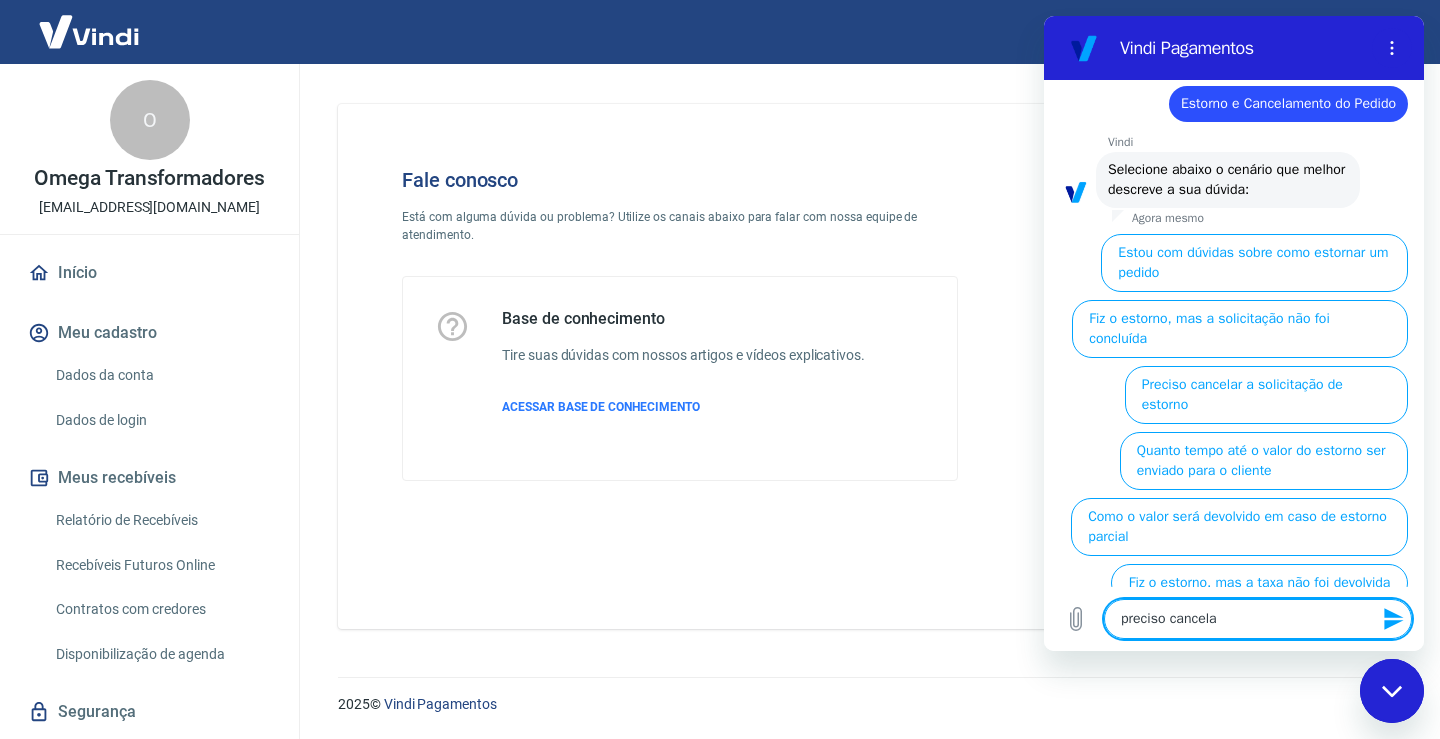 type on "preciso cancelar" 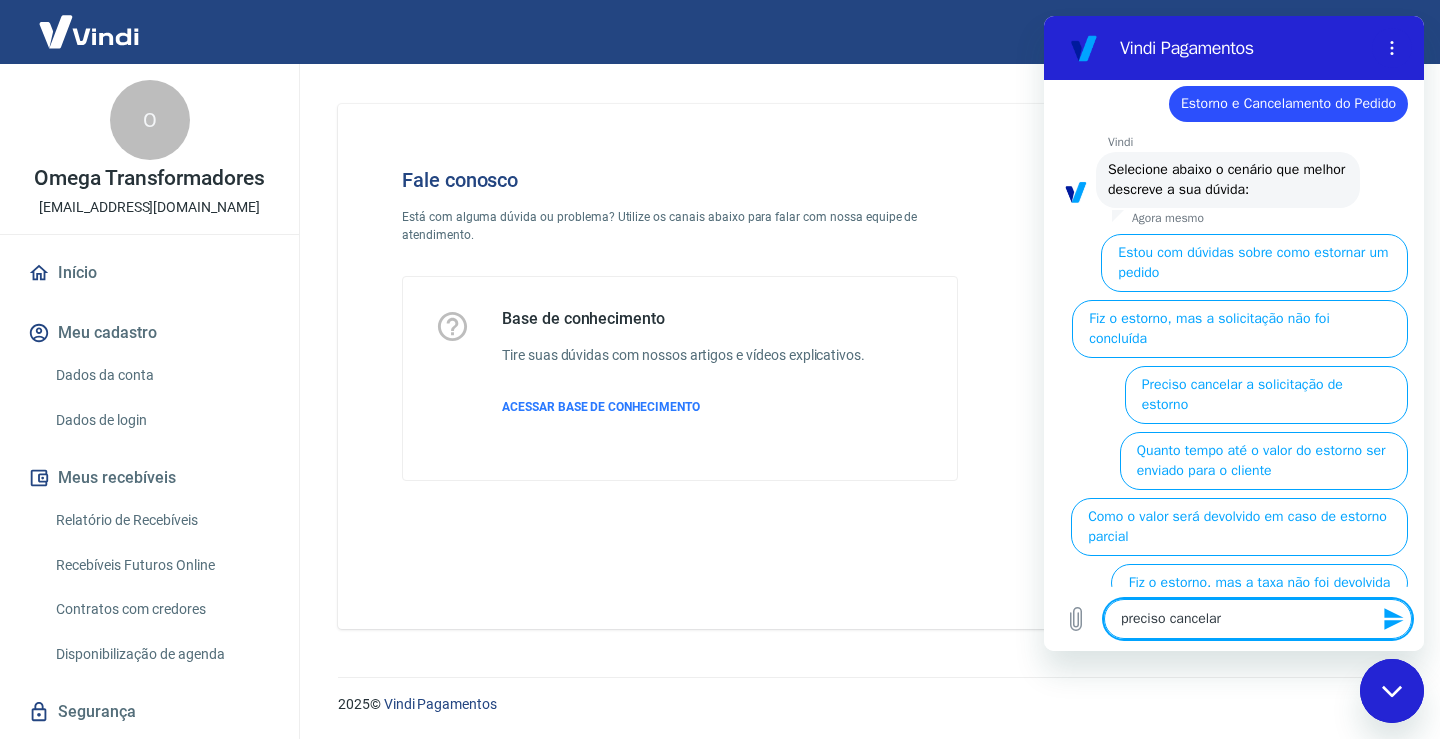 type on "preciso cancelar" 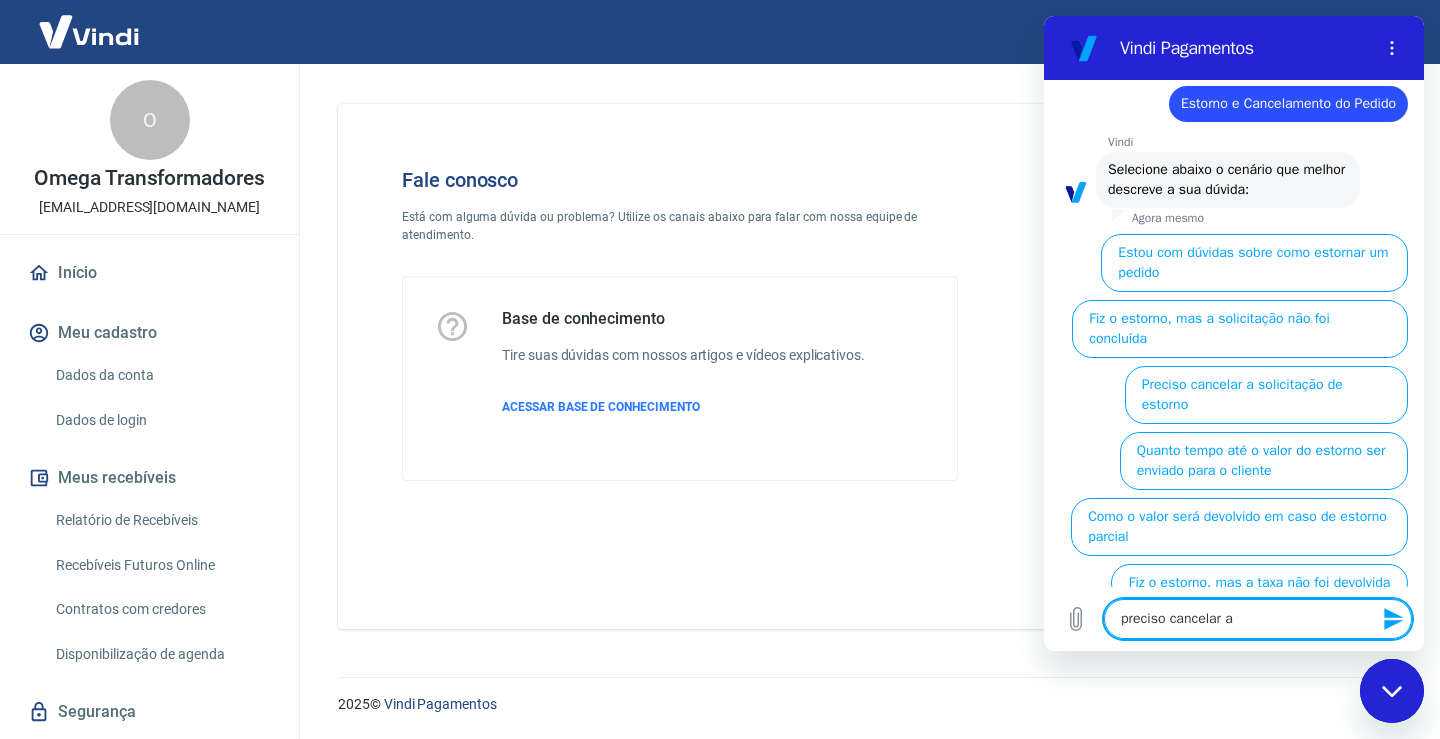 type on "preciso cancelar a" 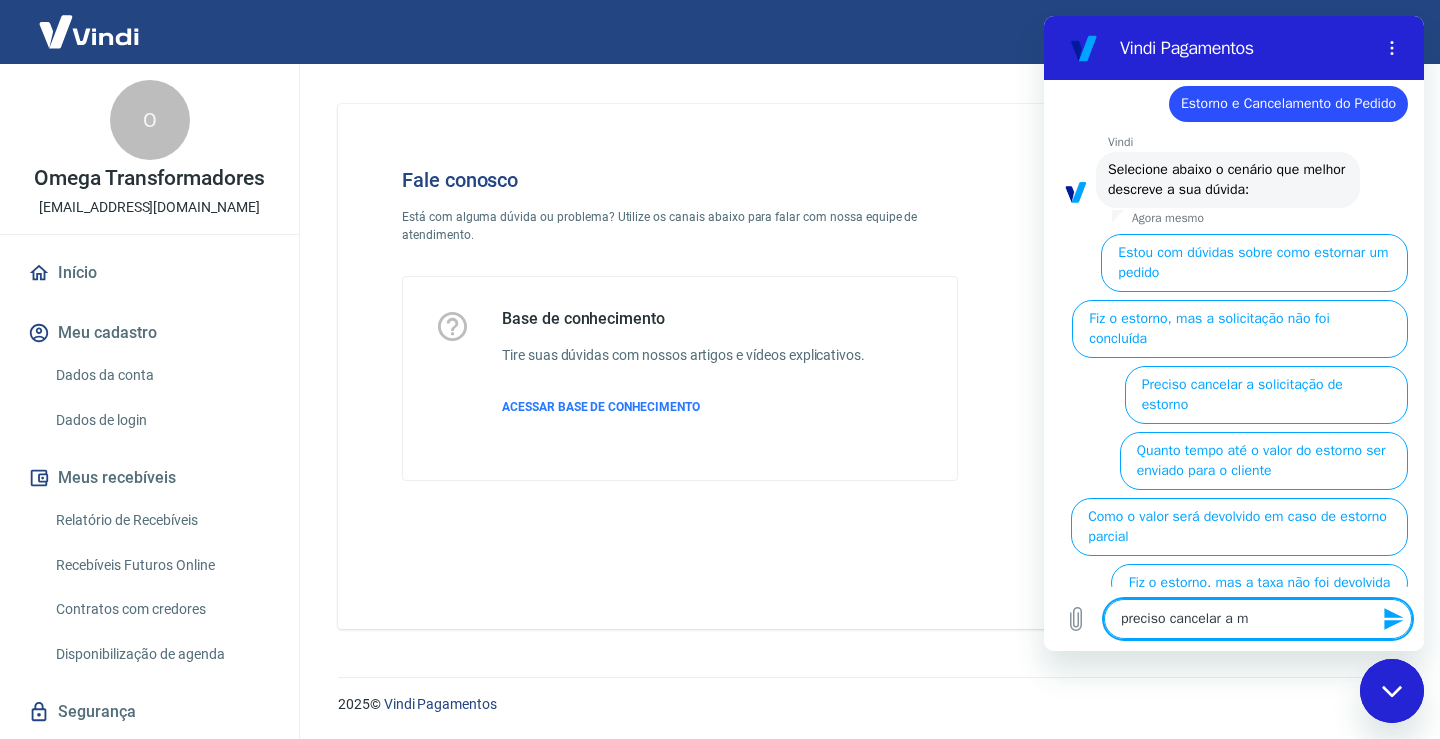 type on "preciso cancelar a mi" 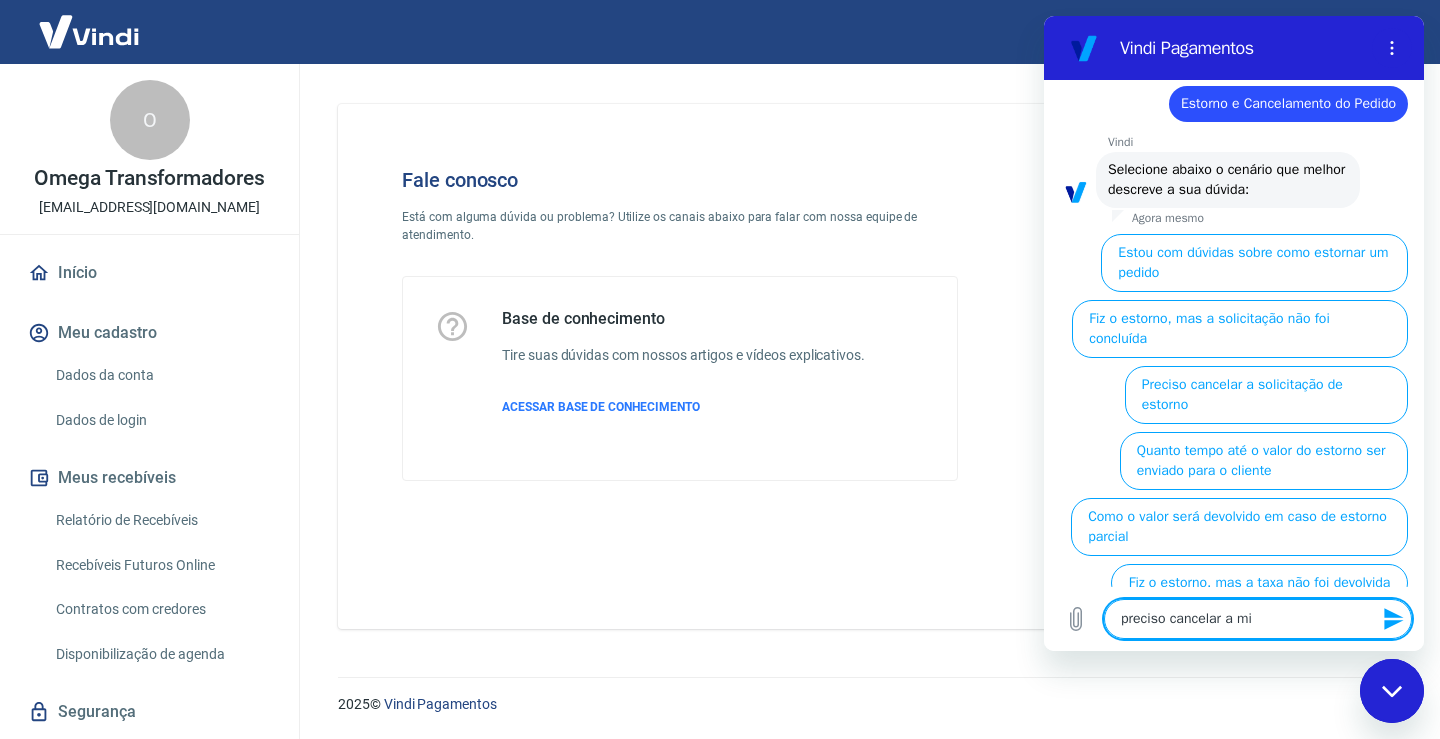 type on "preciso cancelar a min" 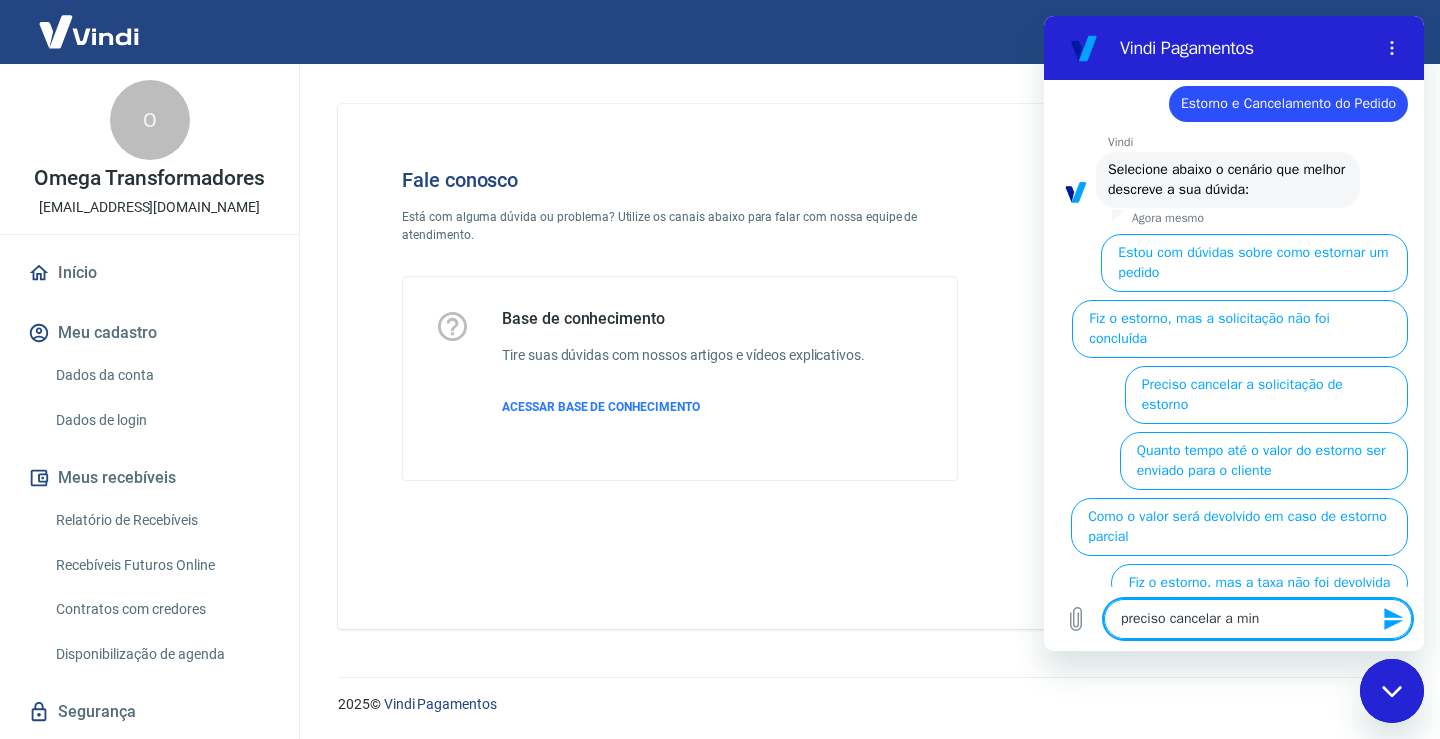 type on "preciso cancelar a minh" 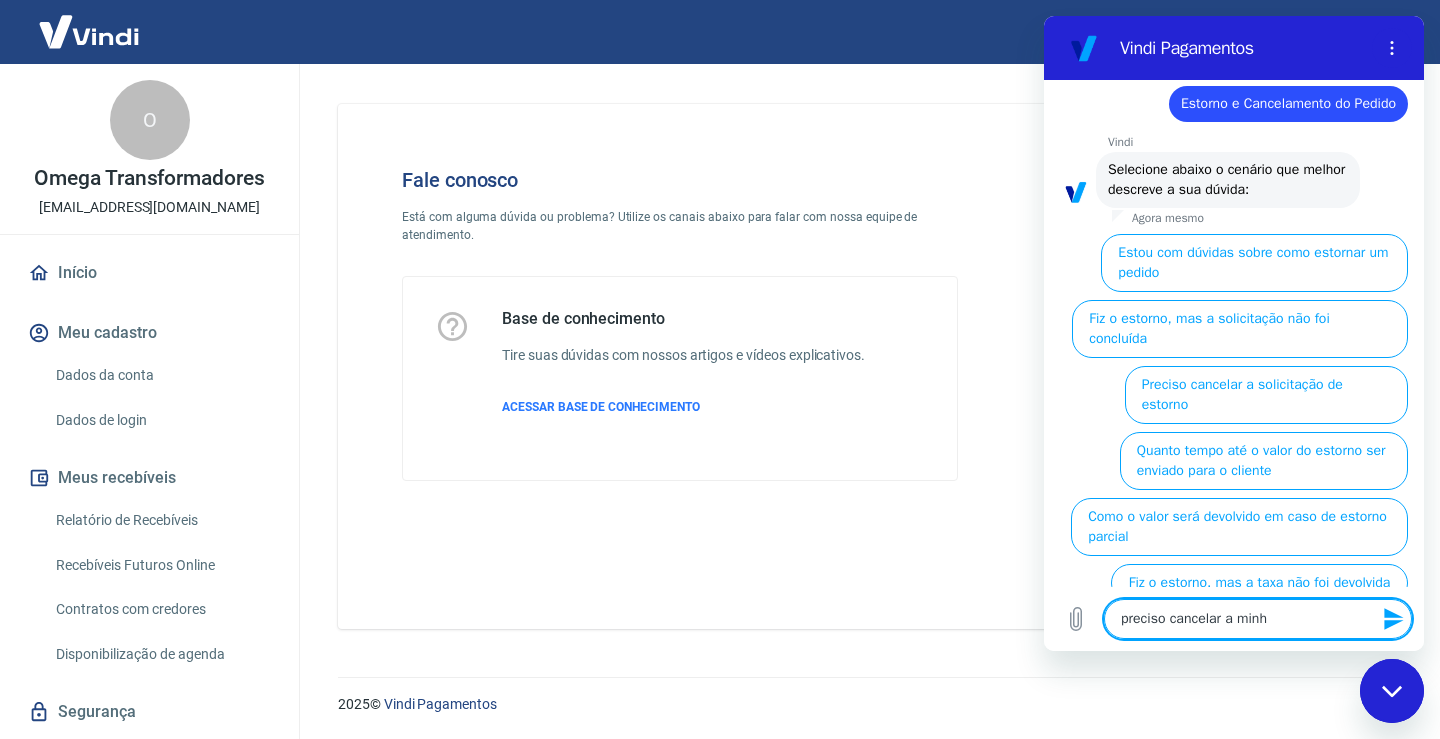 type on "preciso cancelar a minha" 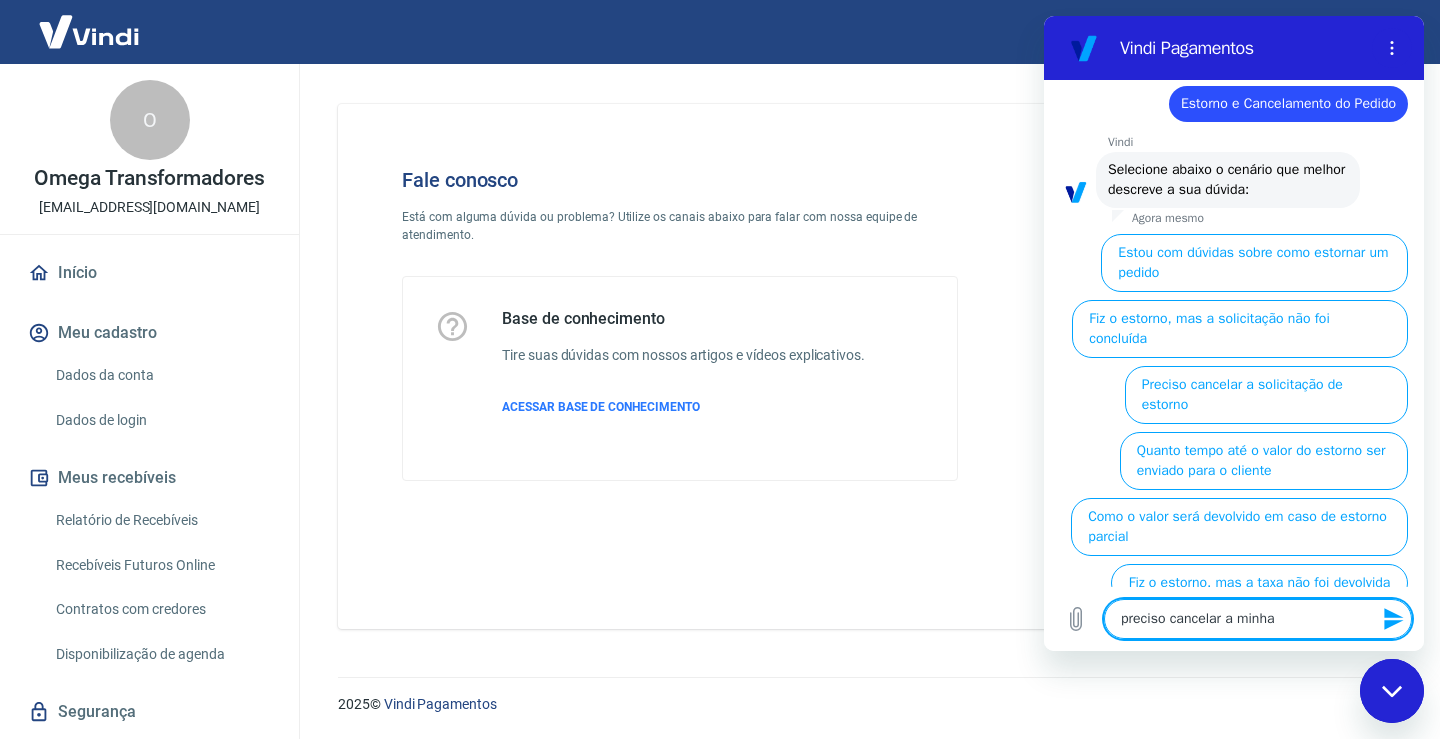 type on "preciso cancelar a minha" 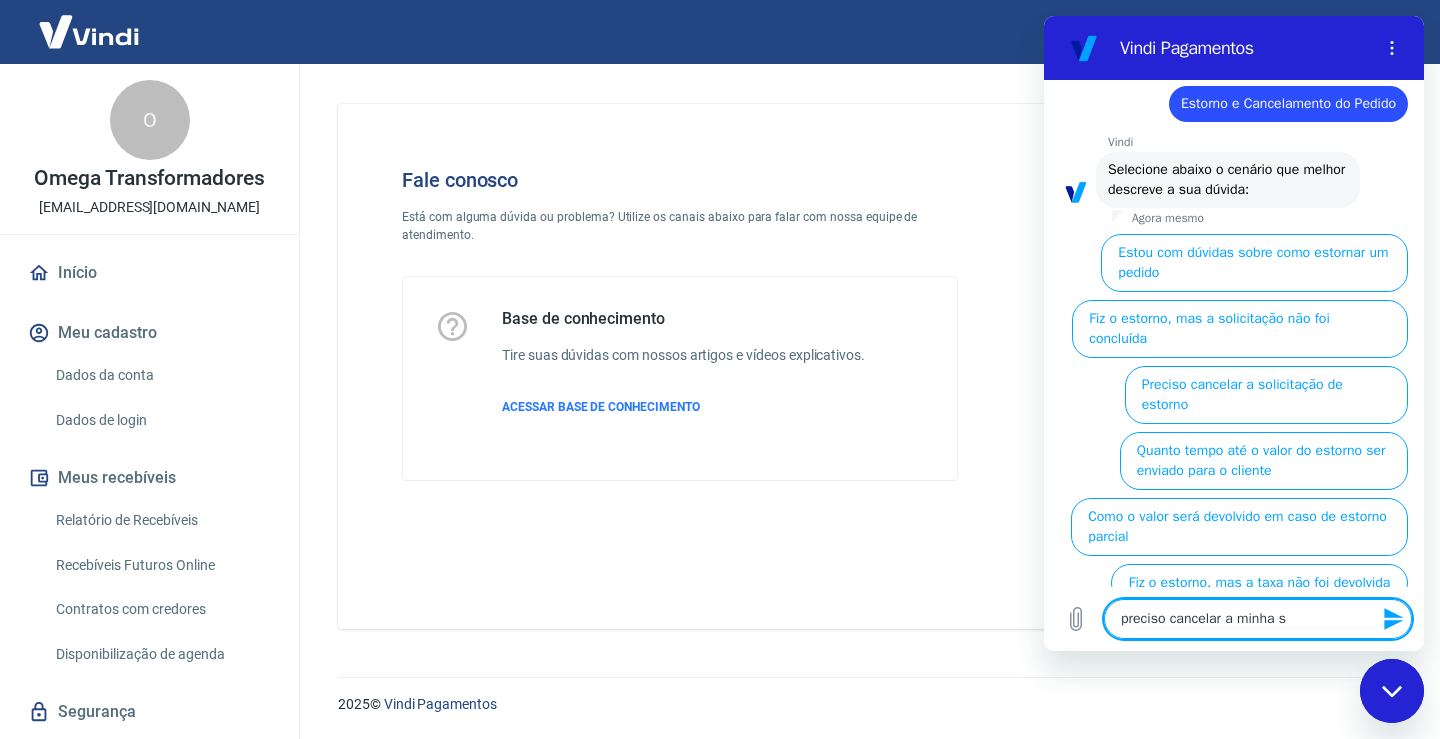 type on "preciso cancelar a minha so" 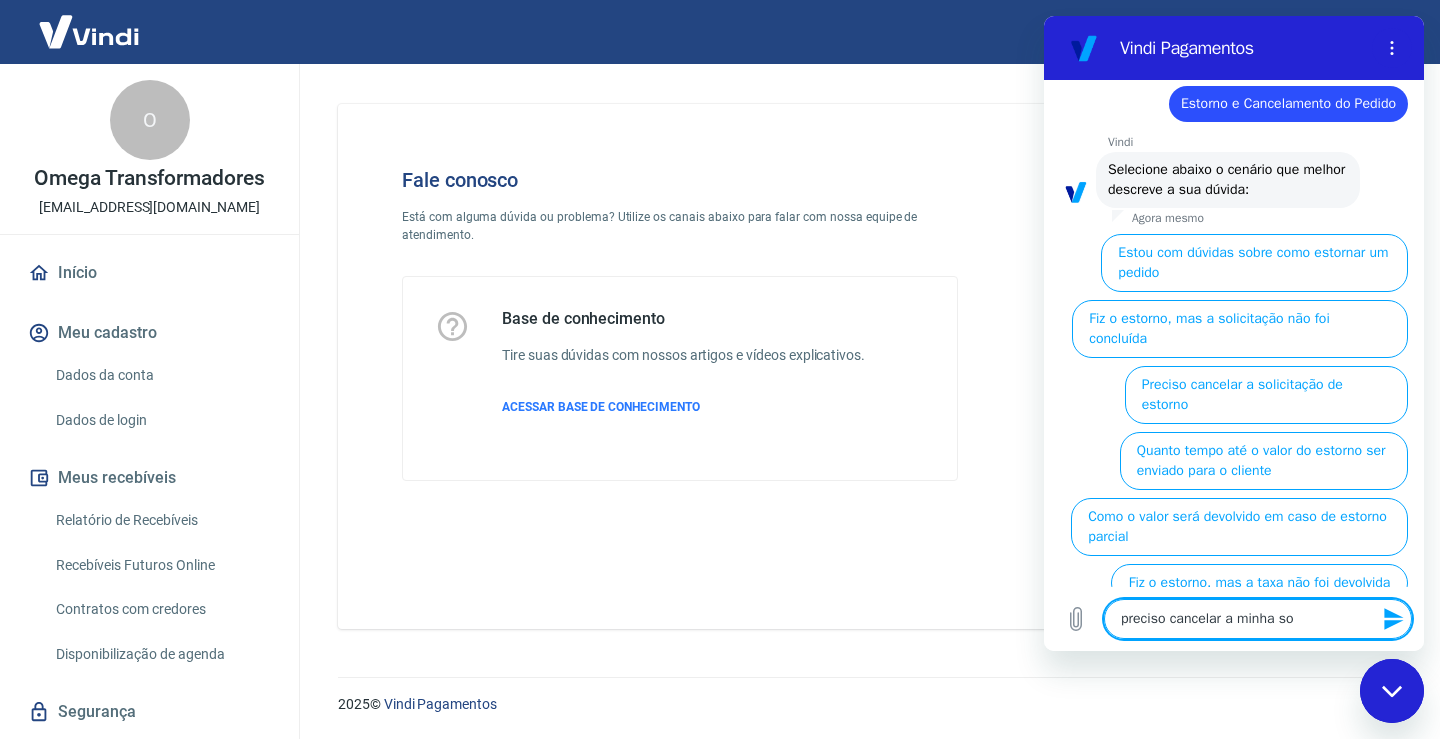 type on "preciso cancelar a minha sol" 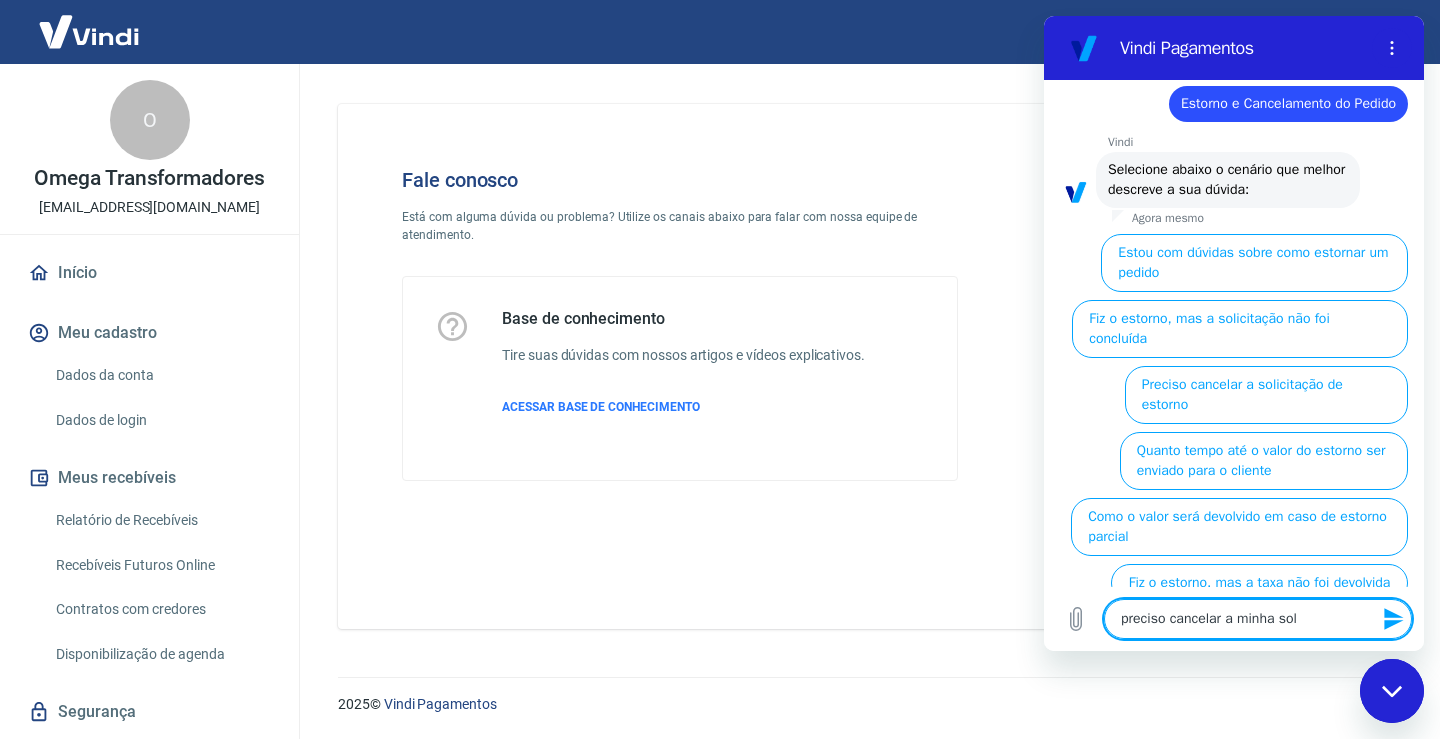 type on "preciso cancelar a minha soli" 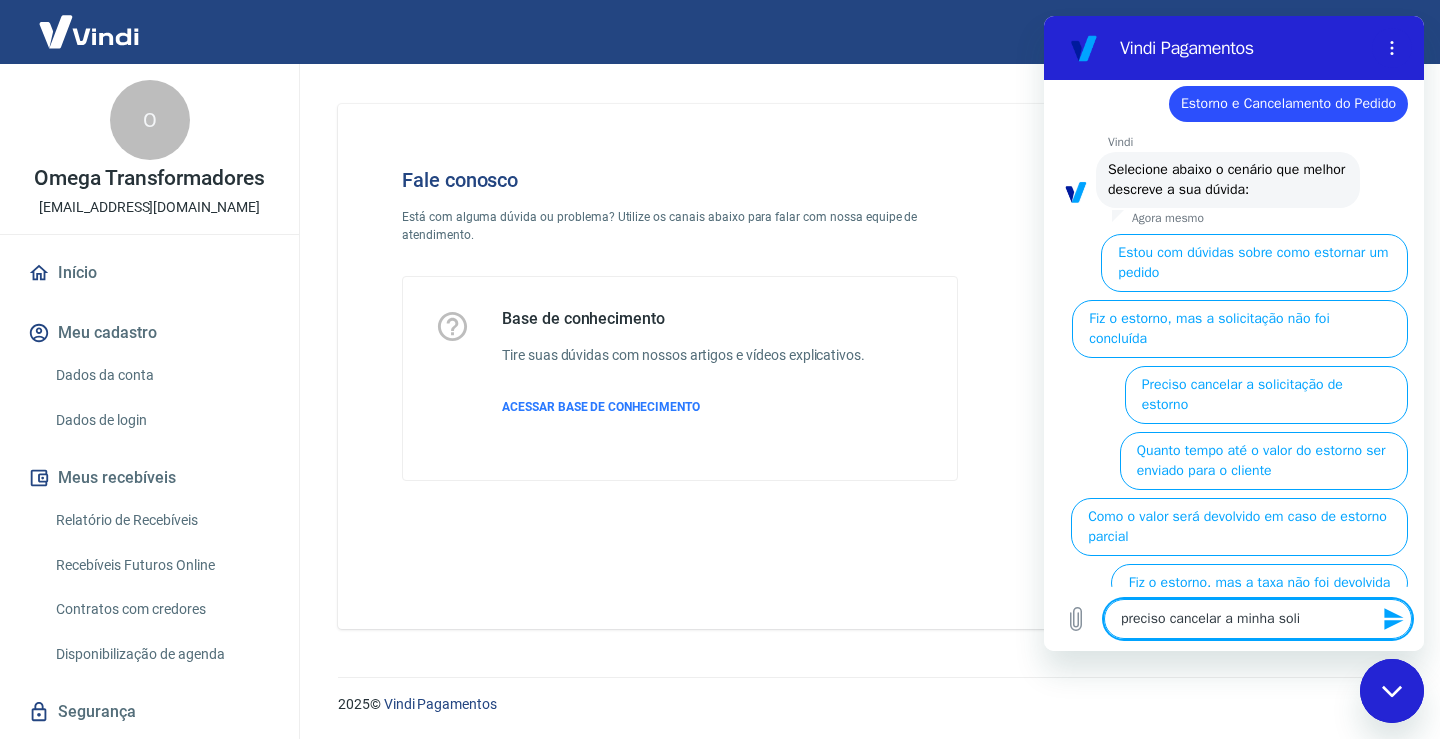 type on "preciso cancelar a minha solic" 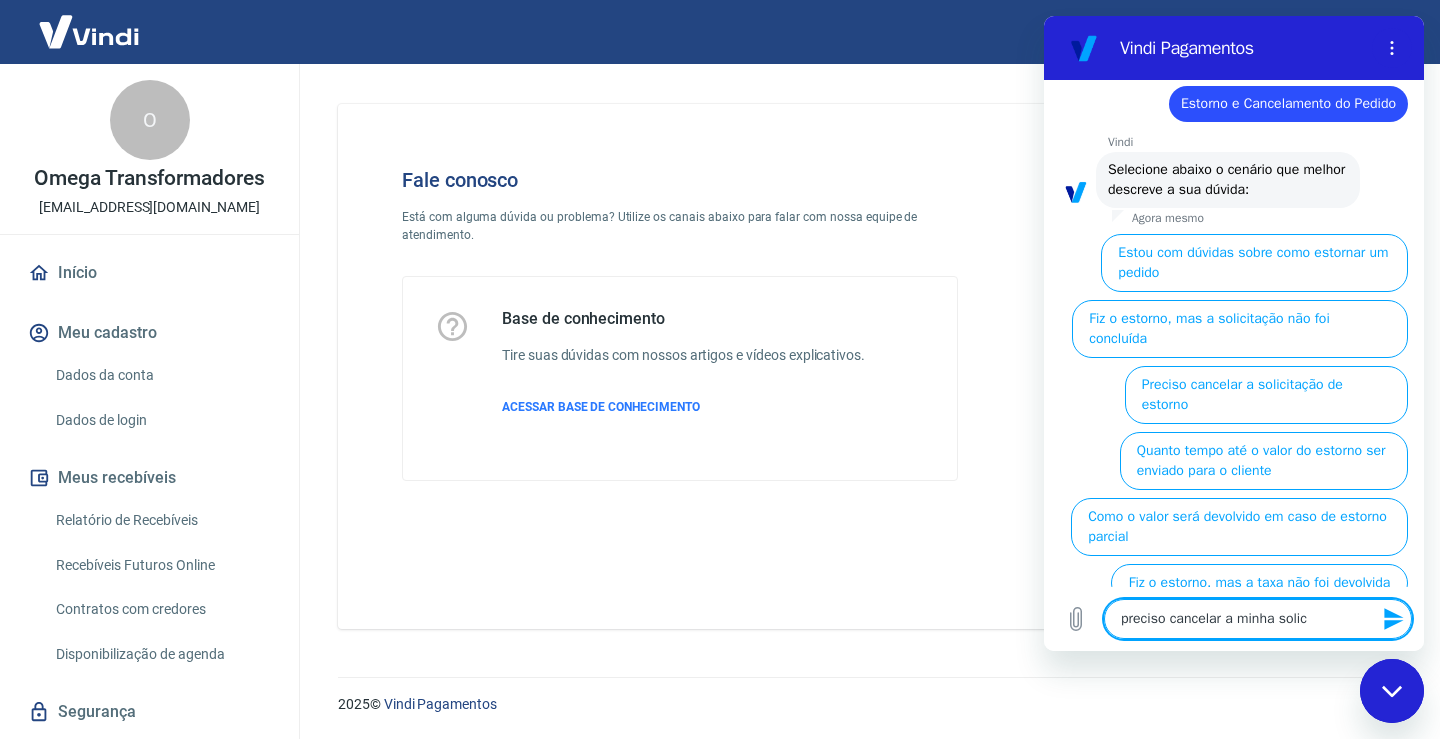 type on "preciso cancelar a minha solici" 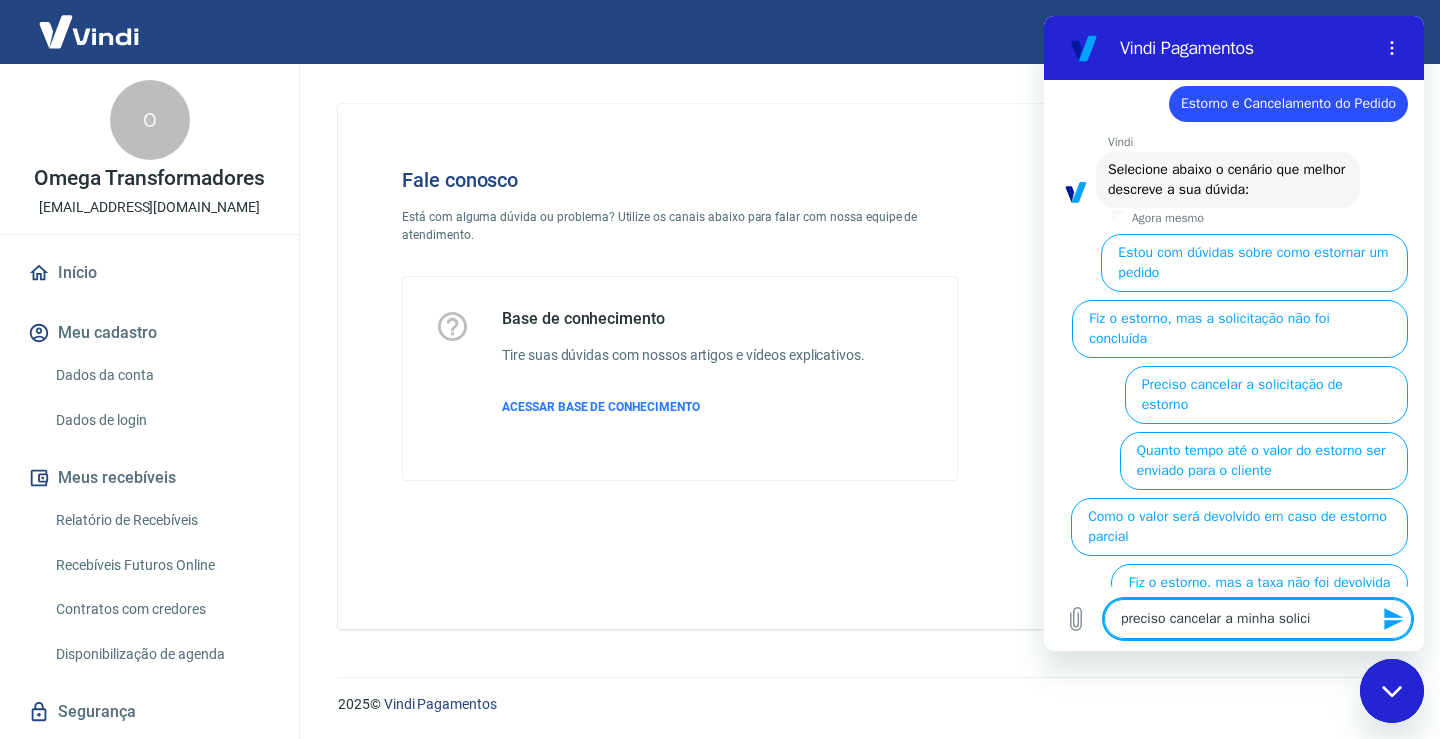 type on "preciso cancelar a minha solicit" 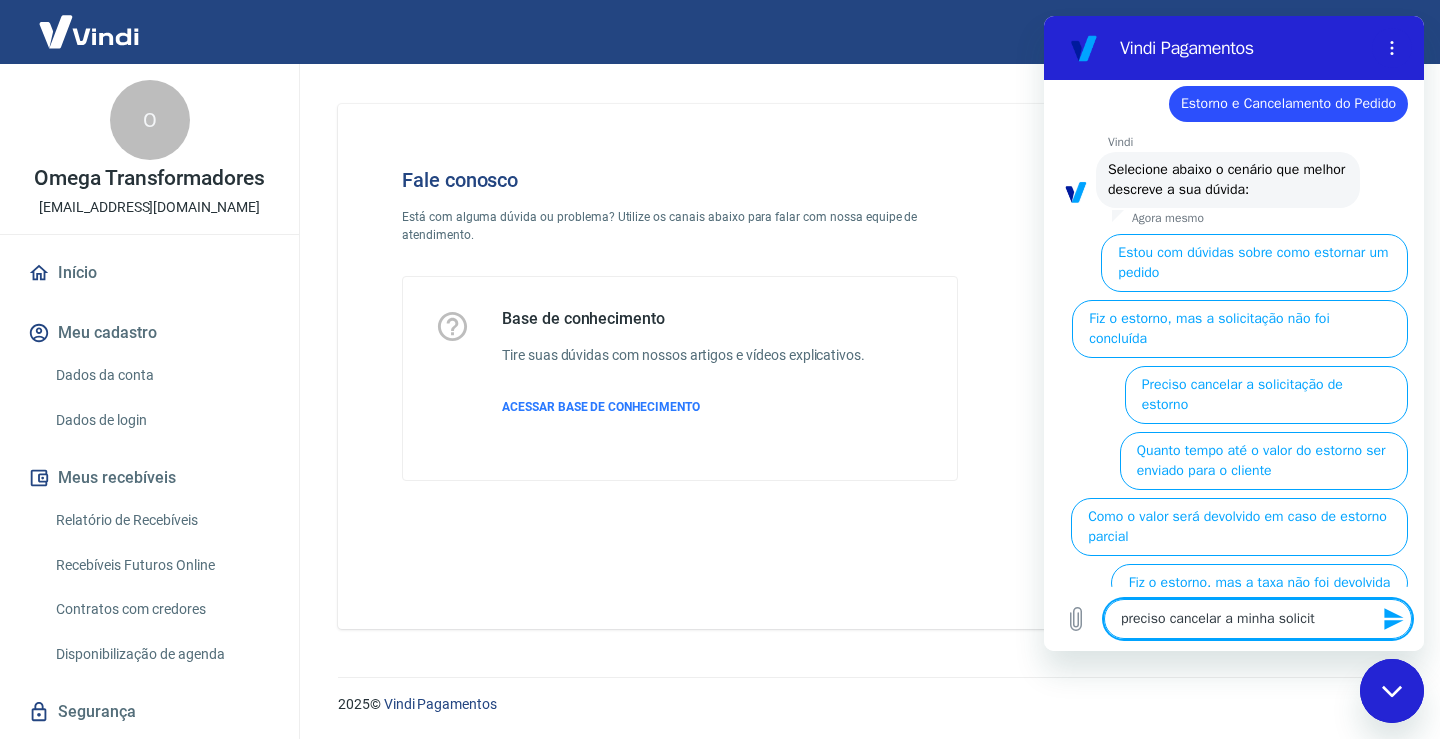 type on "preciso cancelar a minha solicita" 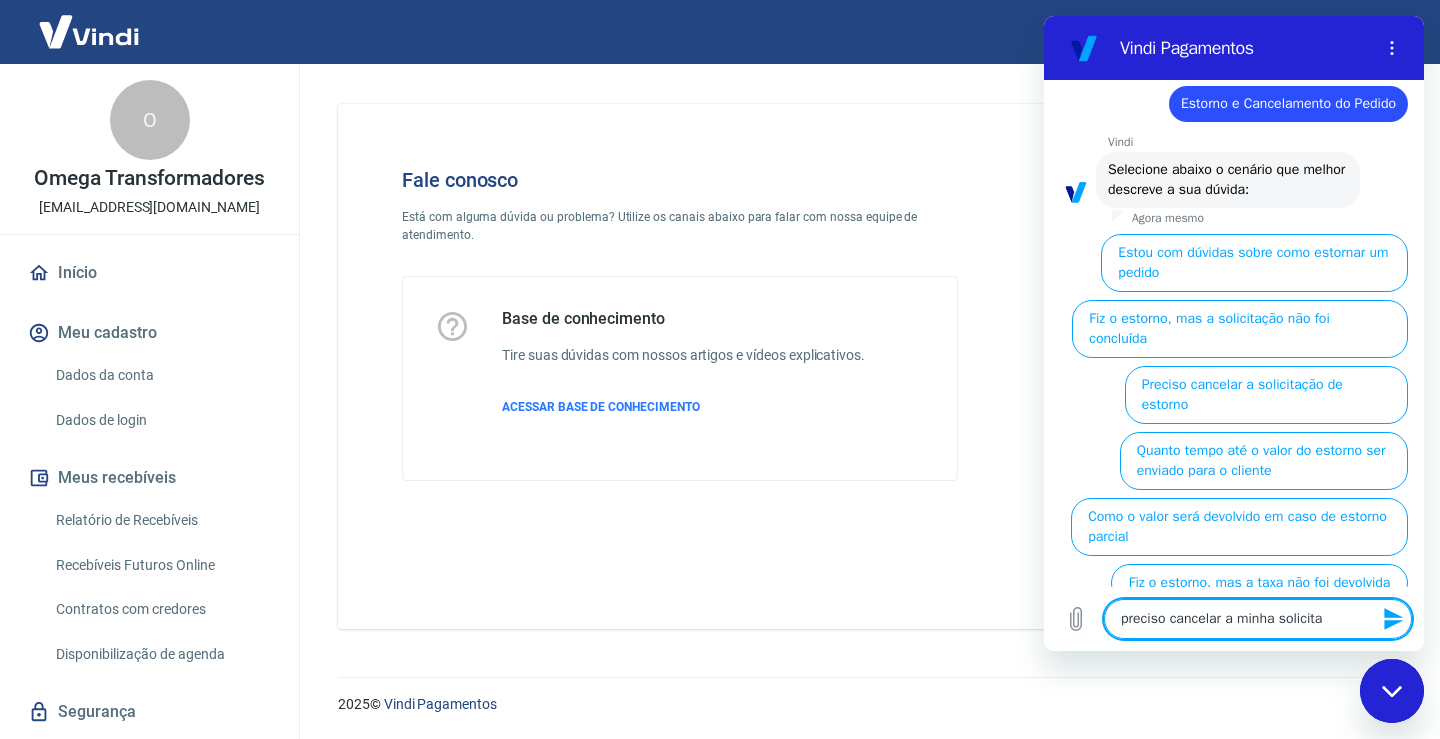 type on "preciso cancelar a minha solicitaç" 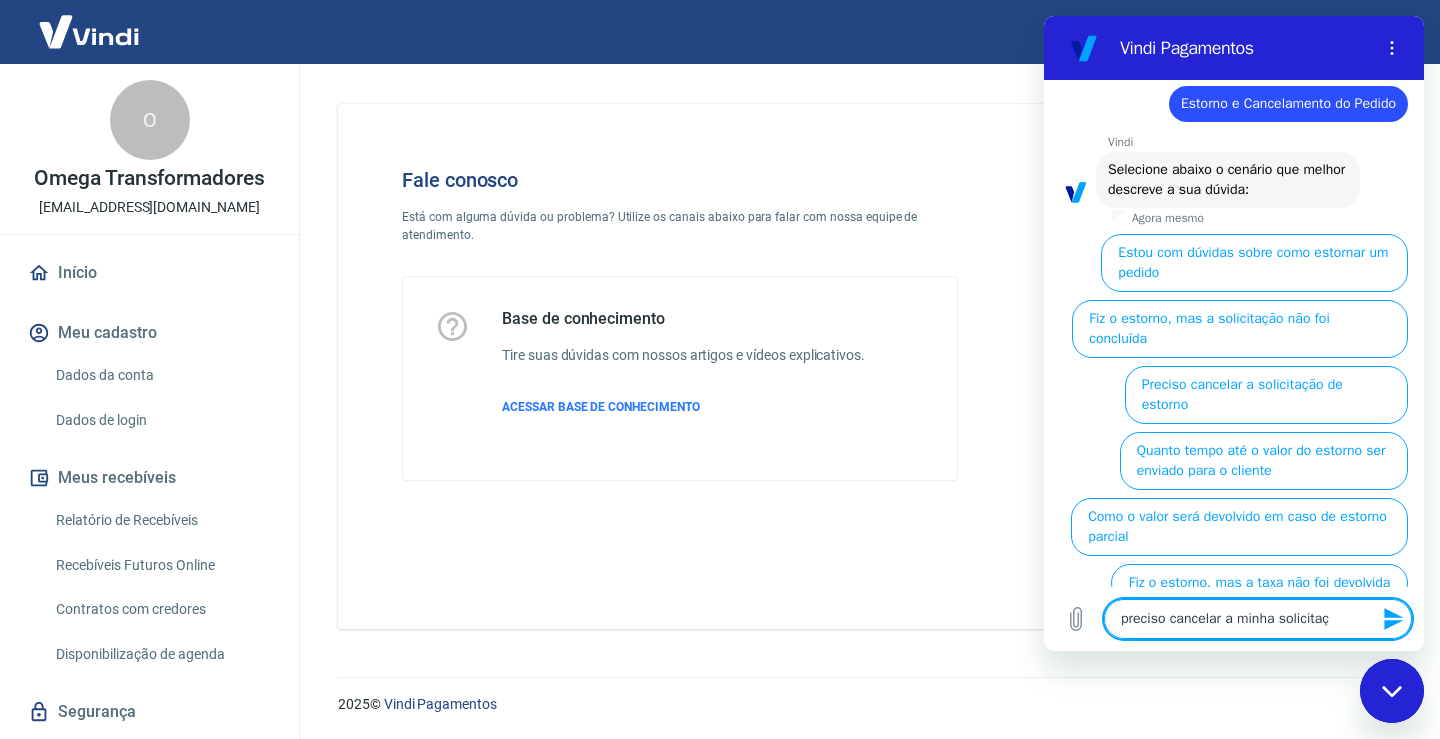 type on "preciso cancelar a minha solicitaçã" 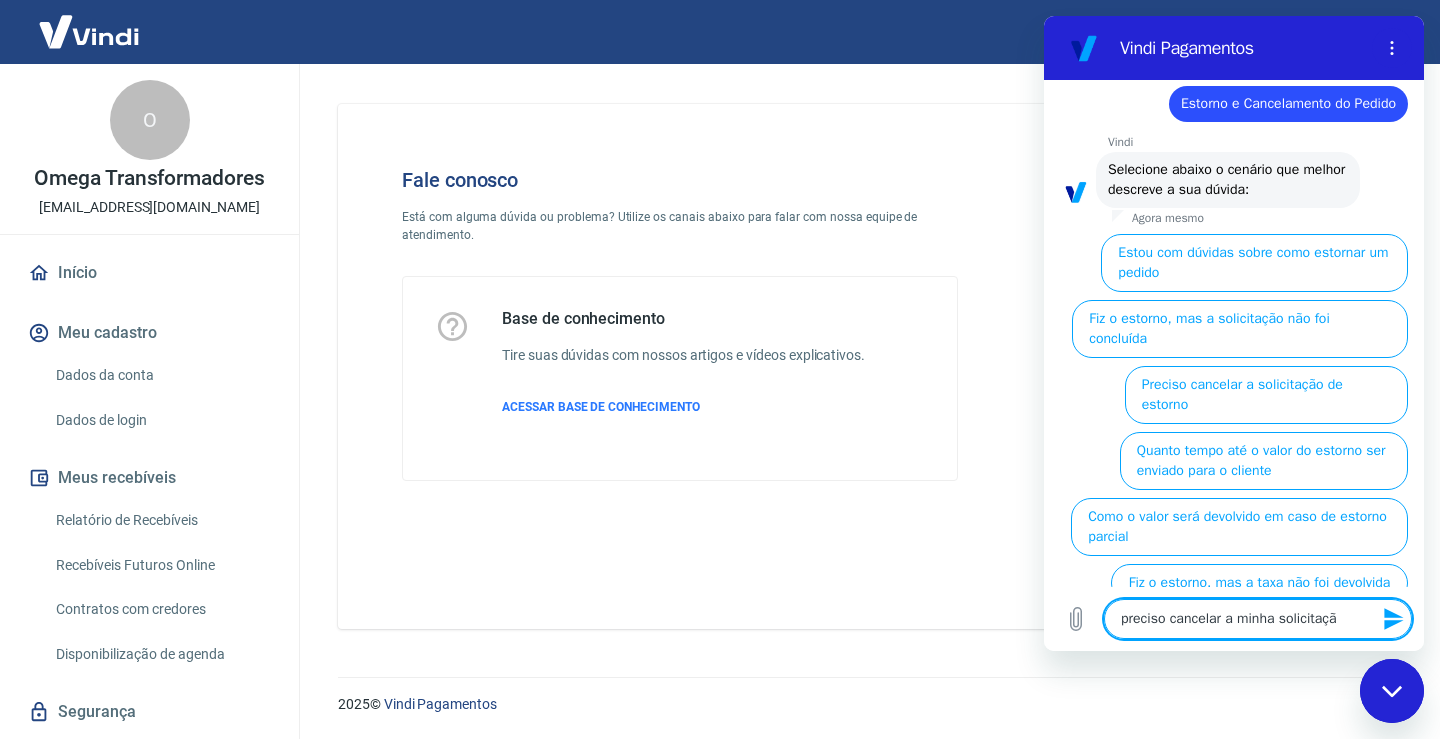 type on "preciso cancelar a minha solicitação" 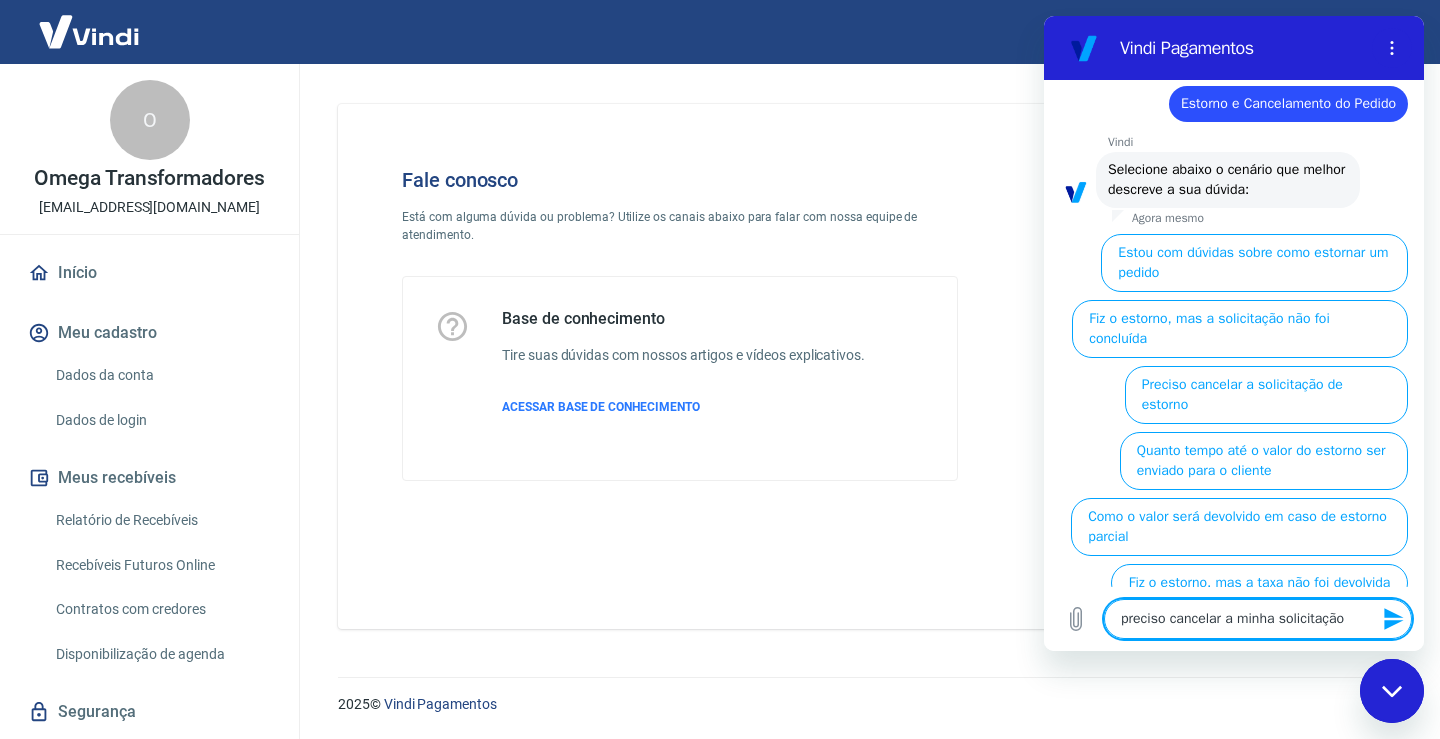 type on "preciso cancelar a minha solicitação" 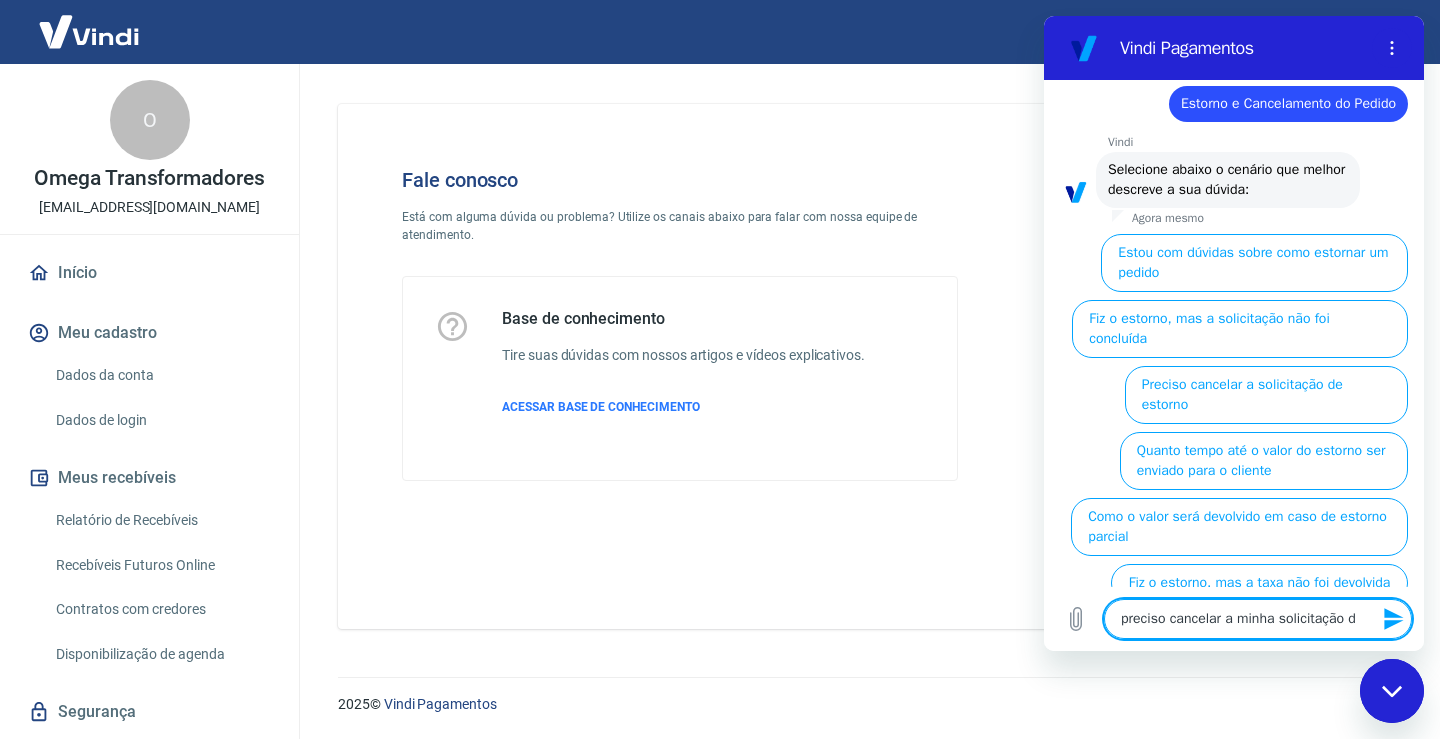 type on "preciso cancelar a minha solicitação de" 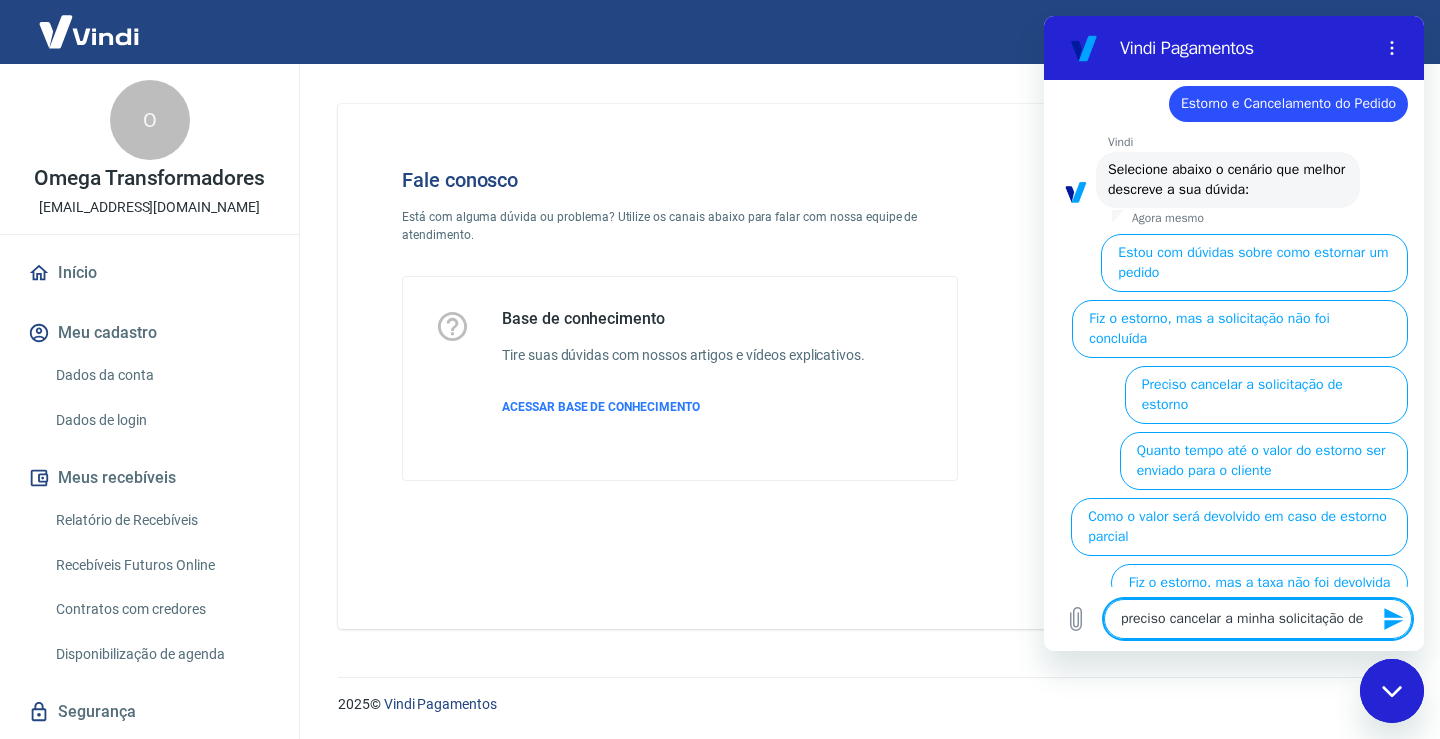 type on "preciso cancelar a minha solicitação de" 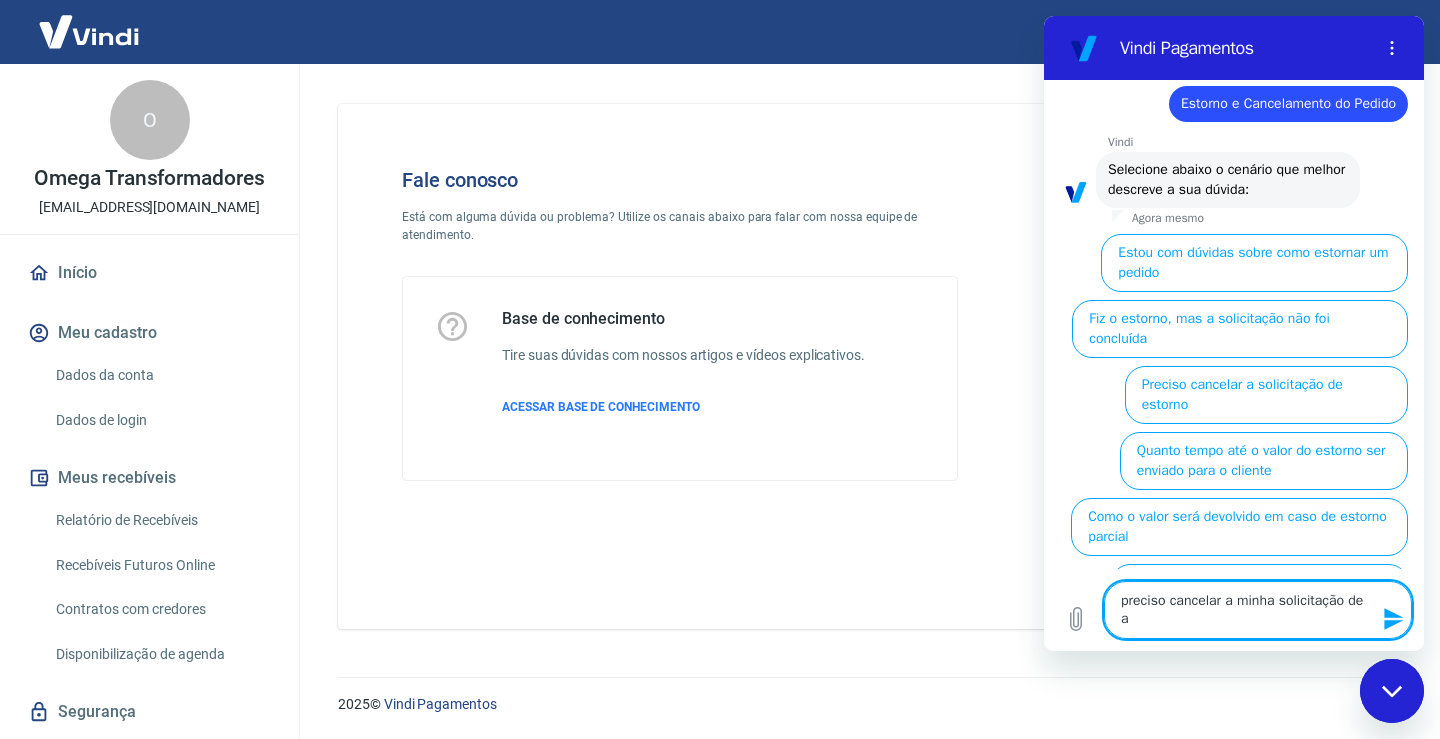 type on "preciso cancelar a minha solicitação de an" 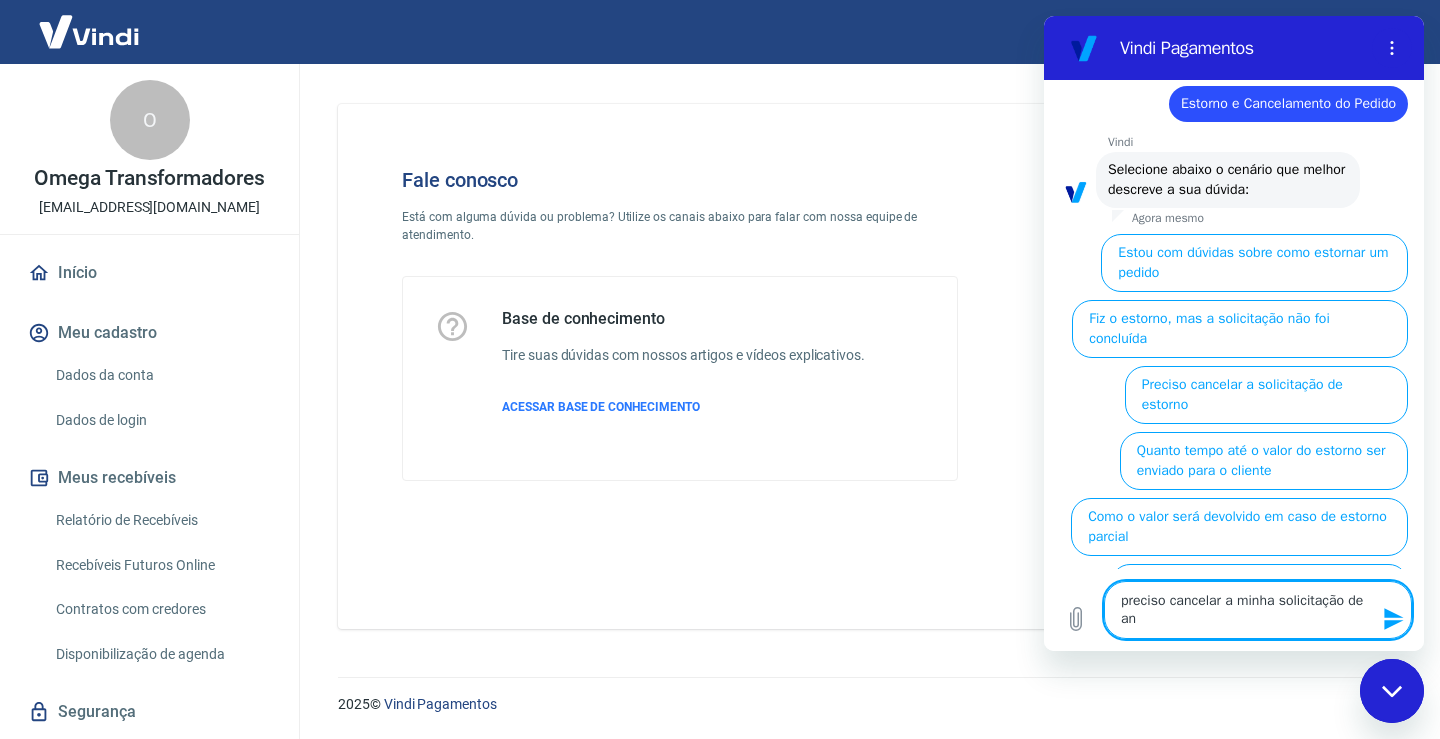 type on "preciso cancelar a minha solicitação de ant" 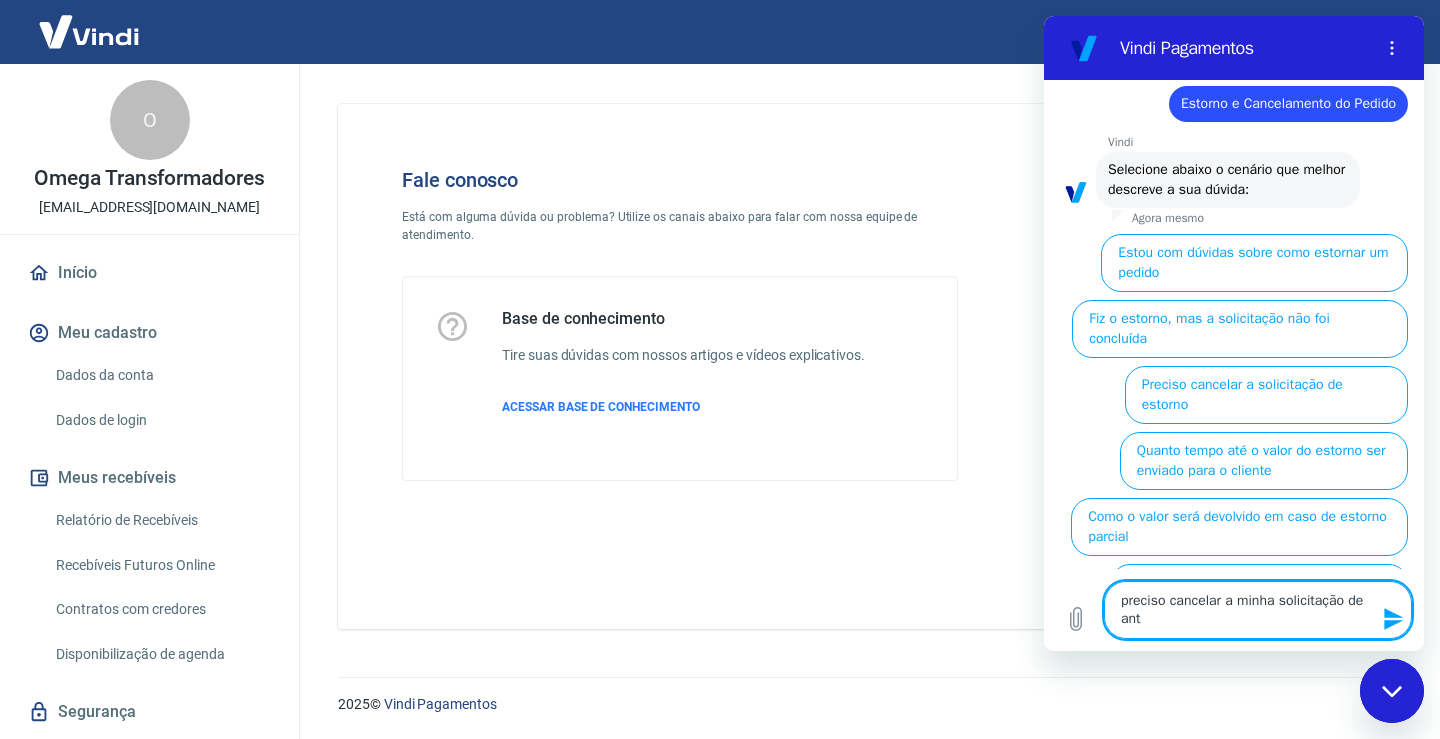 type on "preciso cancelar a minha solicitação de ante" 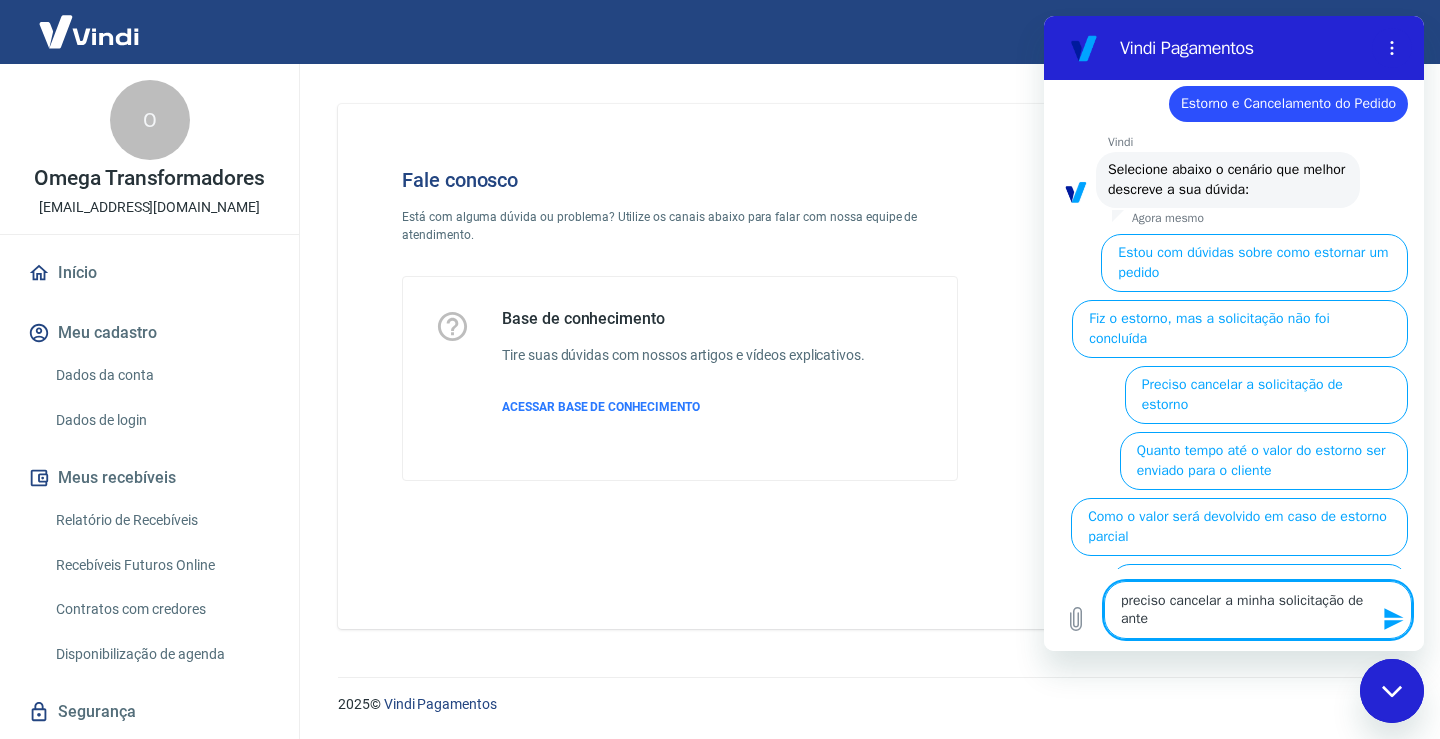 type on "preciso cancelar a minha solicitação de antec" 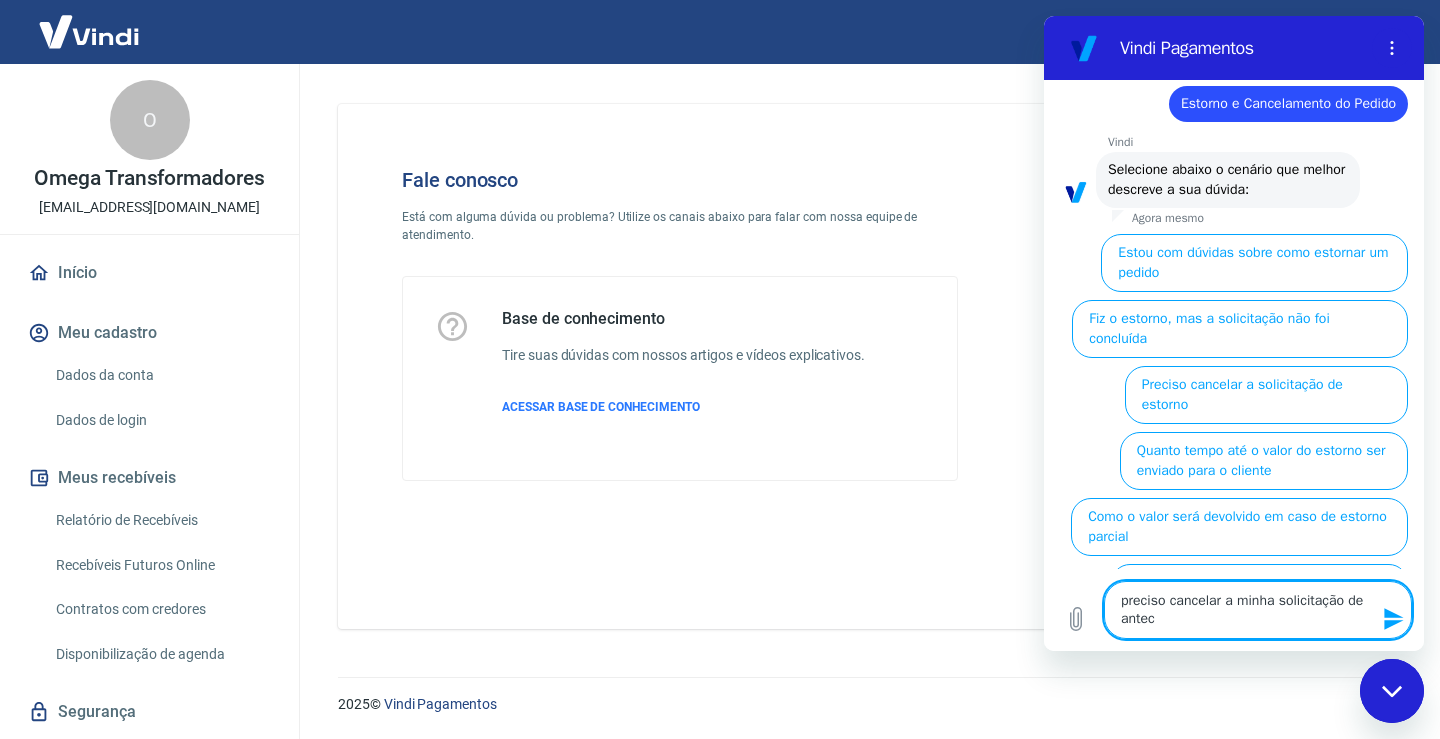 type on "preciso cancelar a minha solicitação de anteci" 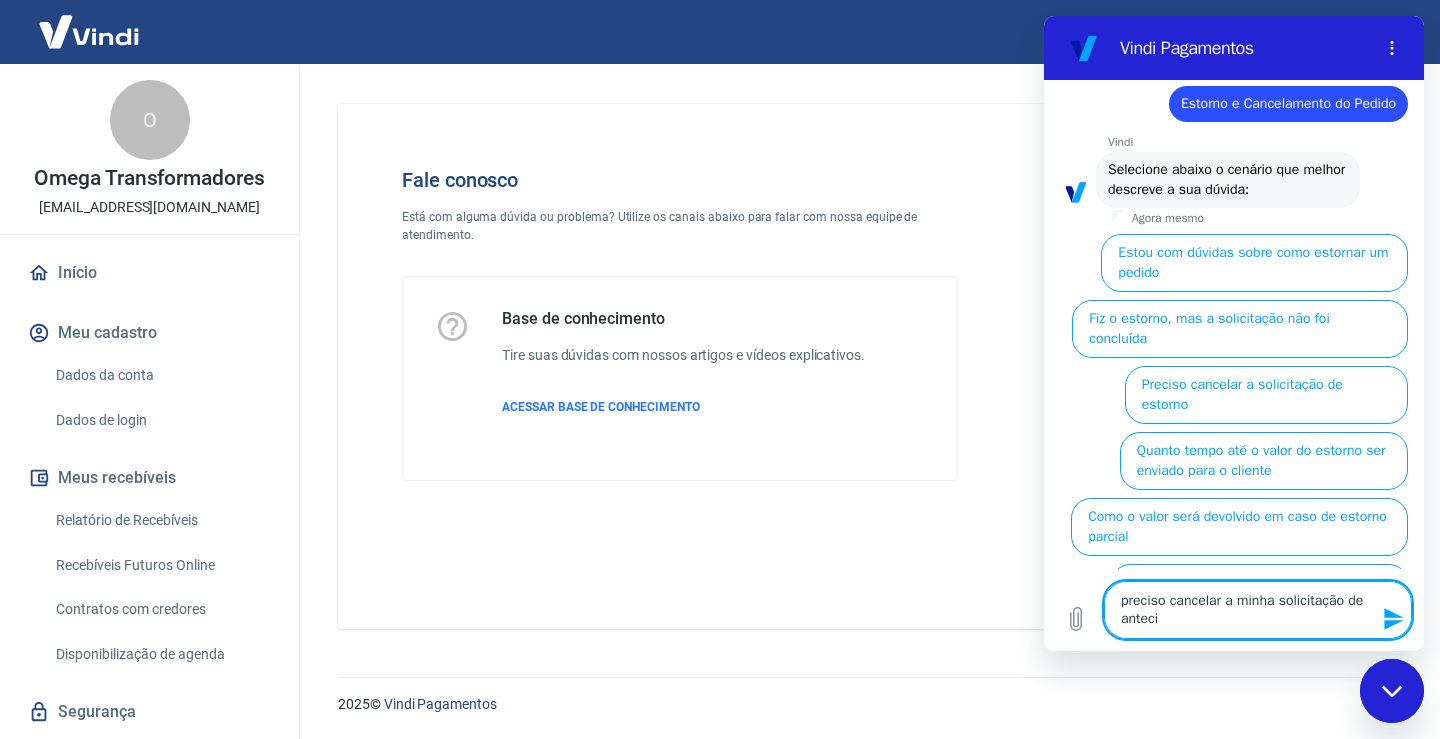 type on "preciso cancelar a minha solicitação de antecip" 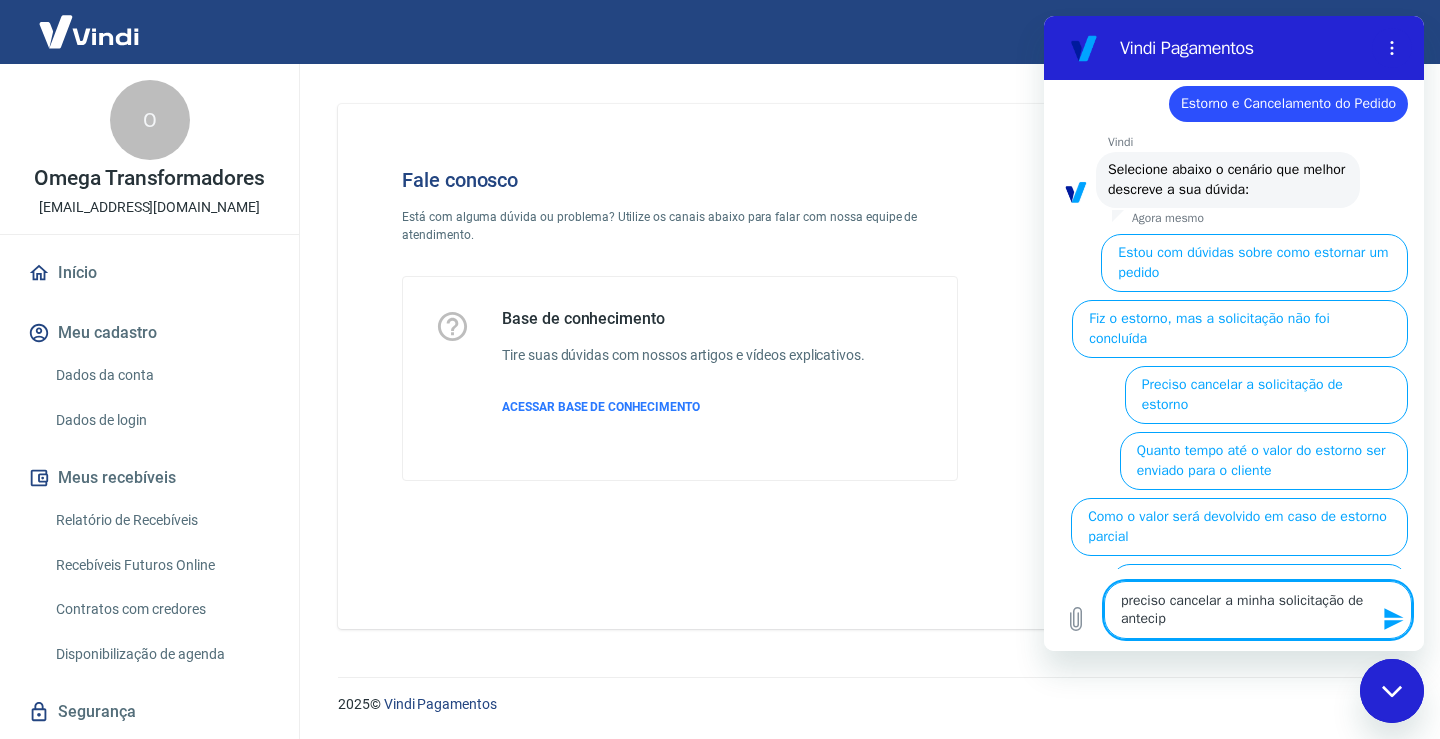 type on "x" 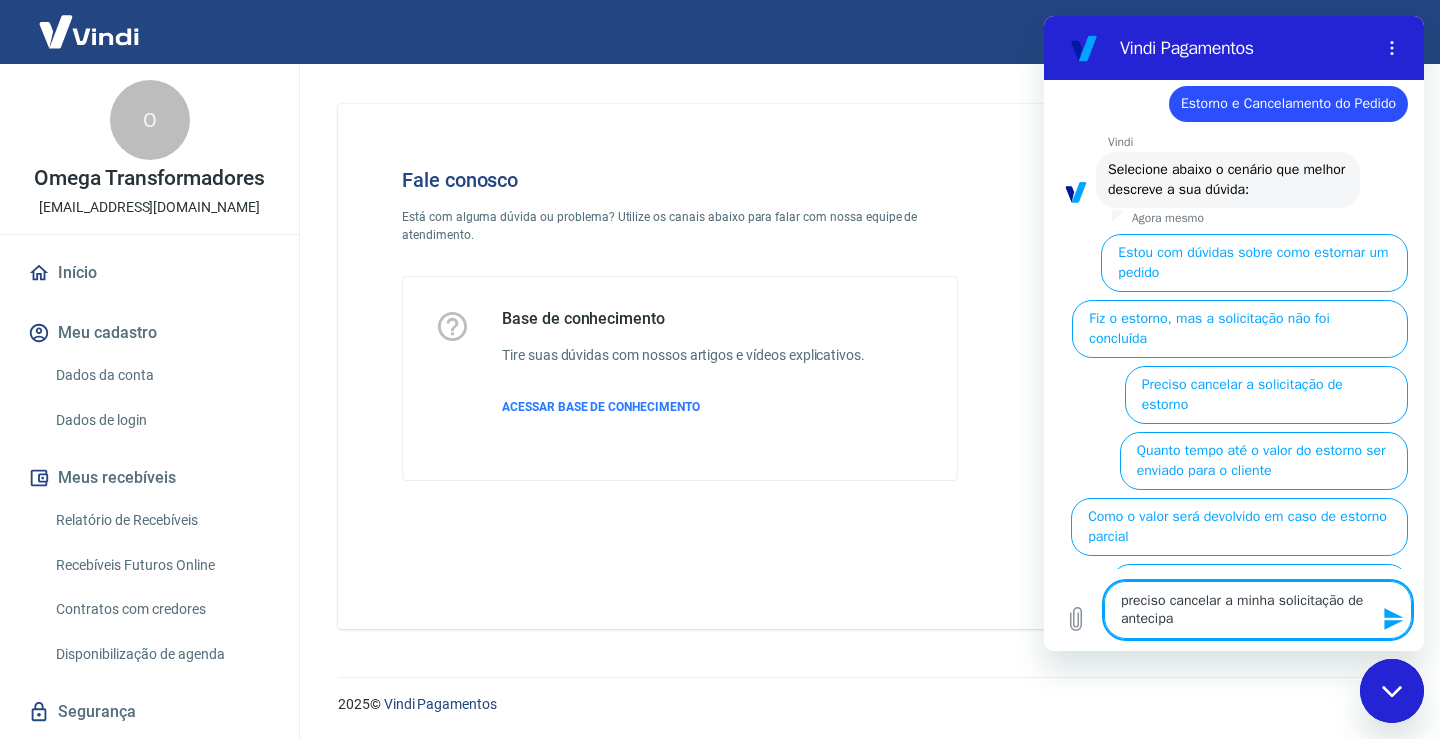 type on "preciso cancelar a minha solicitação de antecipaç" 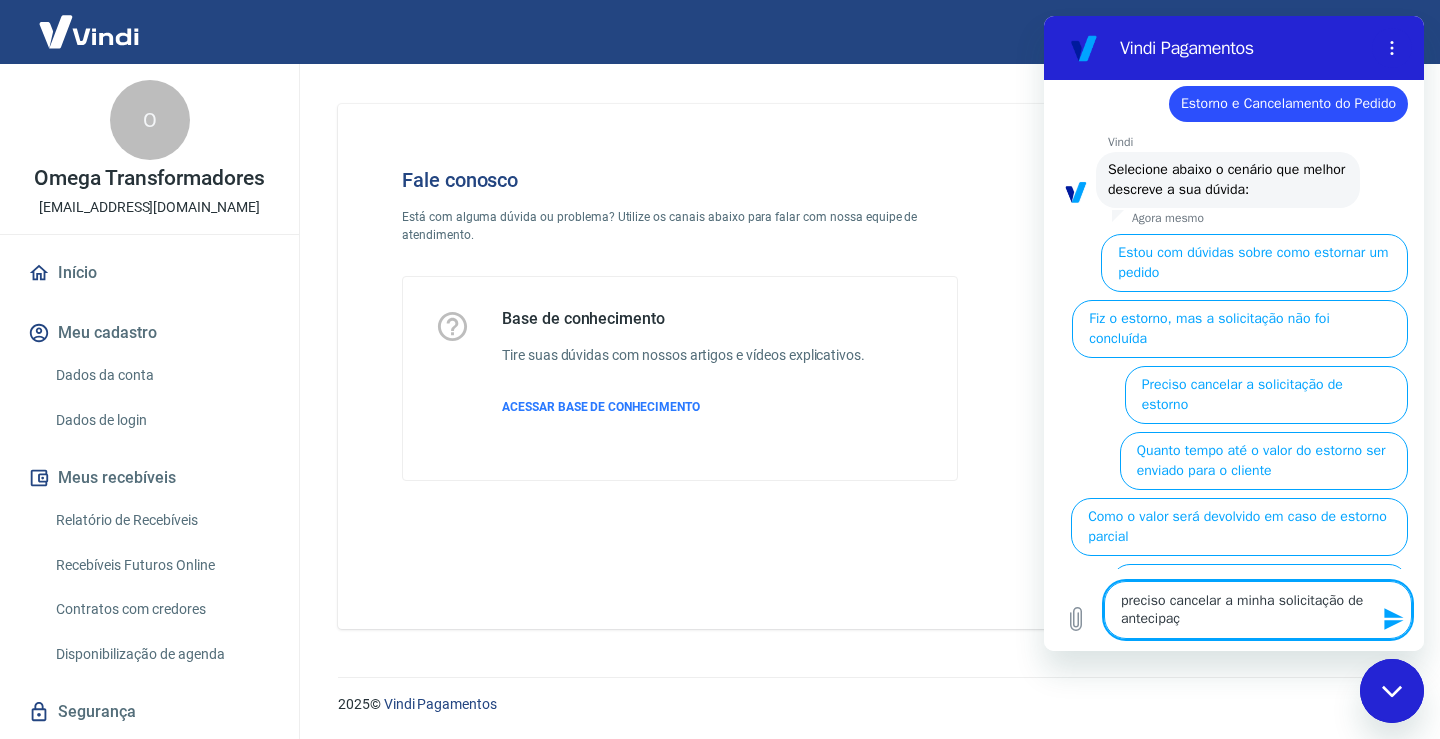 type on "x" 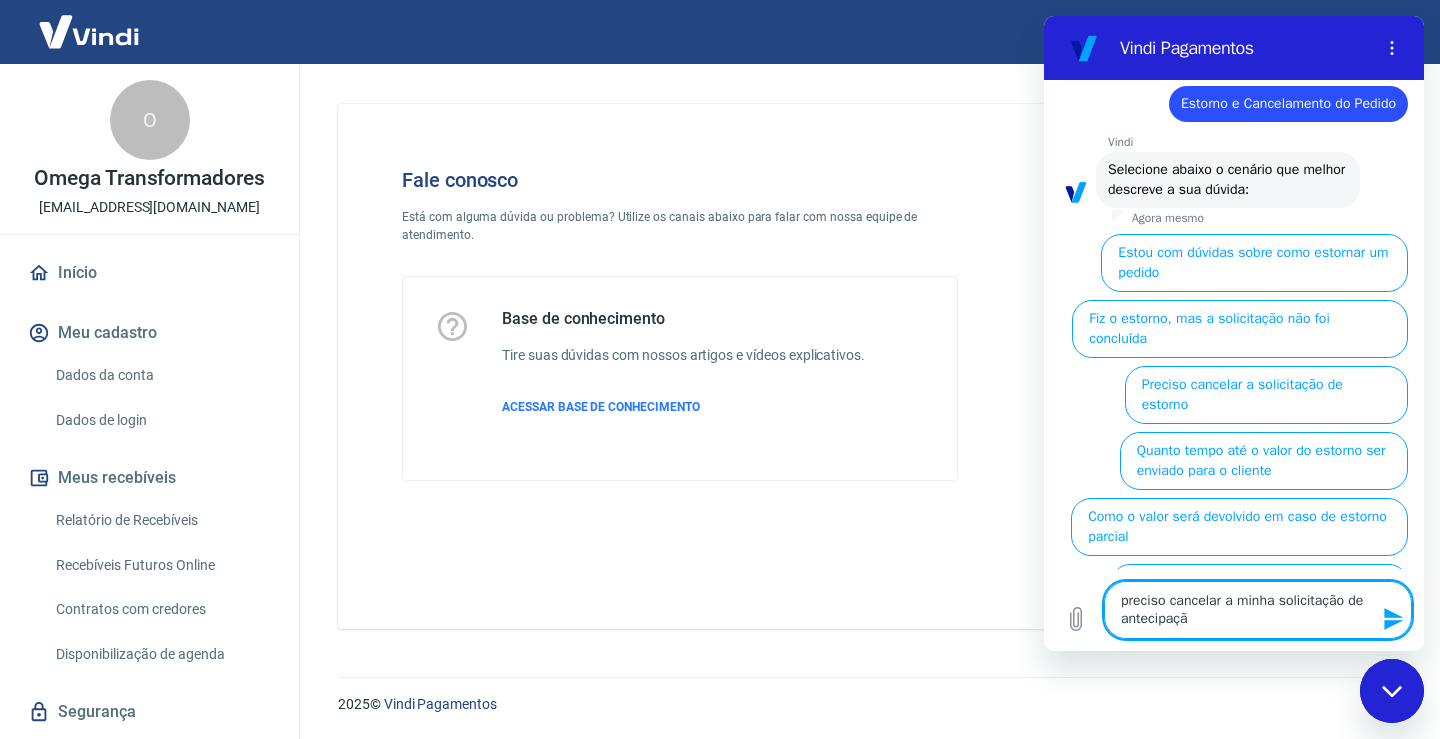 type on "preciso cancelar a minha solicitação de antecipação" 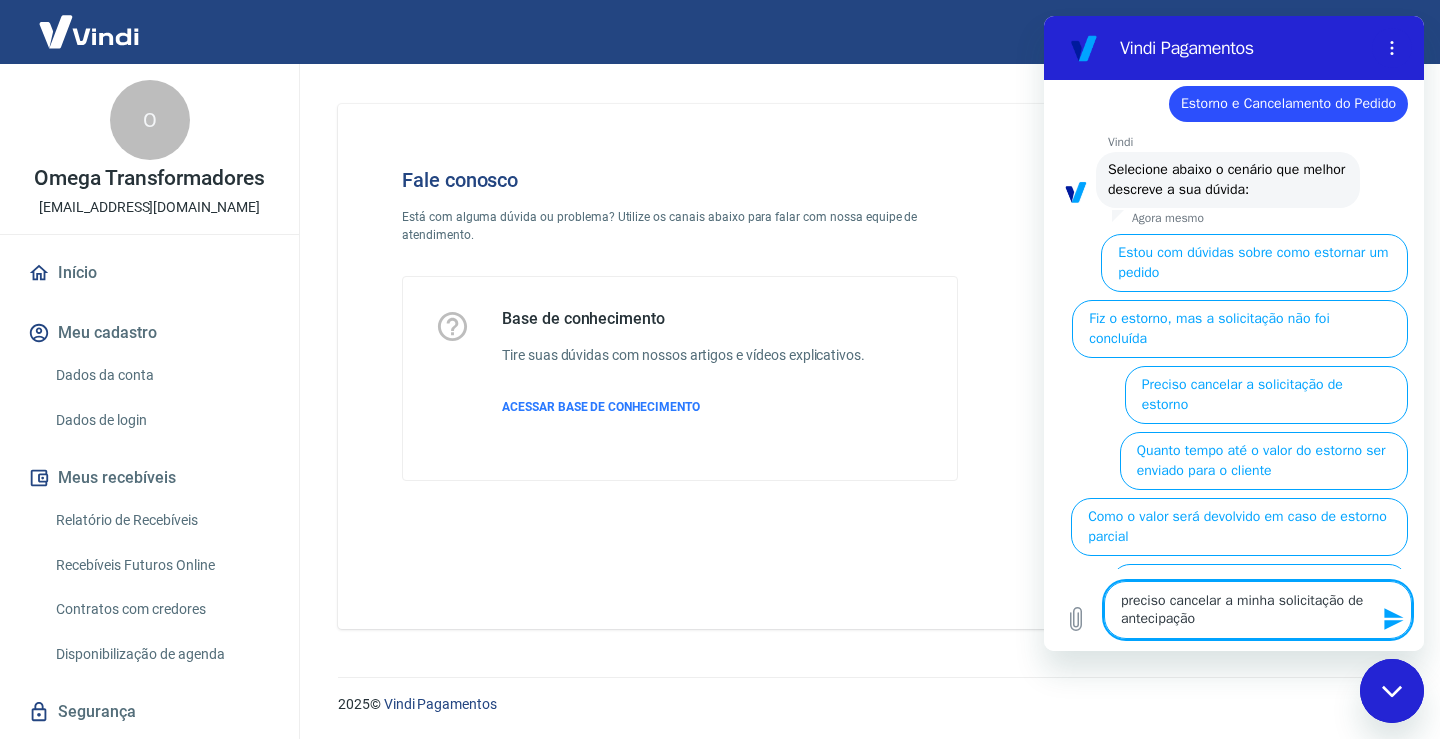 type 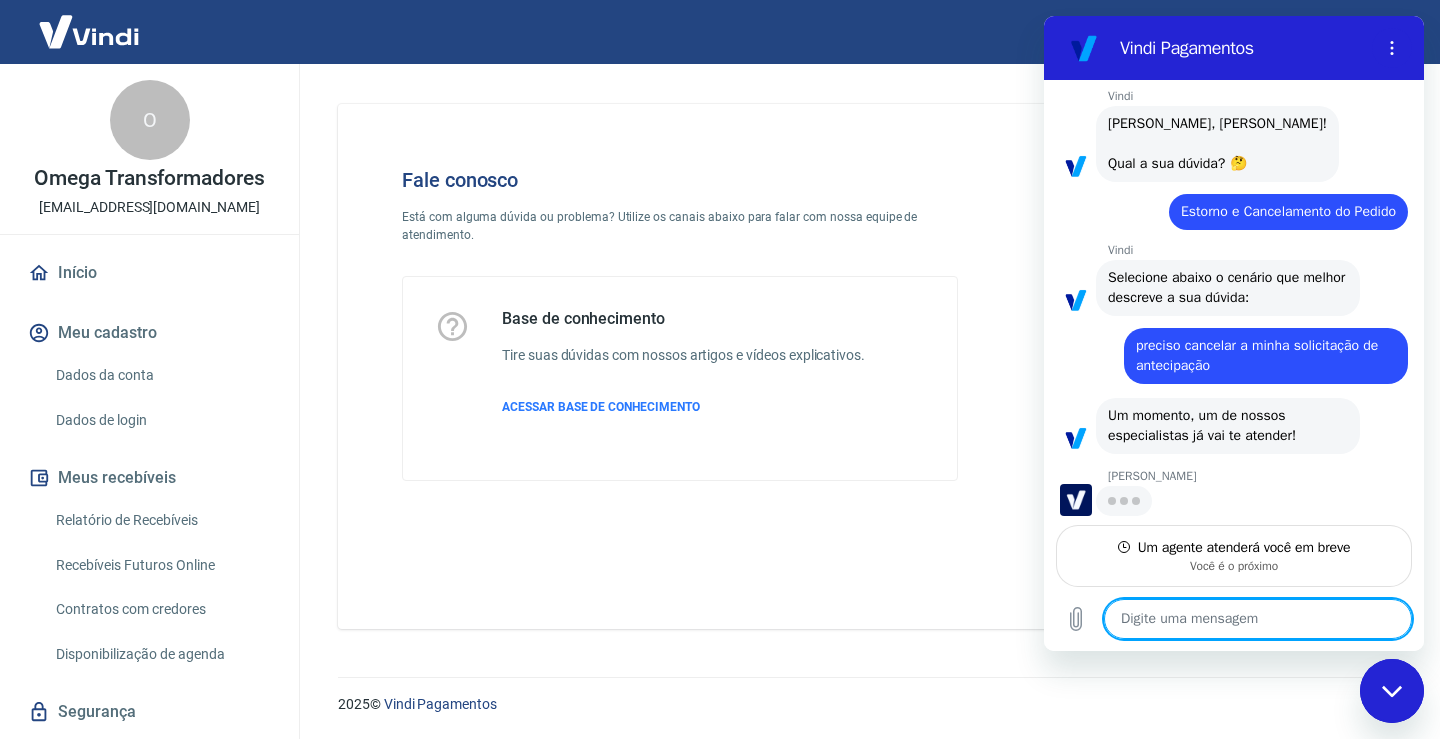 scroll, scrollTop: 98, scrollLeft: 0, axis: vertical 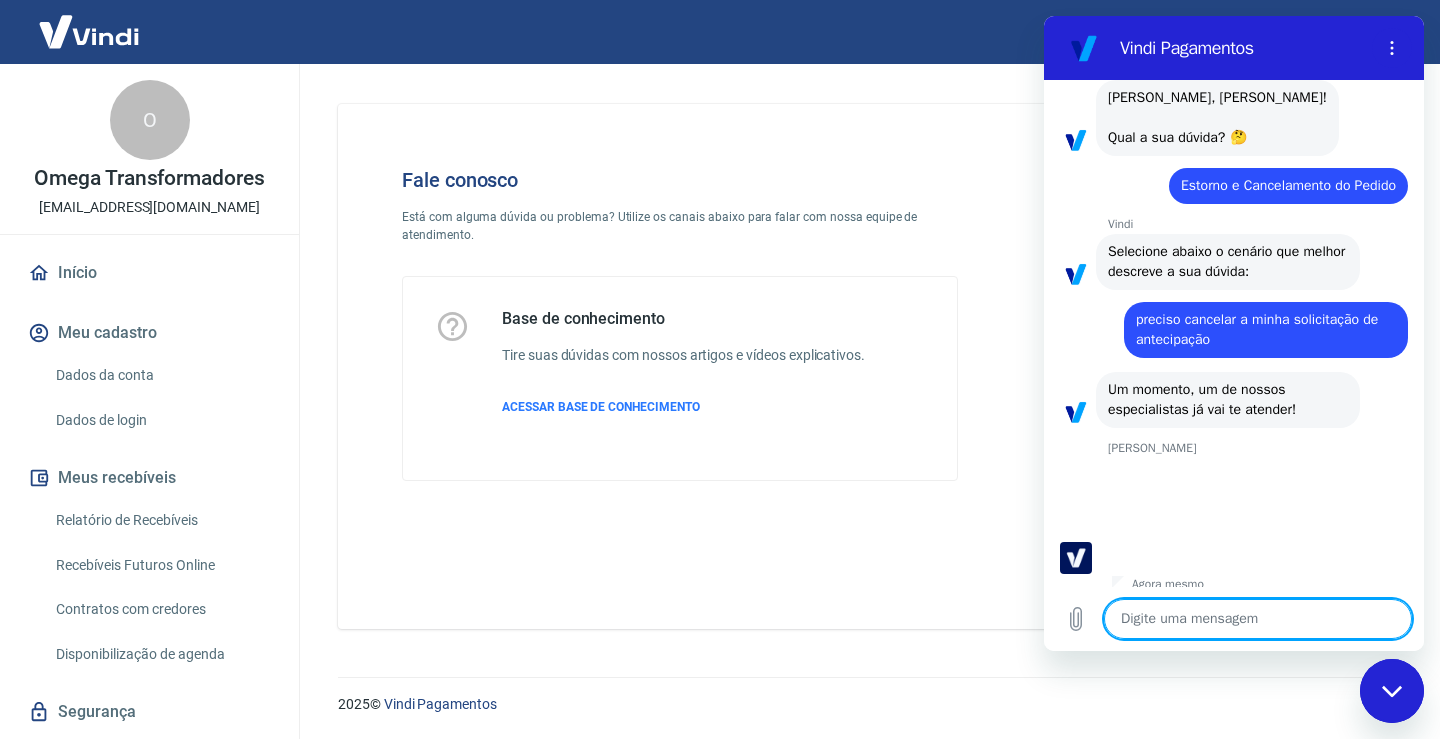 type on "x" 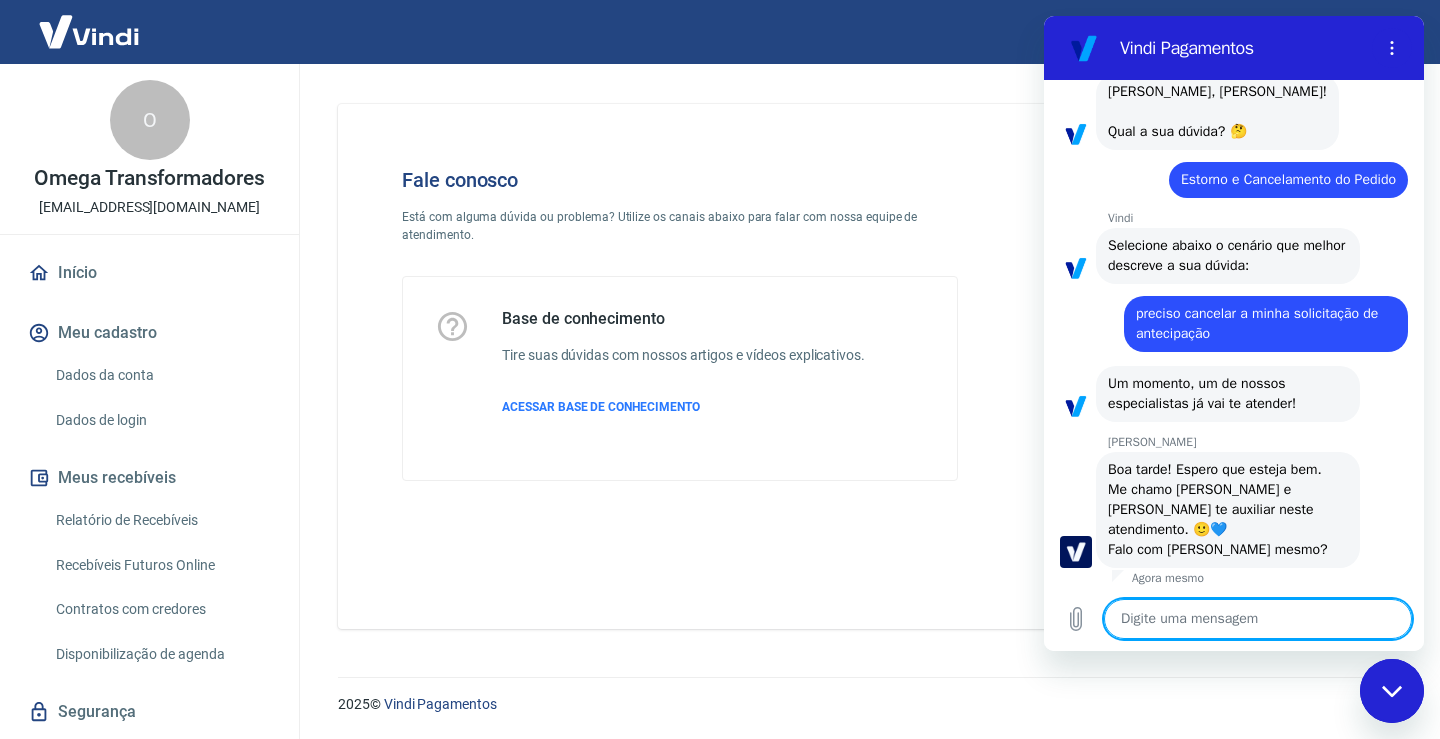 scroll, scrollTop: 116, scrollLeft: 0, axis: vertical 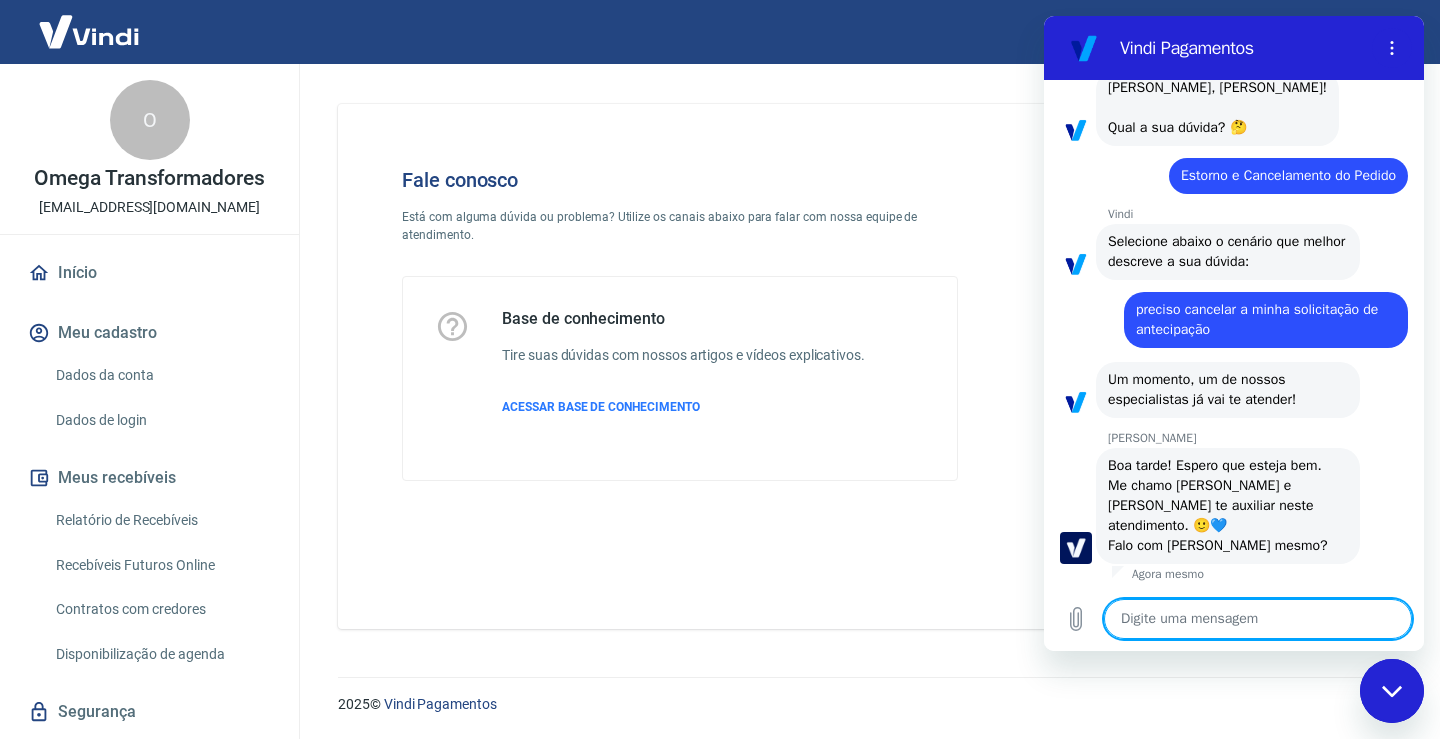 type on "o" 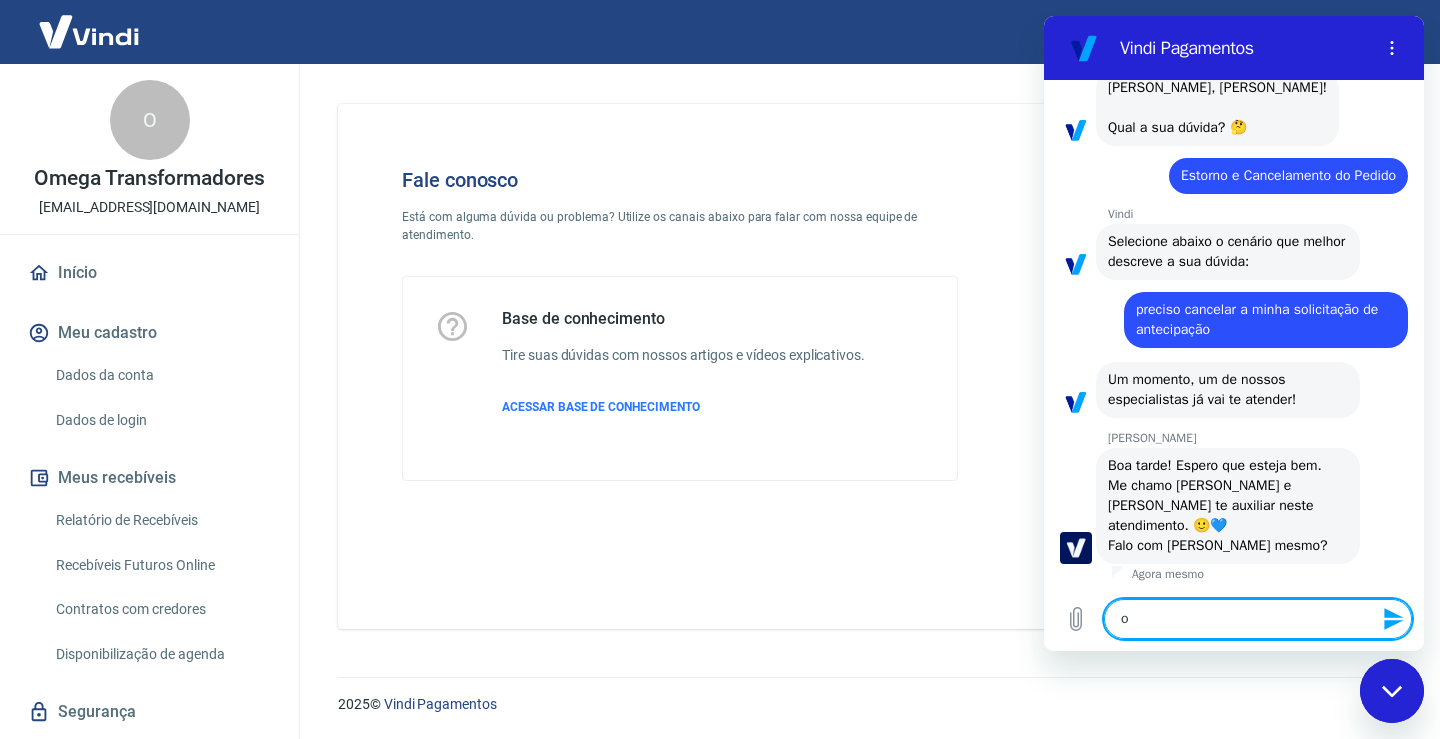 type 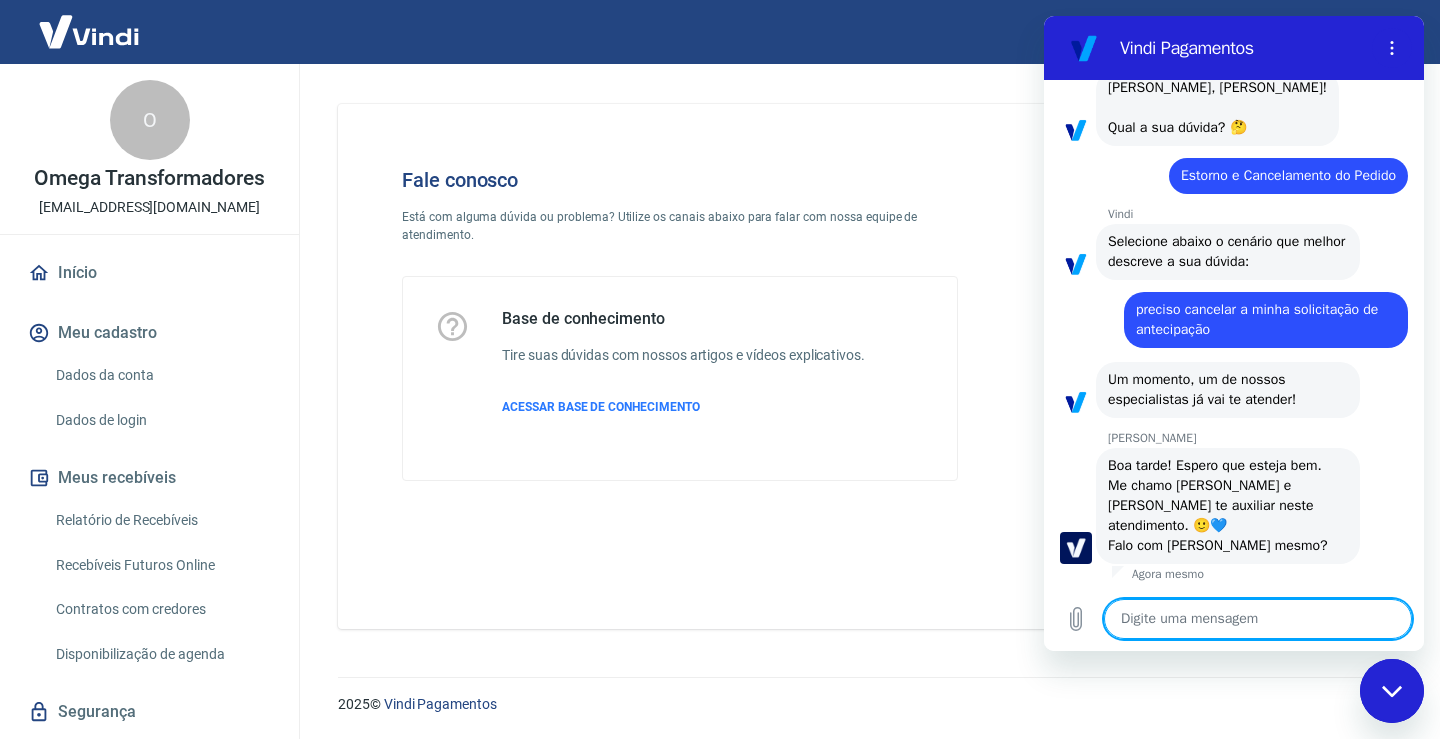 type on "B" 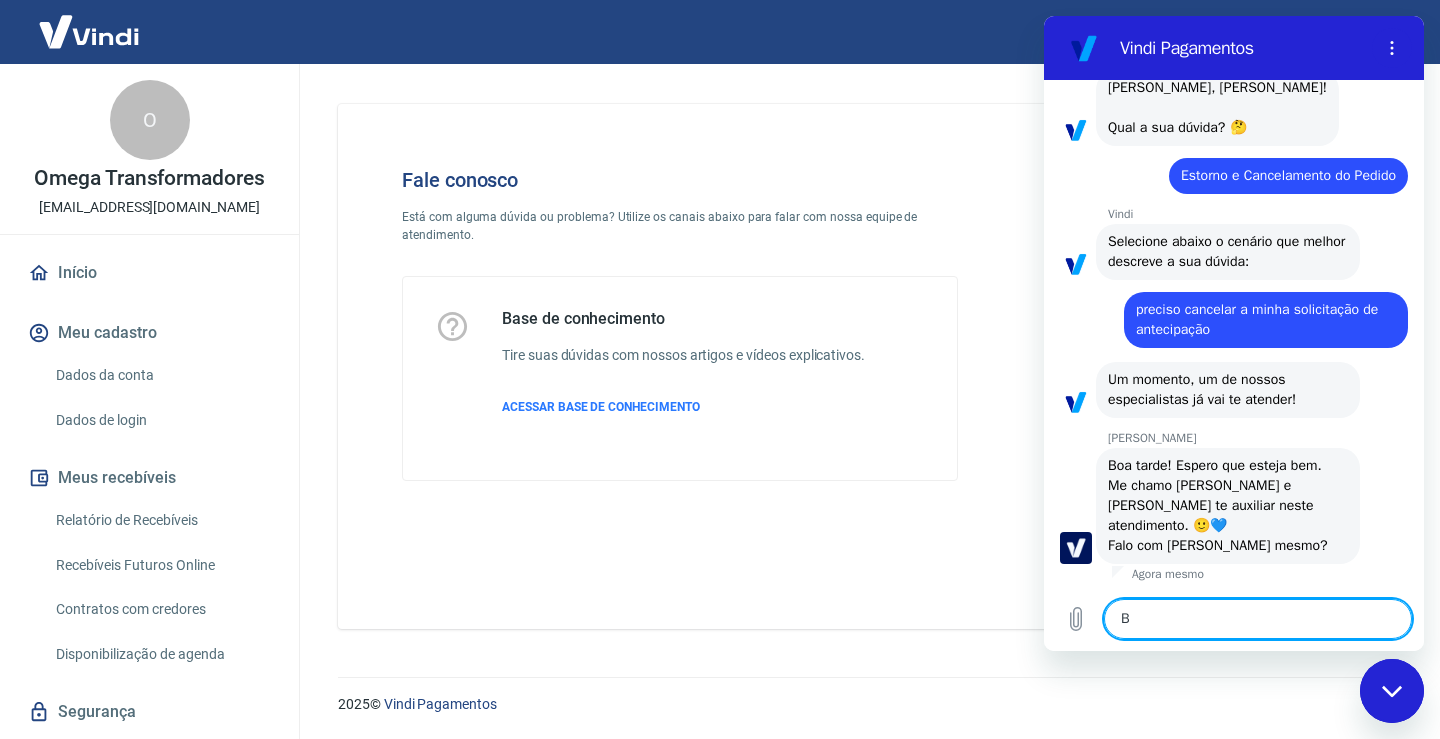 type on "x" 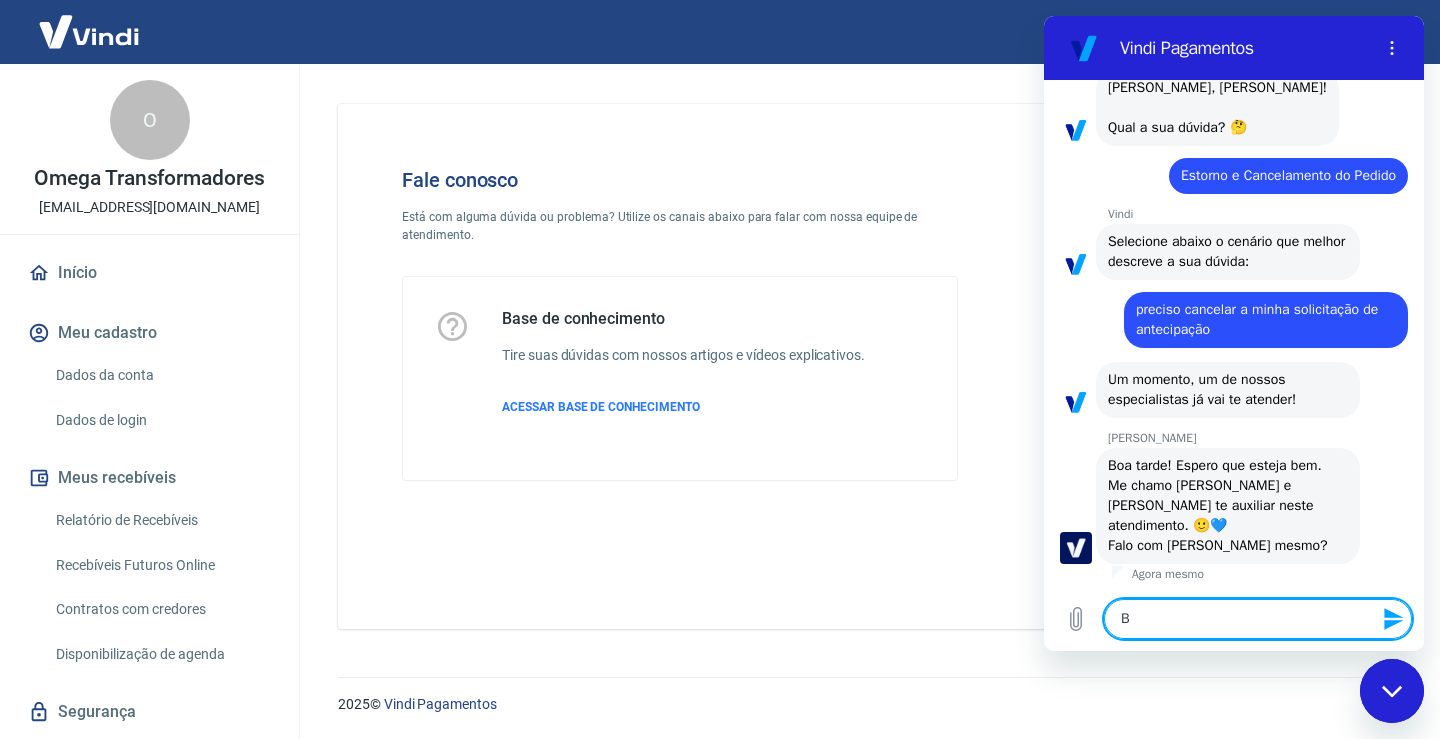 type on "Bo" 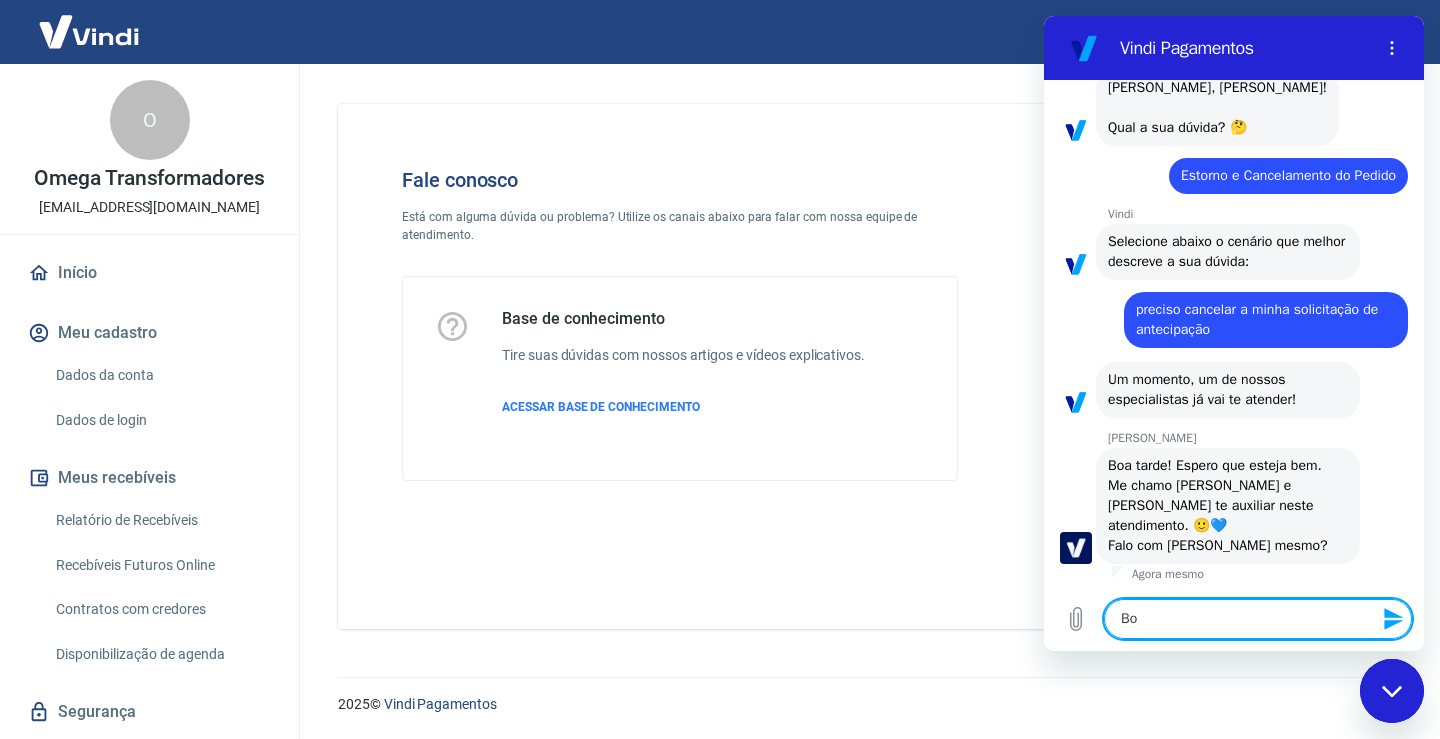 type on "Boa" 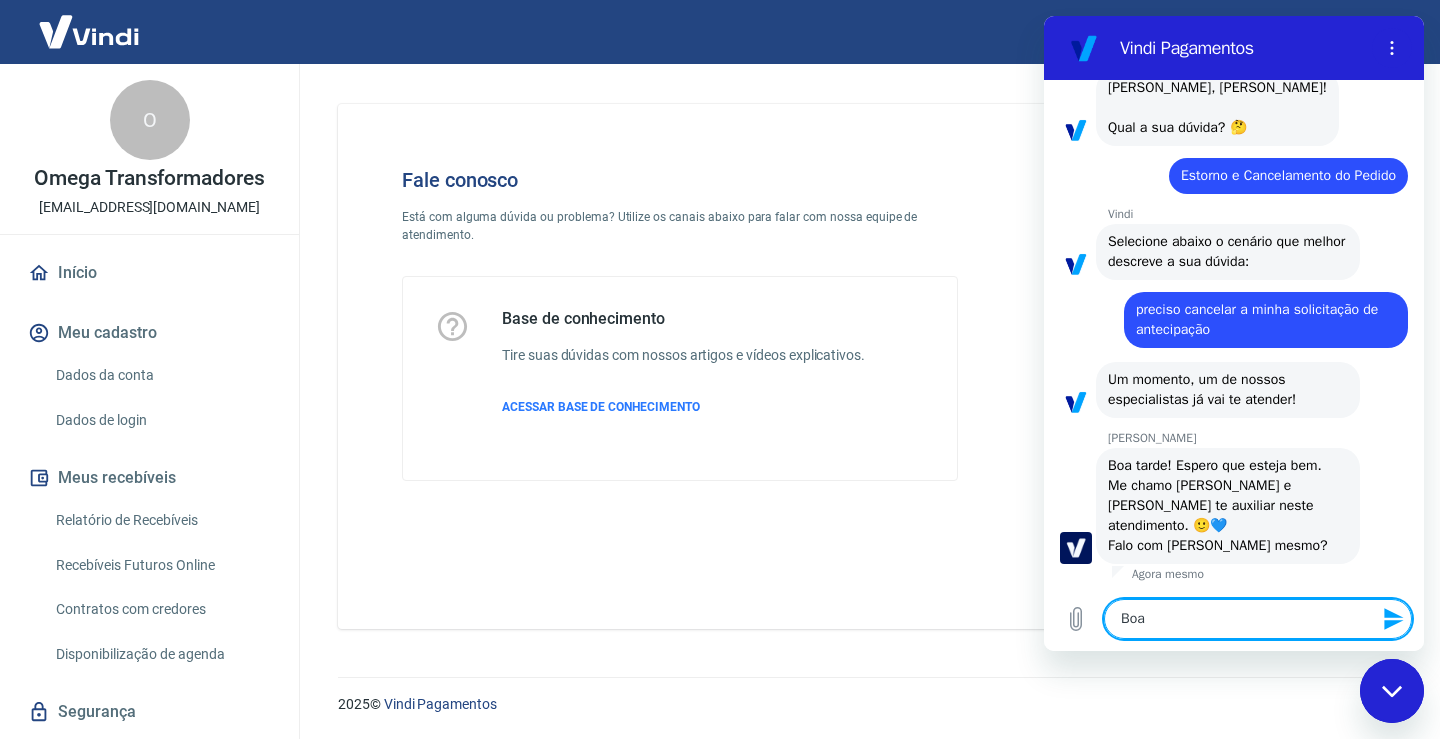 type on "x" 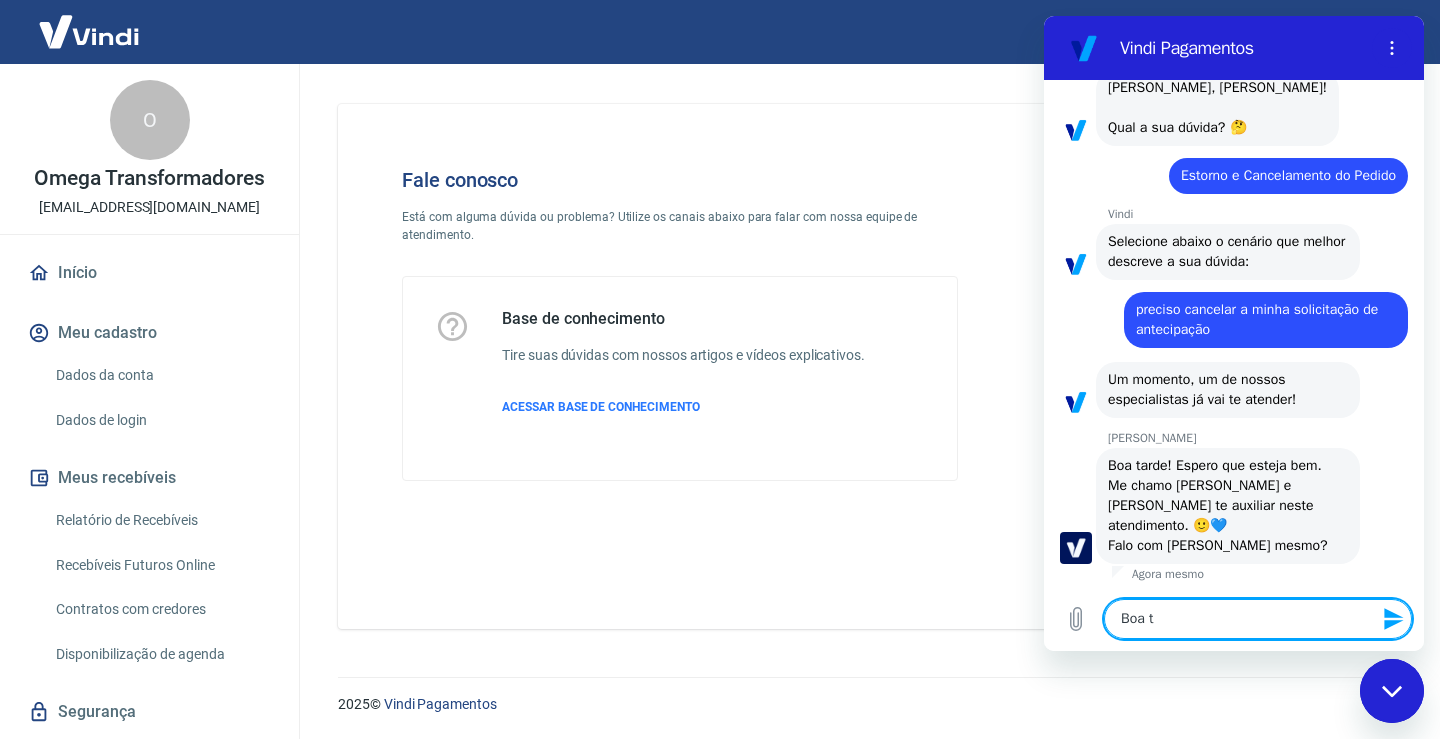 type on "Boa ta" 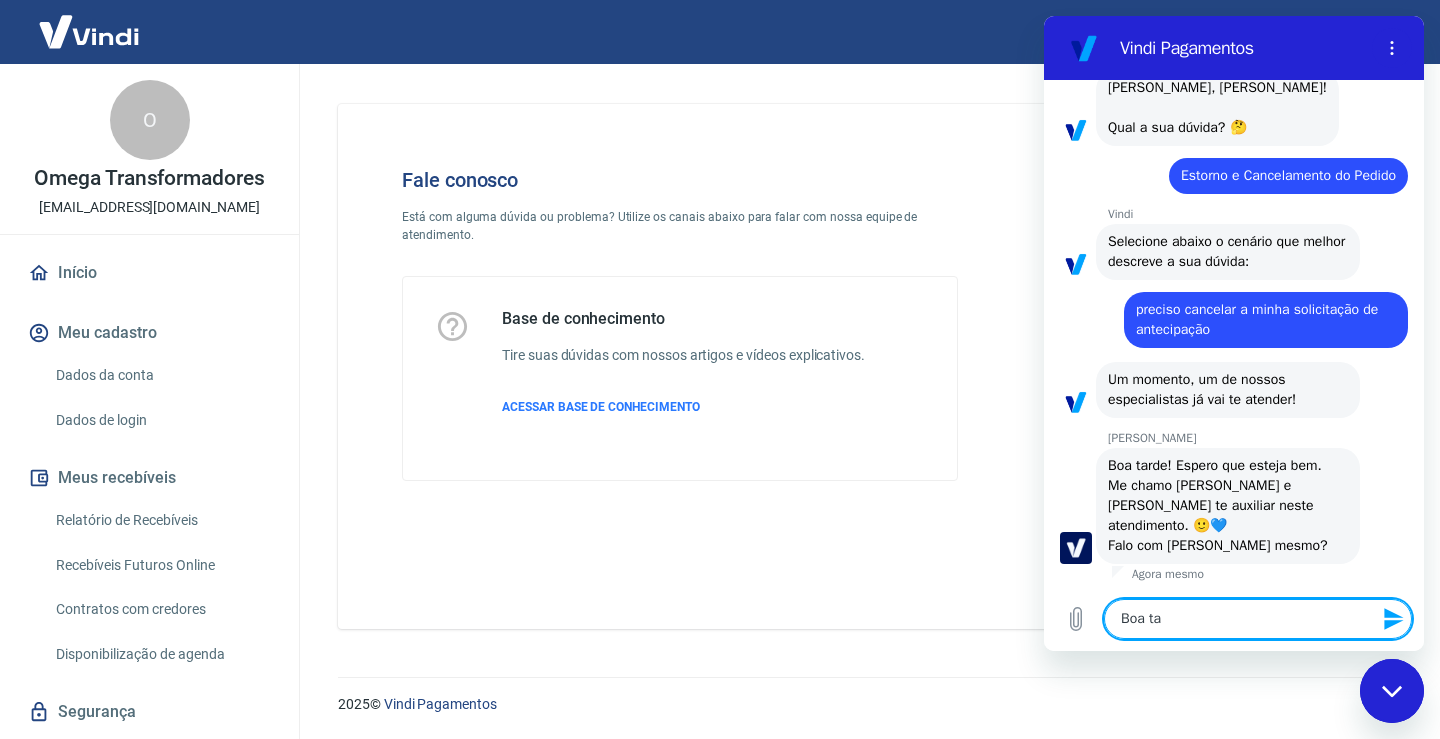 type on "Boa tar" 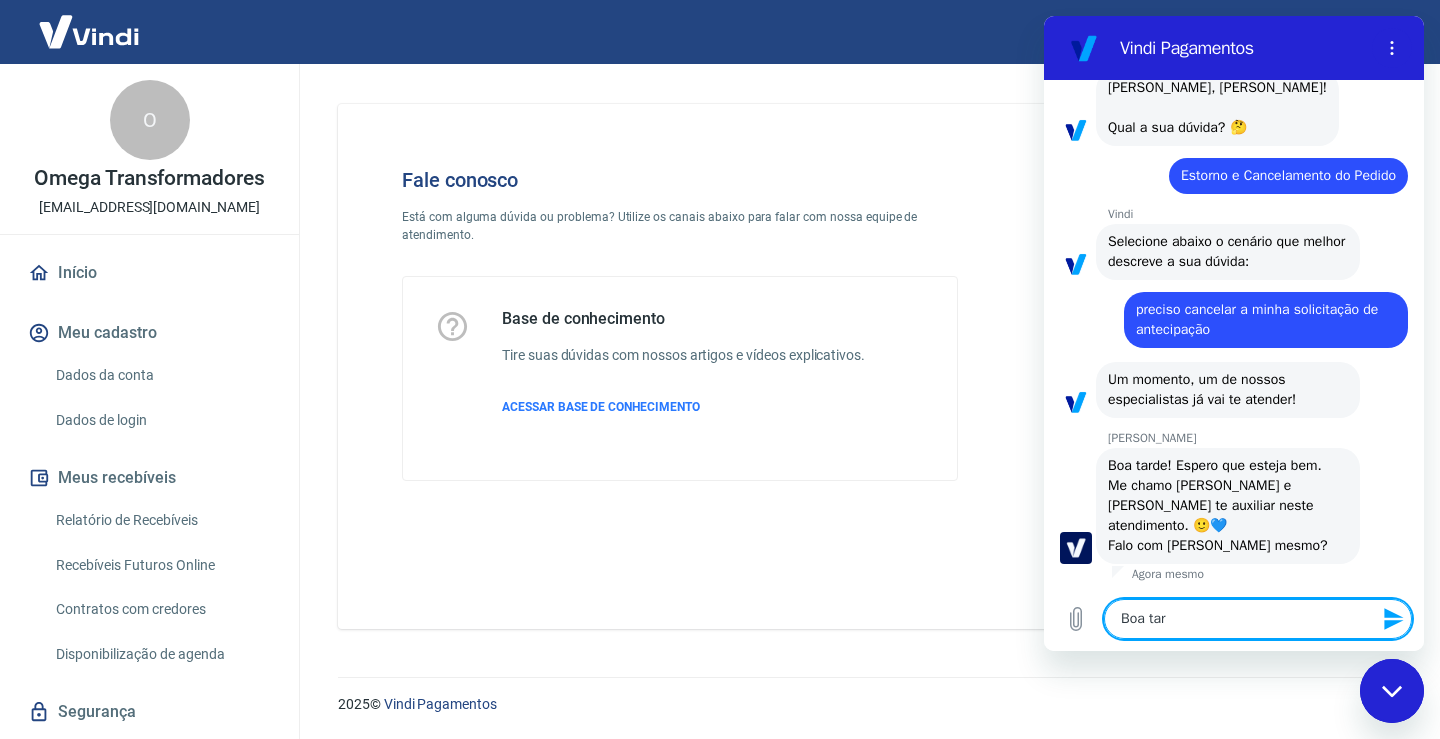 type on "Boa tard" 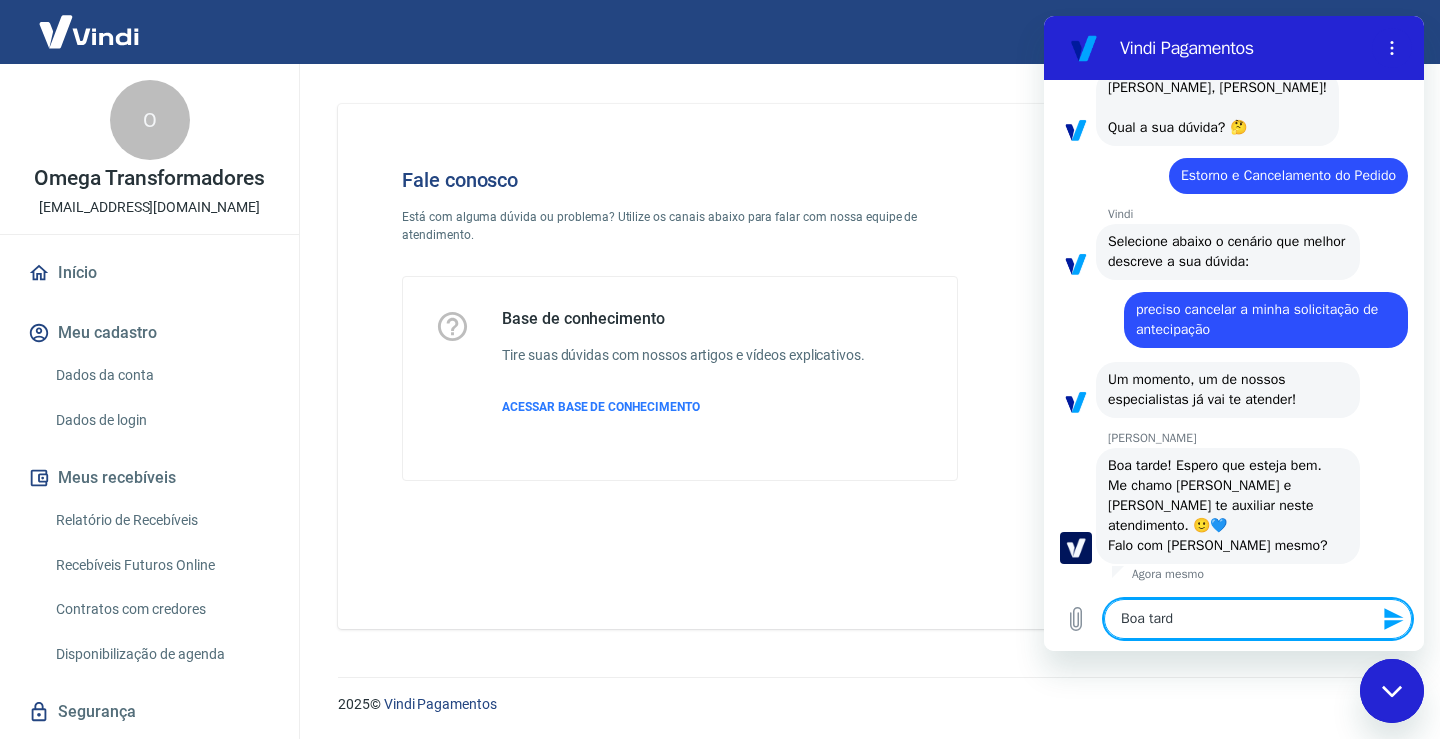 type on "Boa tarde" 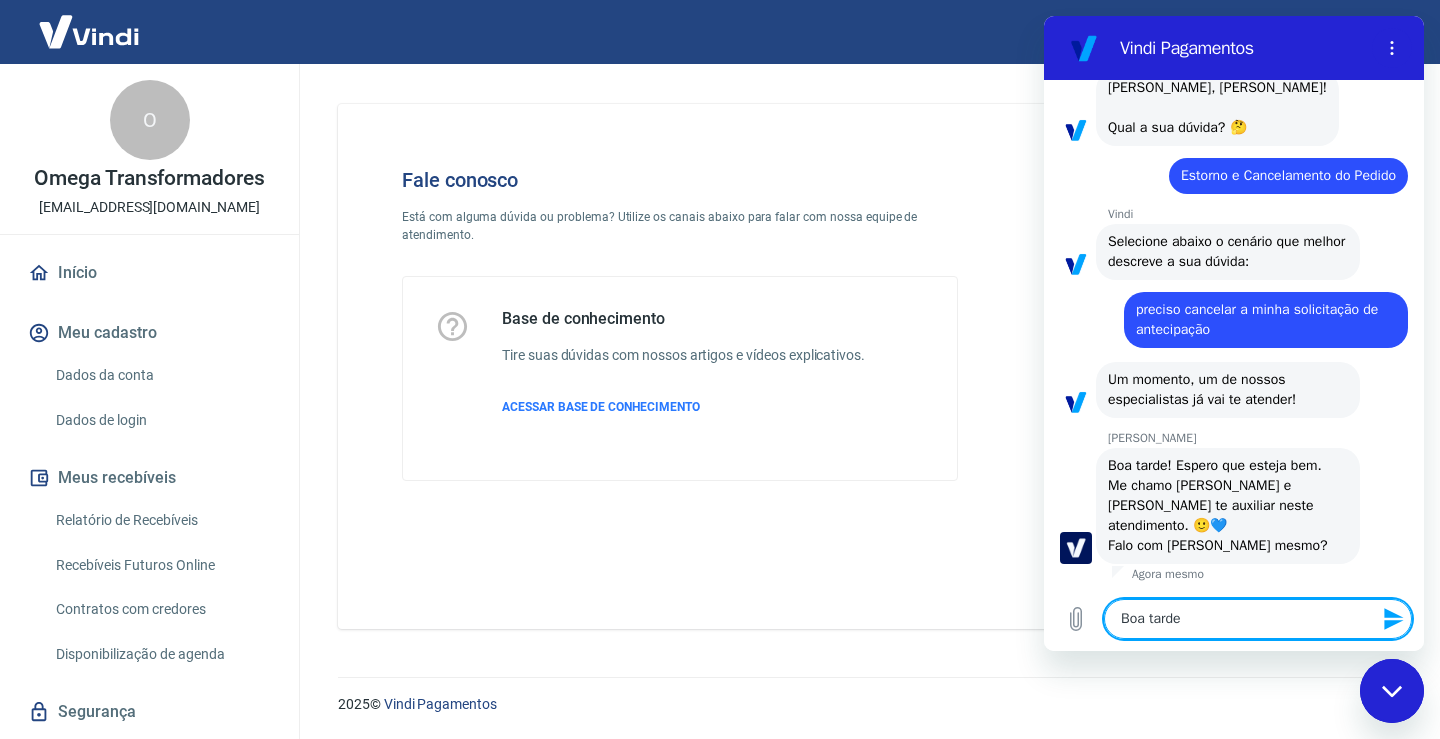 type on "x" 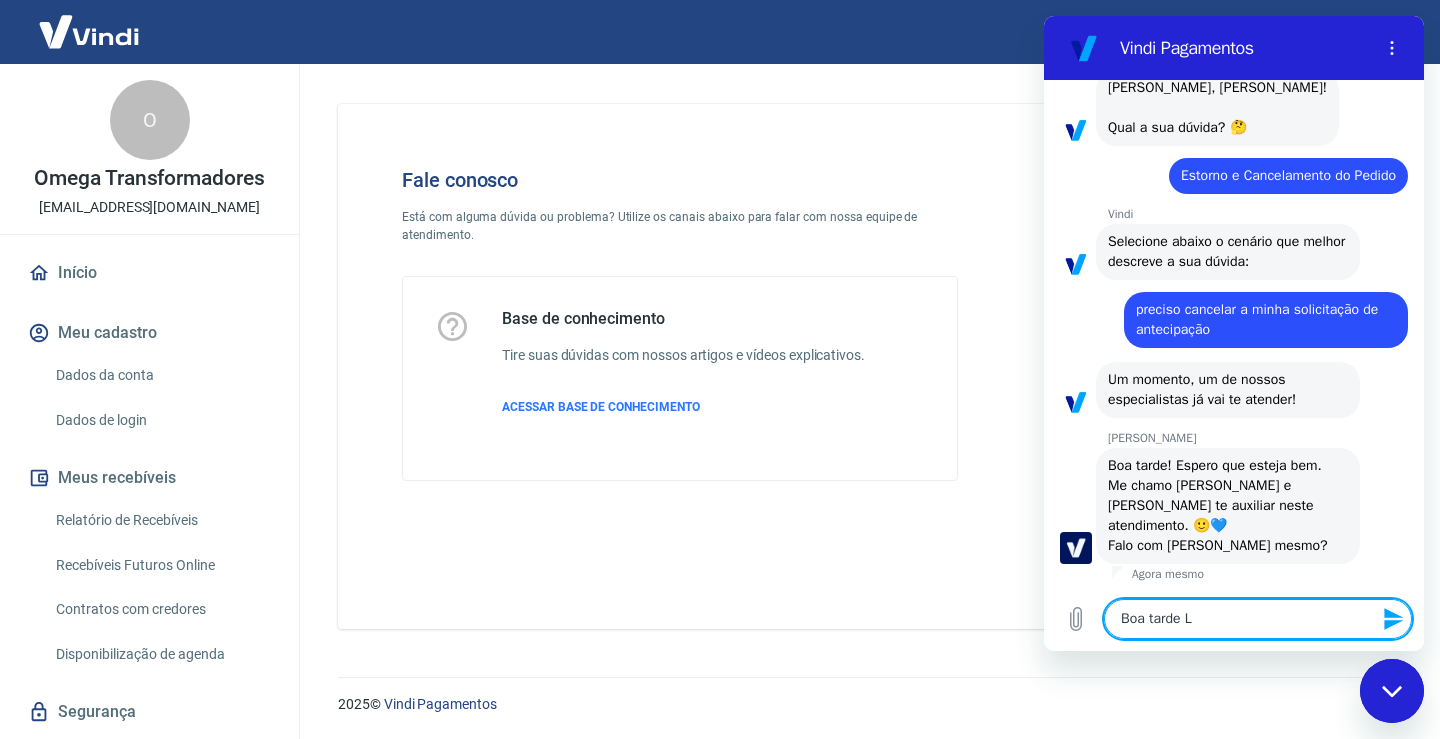 type on "x" 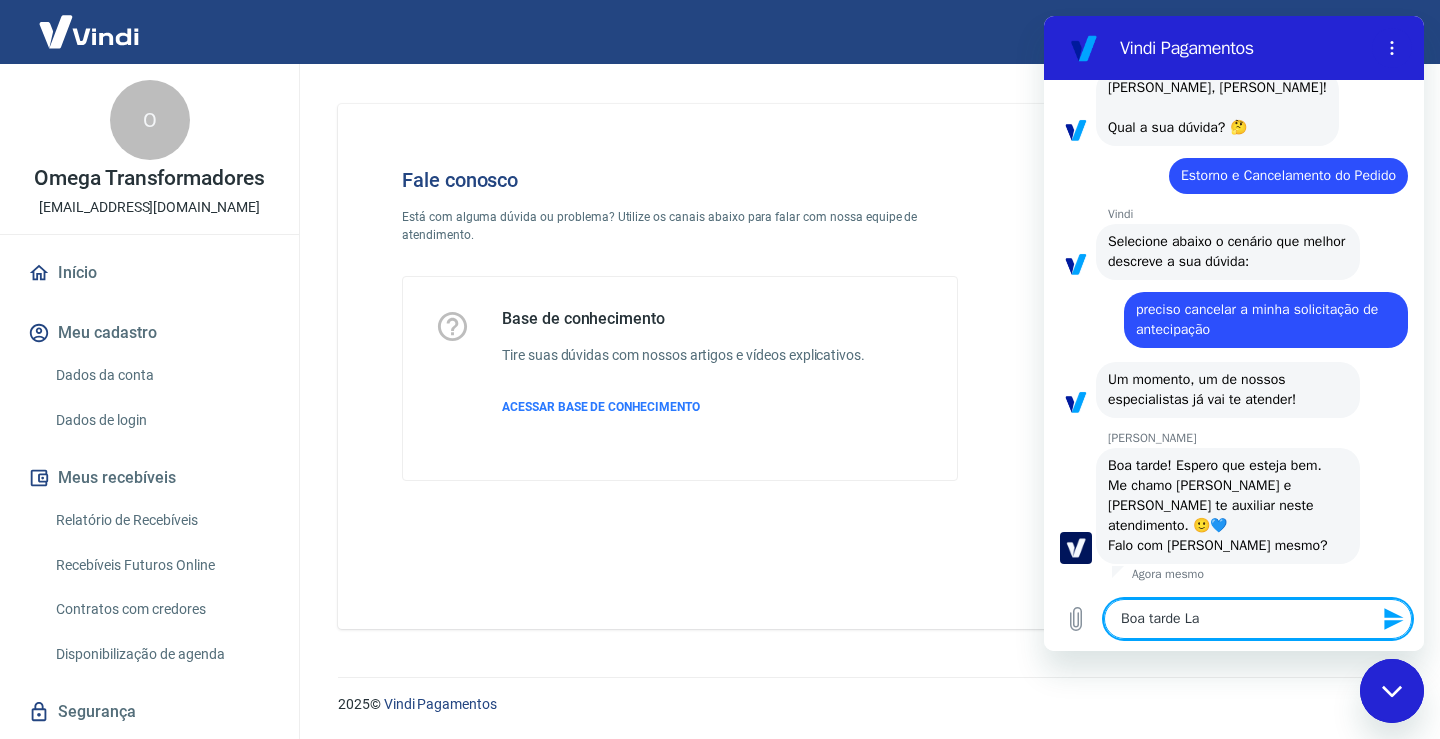 type on "Boa tarde [PERSON_NAME]" 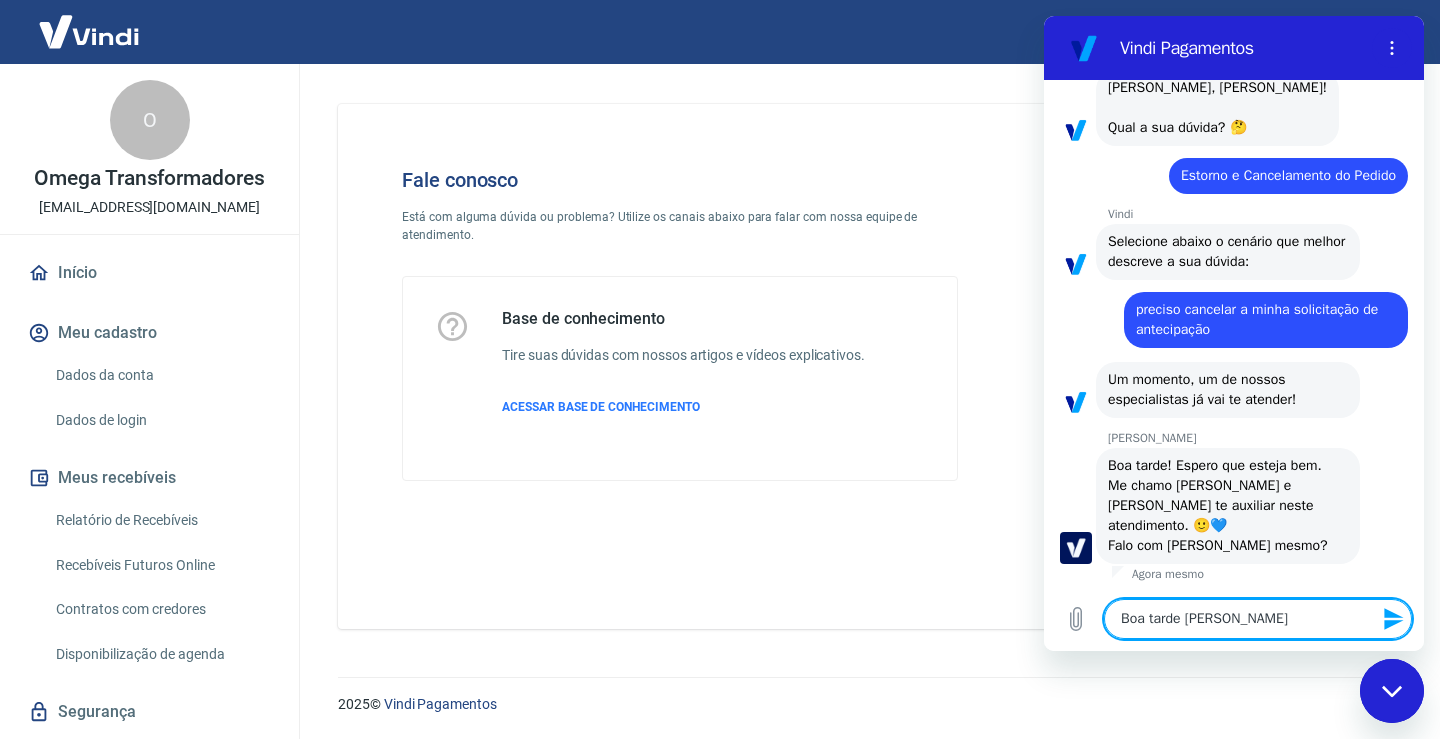 type on "Boa tarde Laur" 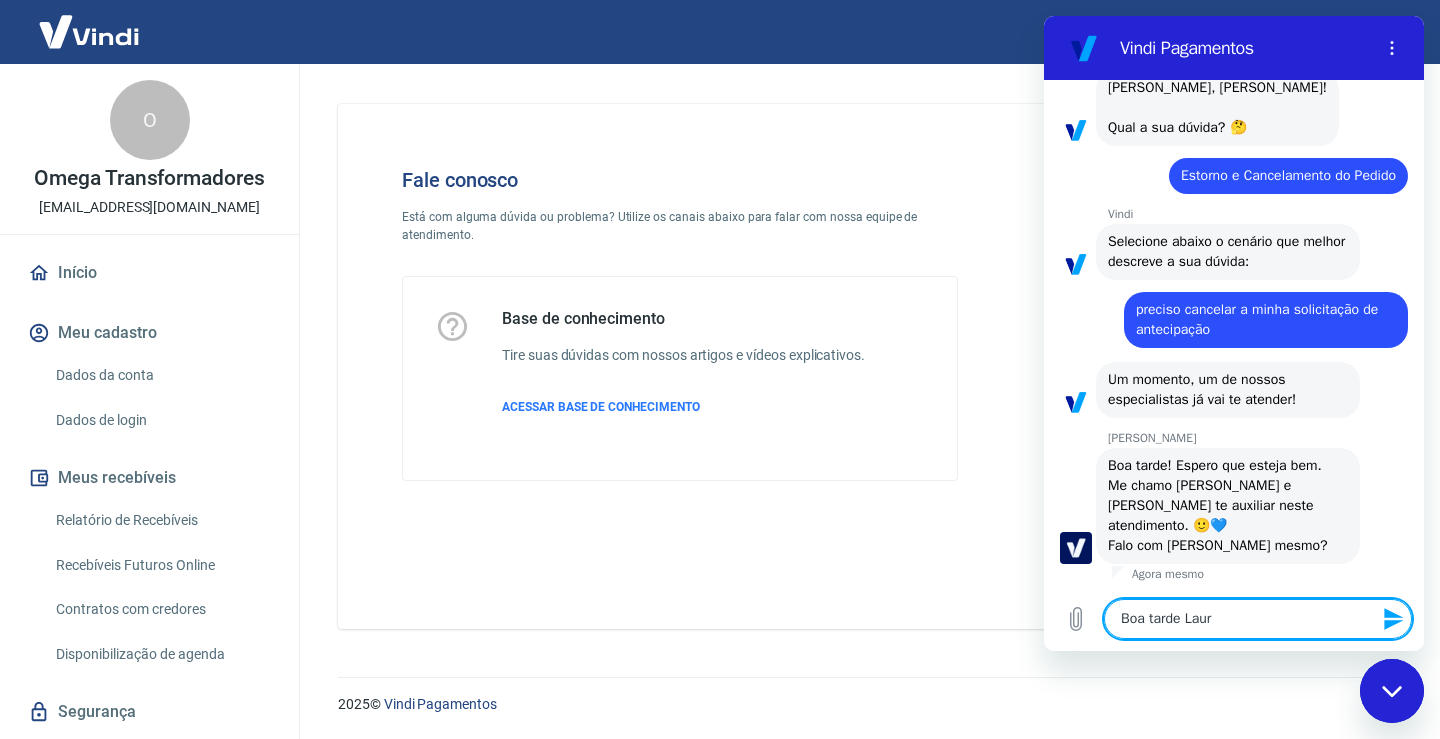 type on "Boa tarde [PERSON_NAME]" 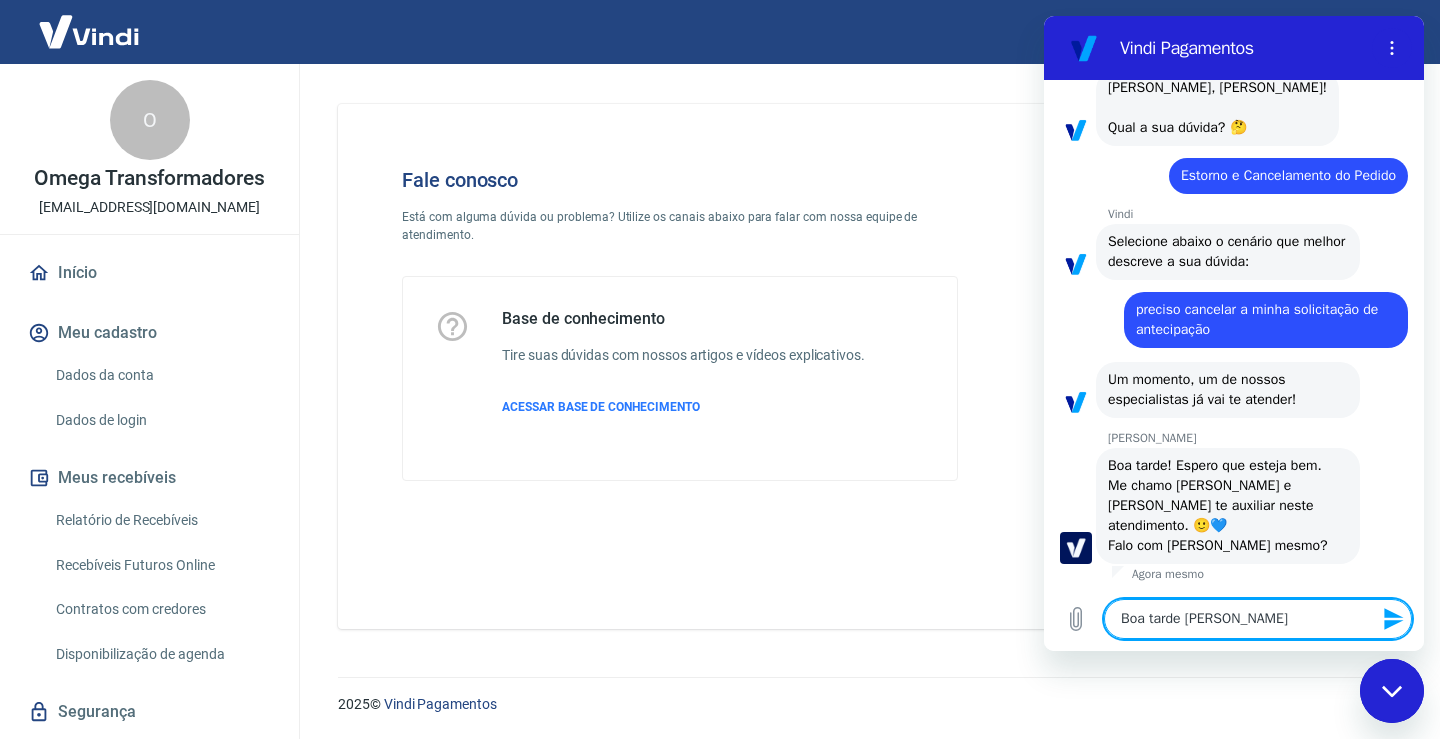 type on "Boa tarde [PERSON_NAME]," 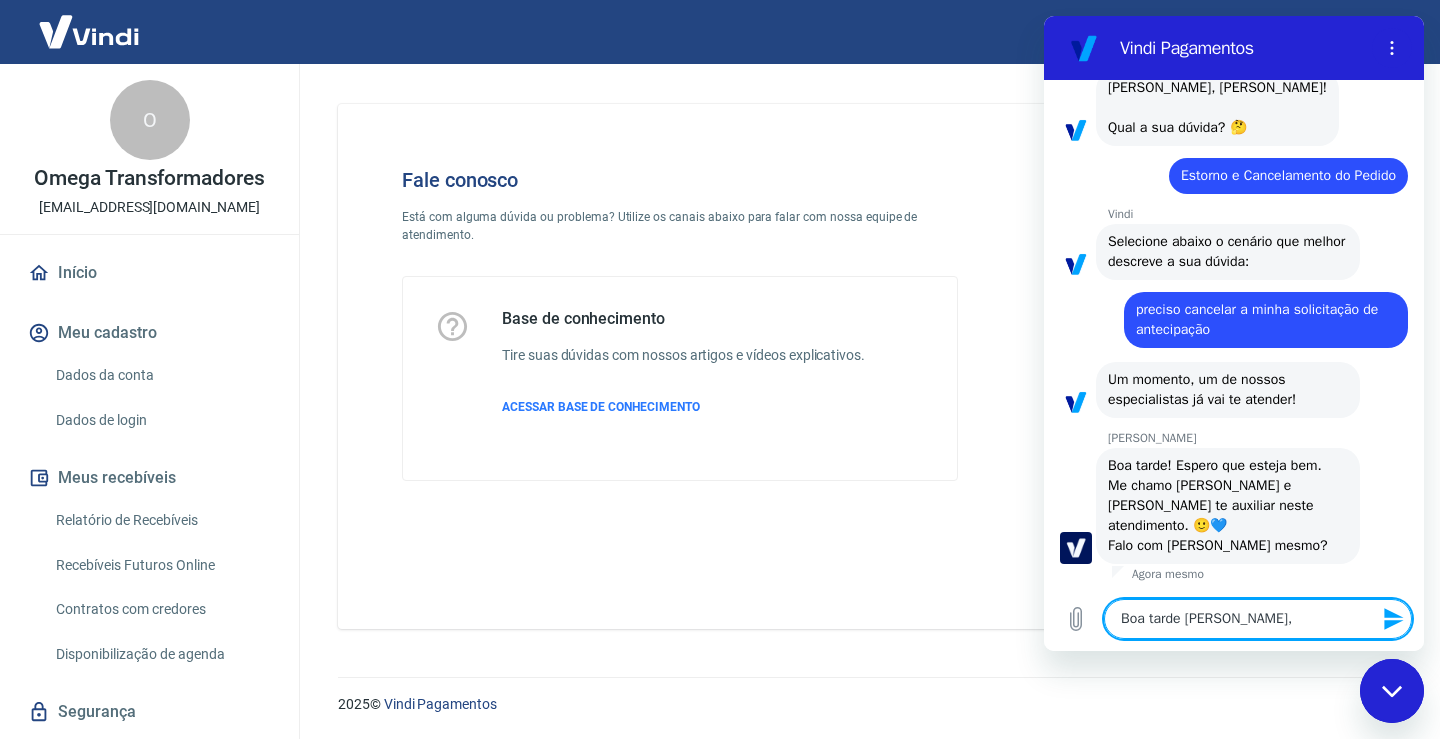 type on "Boa tarde [PERSON_NAME]," 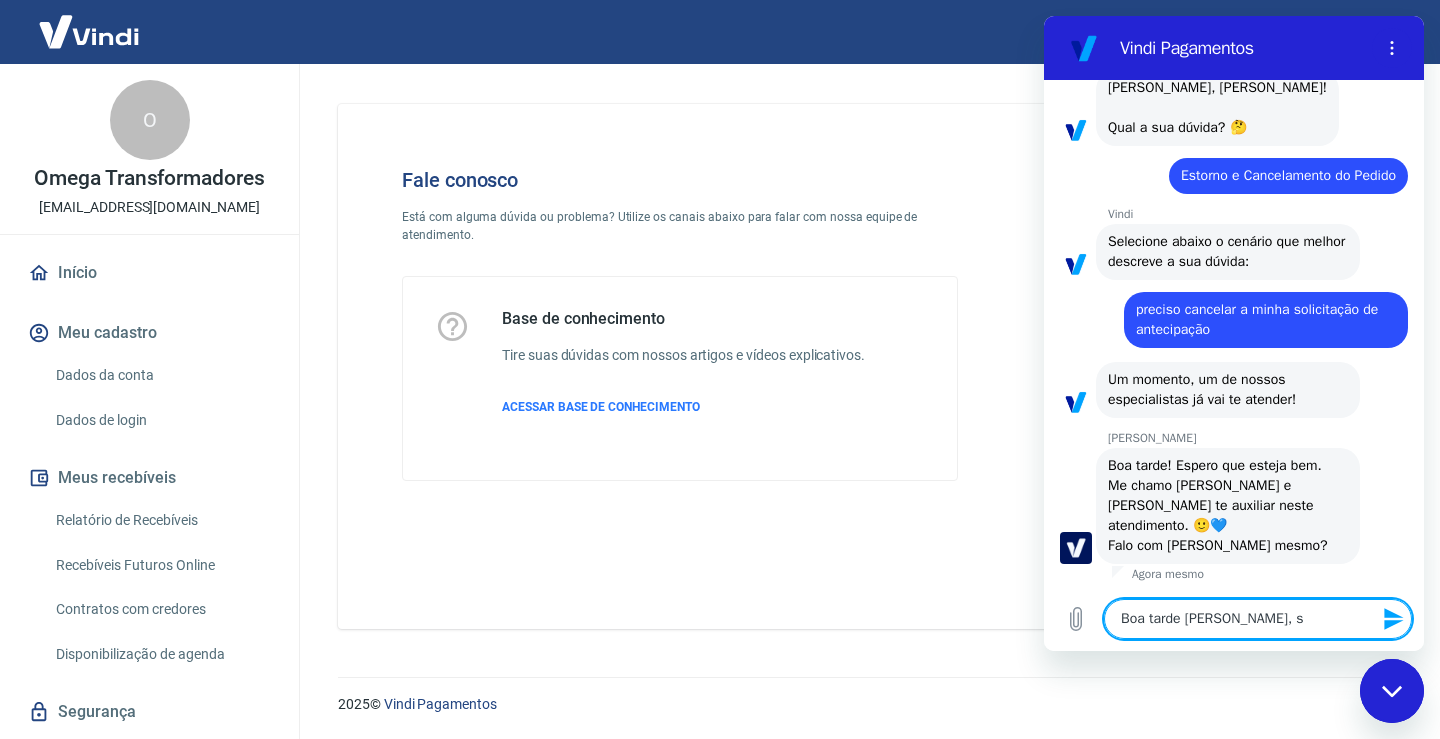 type on "x" 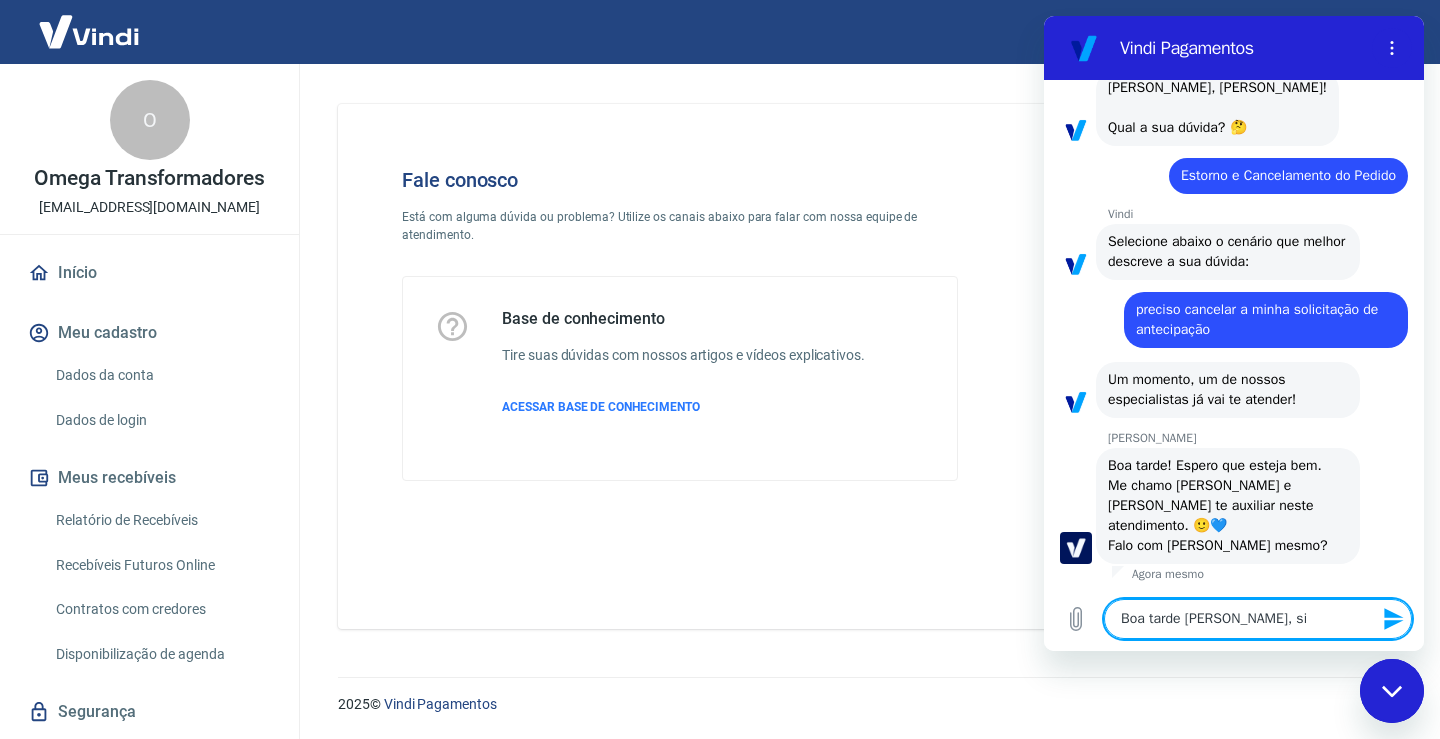 type on "Boa tarde [PERSON_NAME], sim" 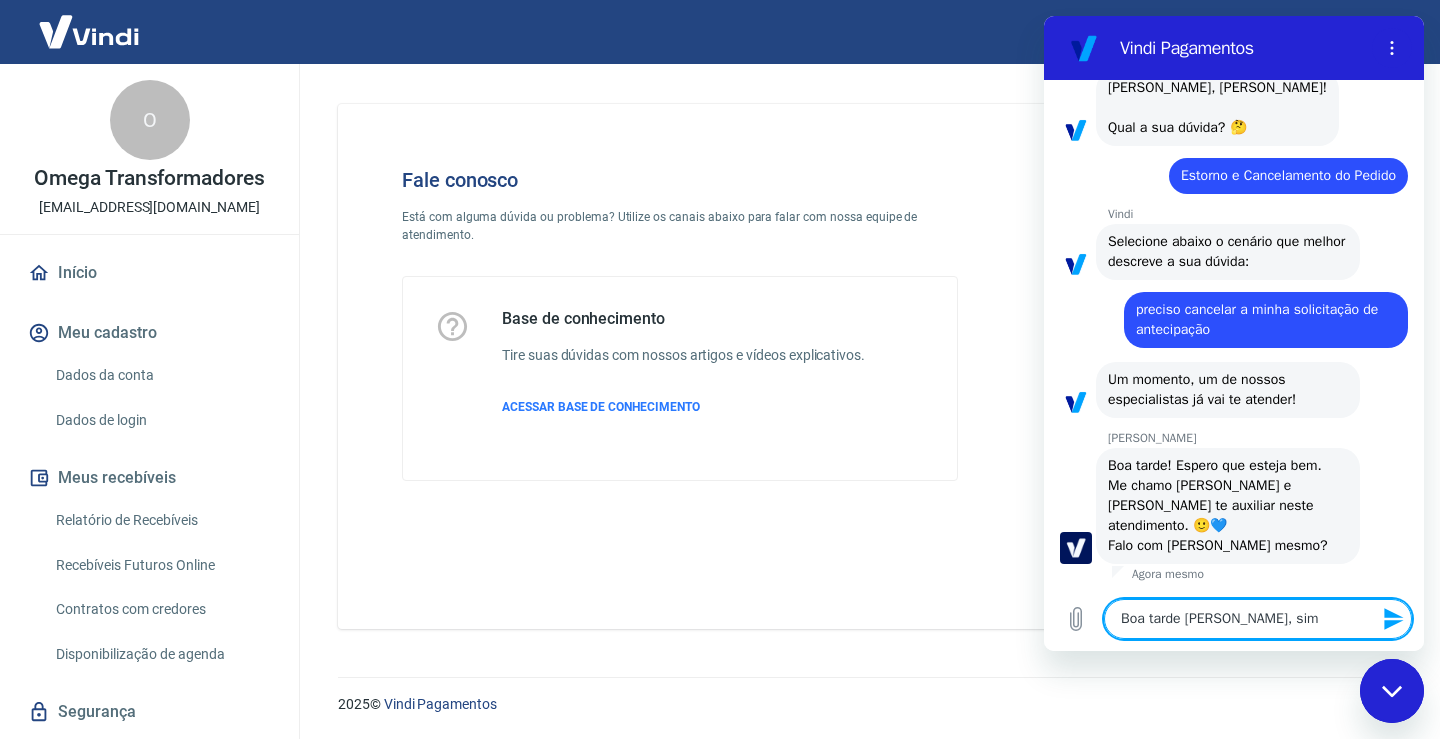 type on "Boa tarde [PERSON_NAME], sim" 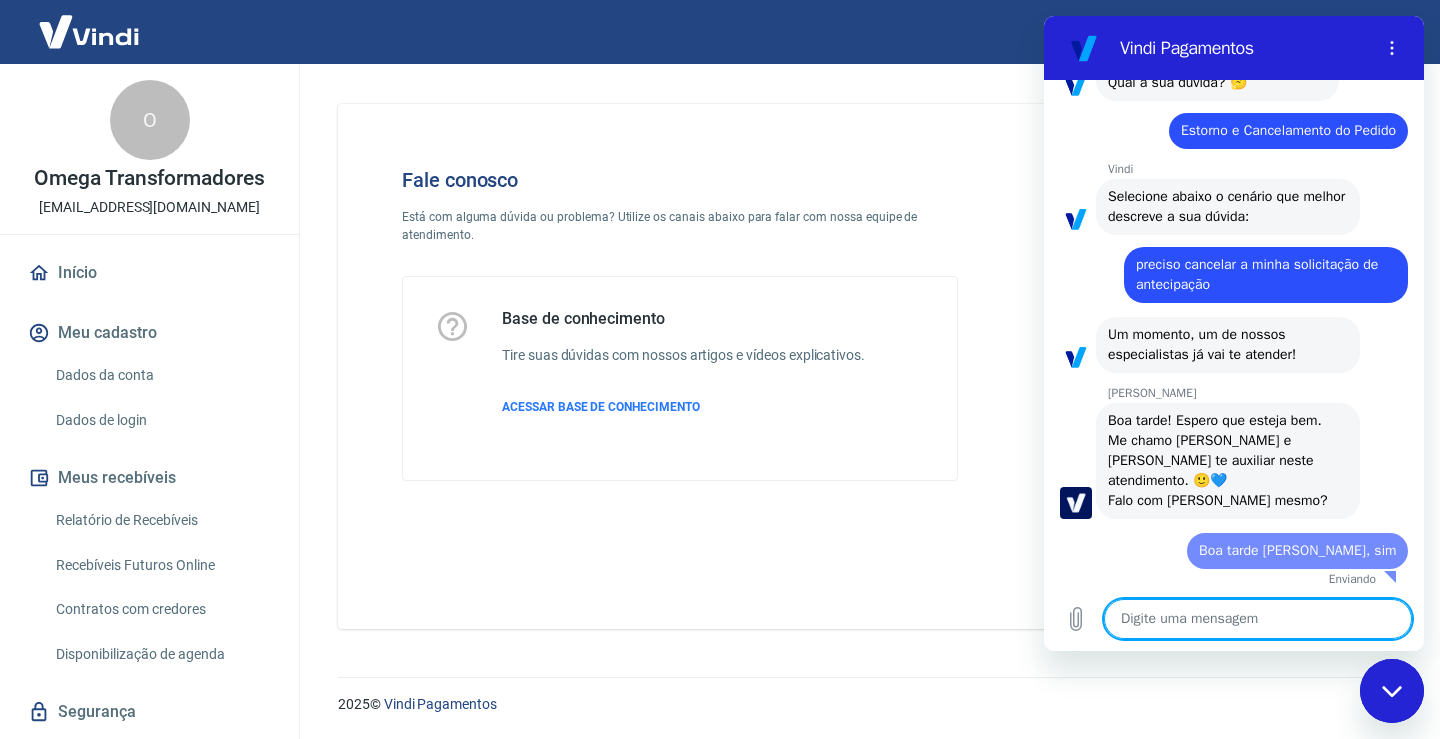 type on "x" 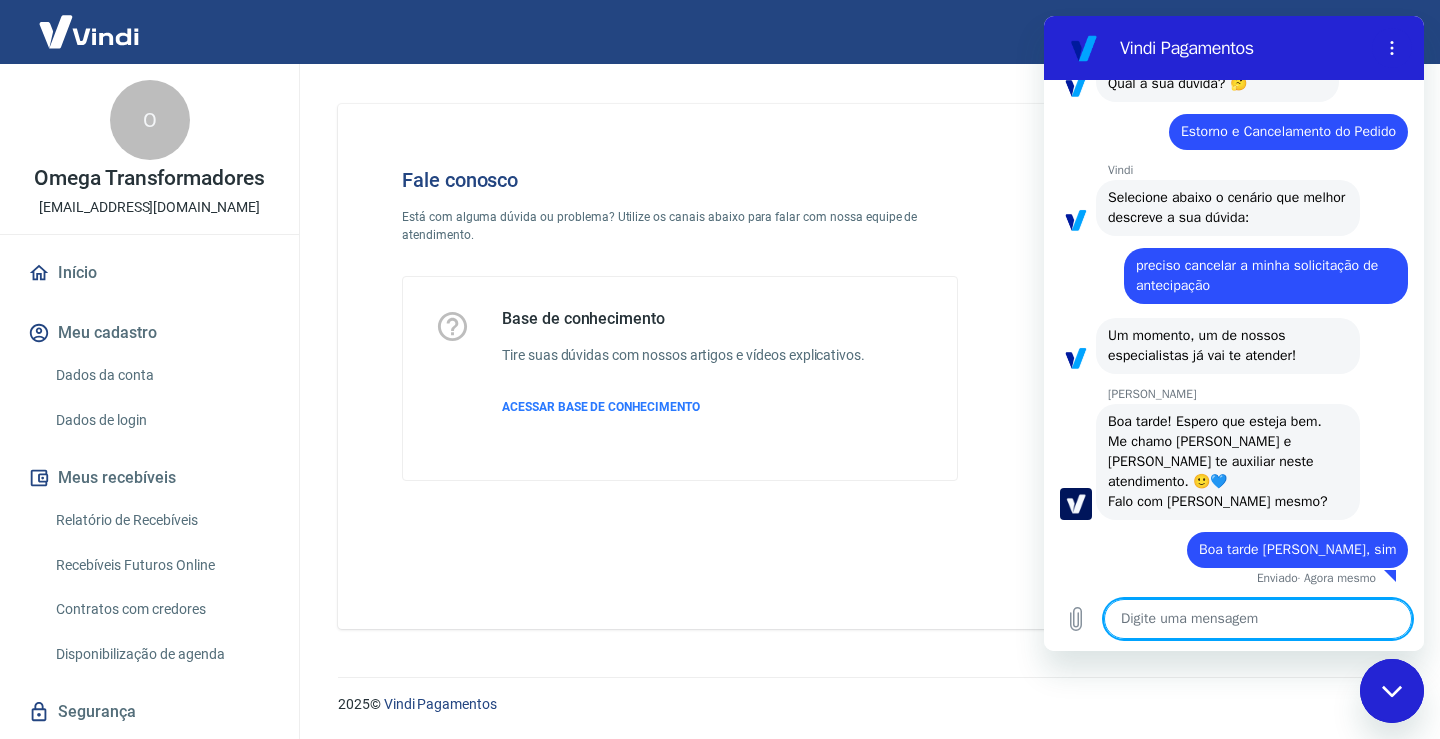 scroll, scrollTop: 164, scrollLeft: 0, axis: vertical 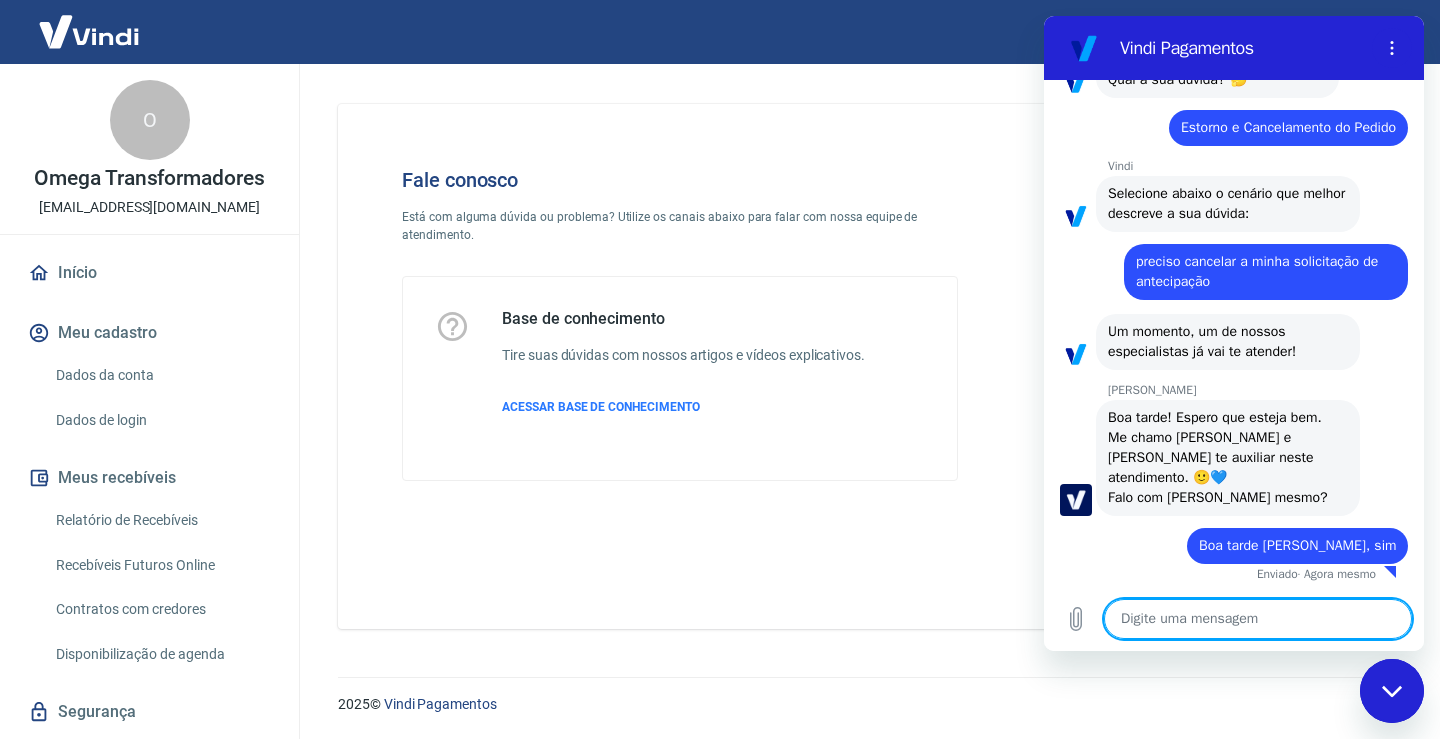 click at bounding box center [1258, 619] 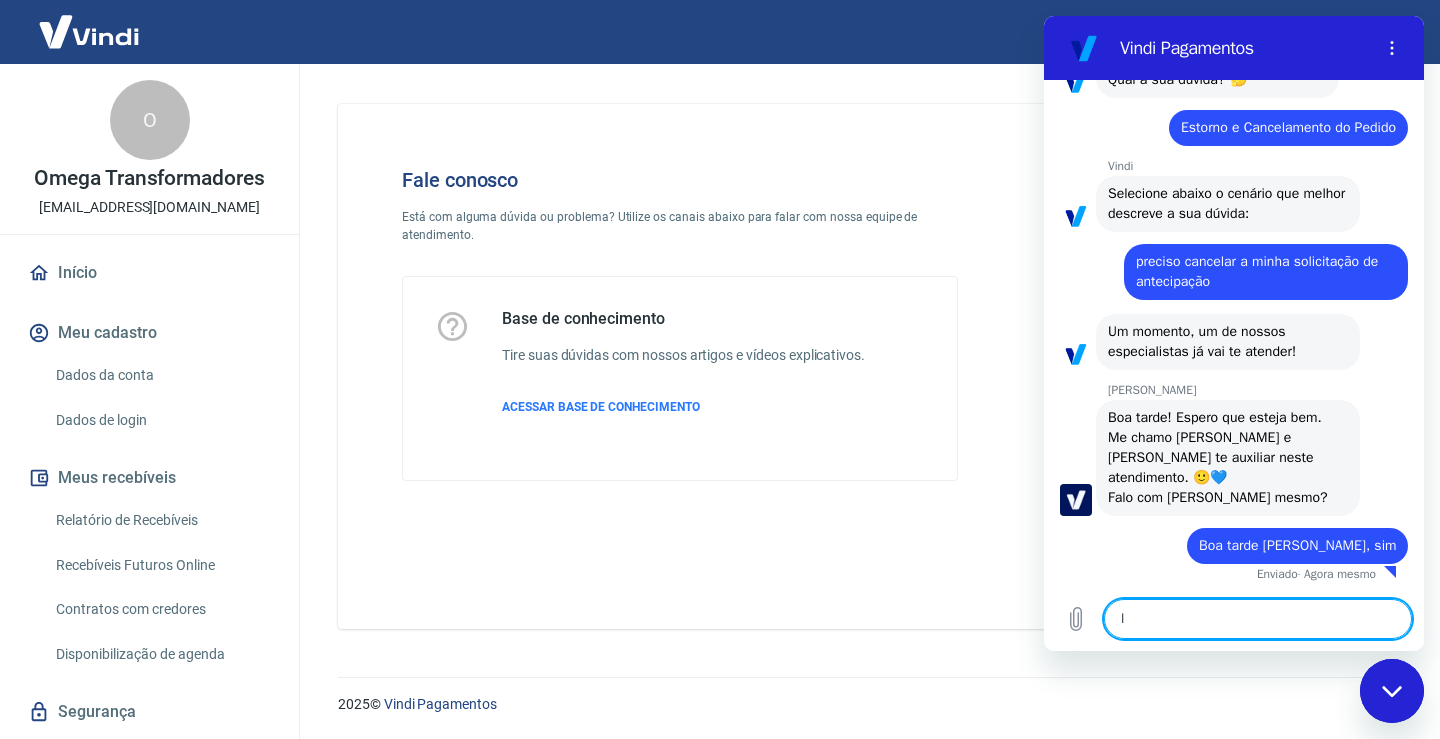 type on "x" 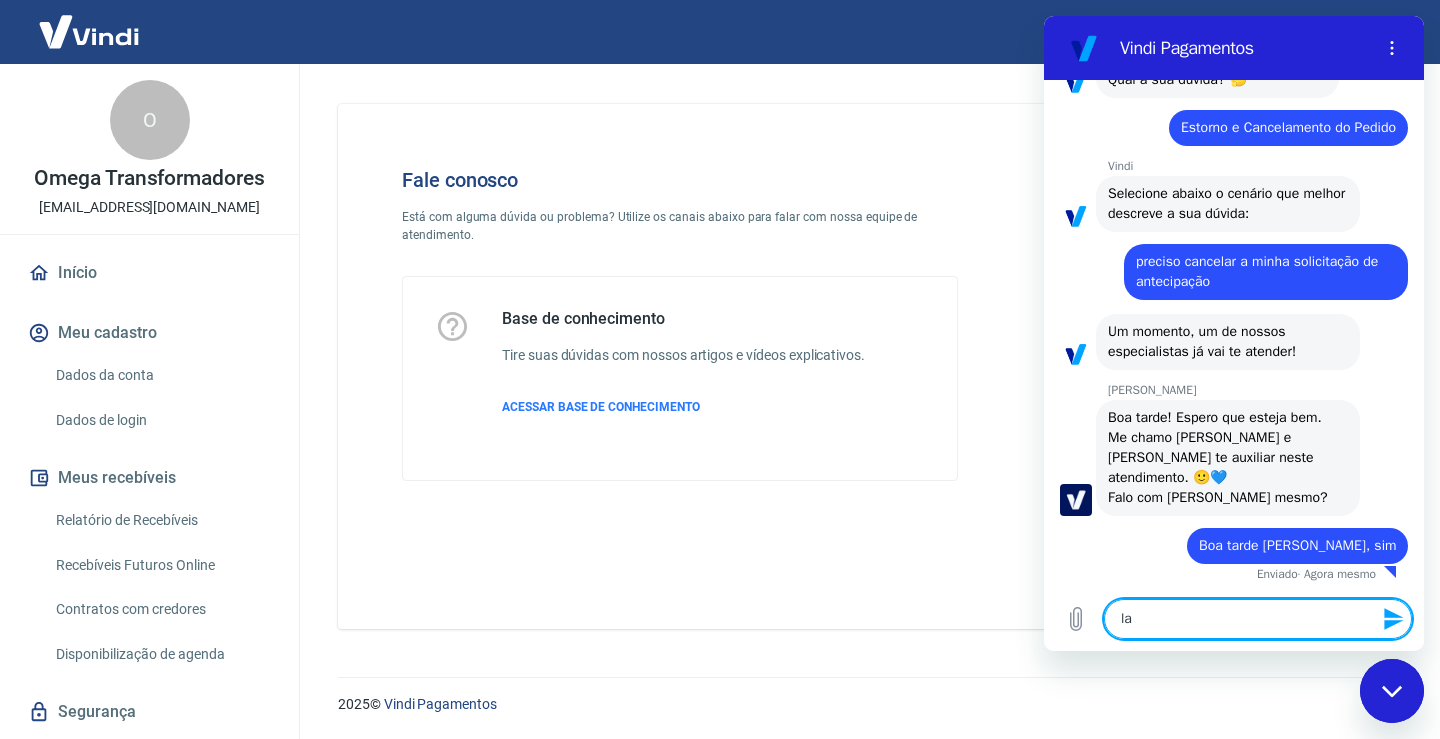 type on "lau" 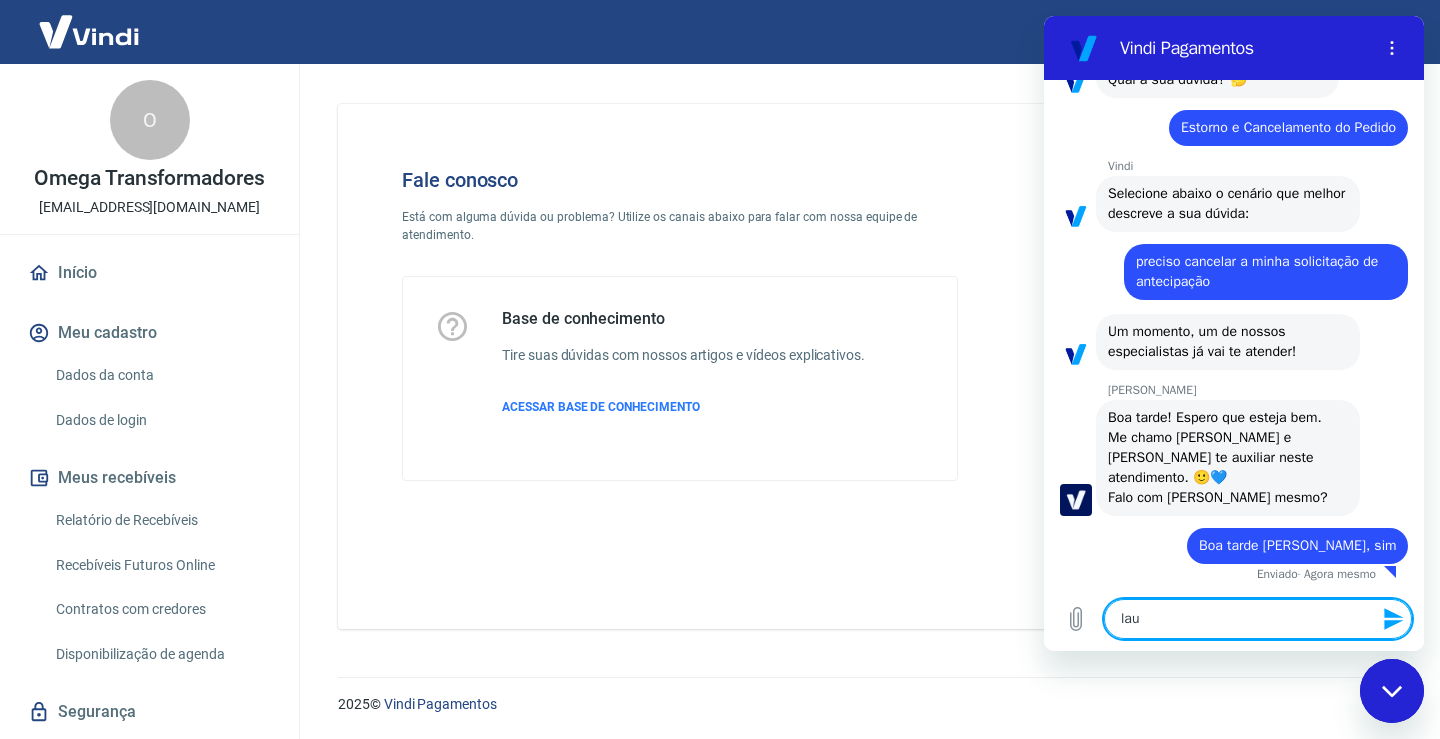 type on "laur" 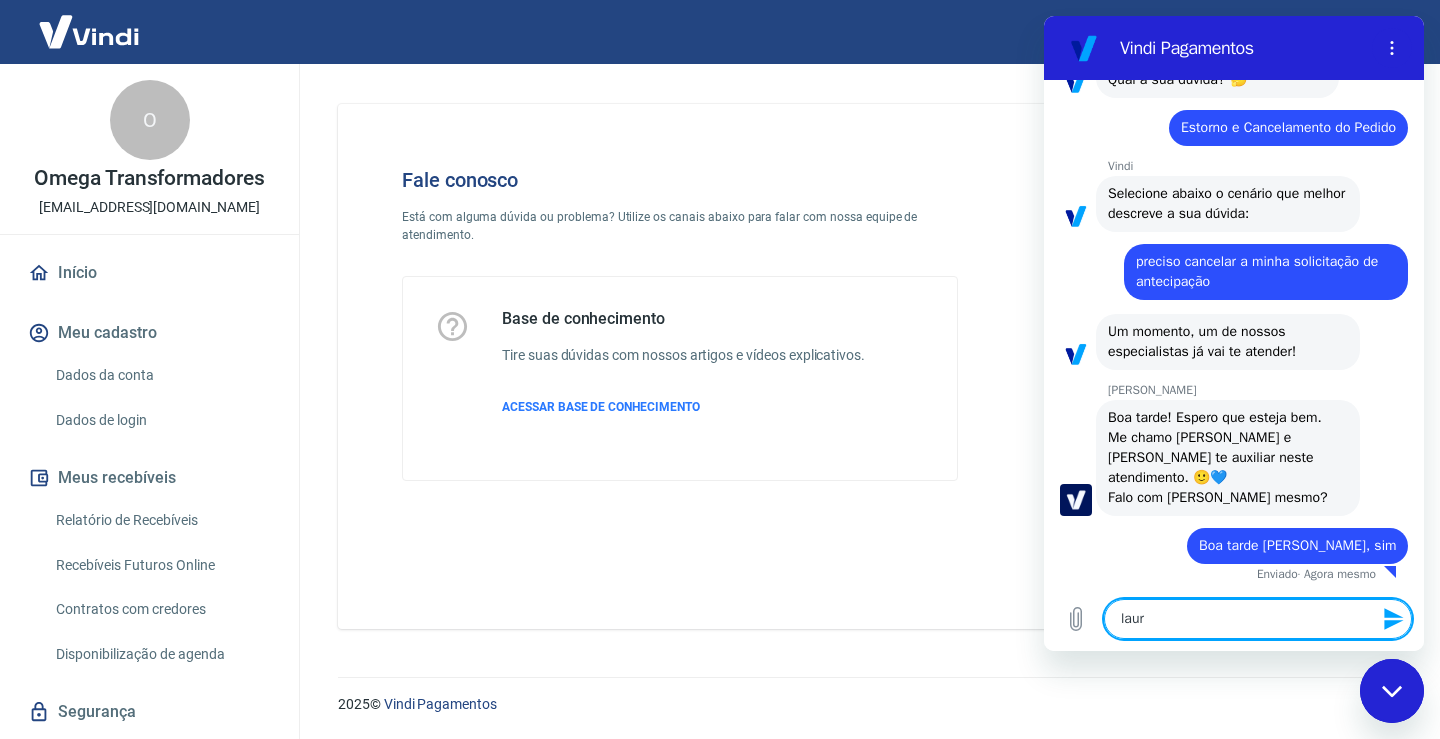 type 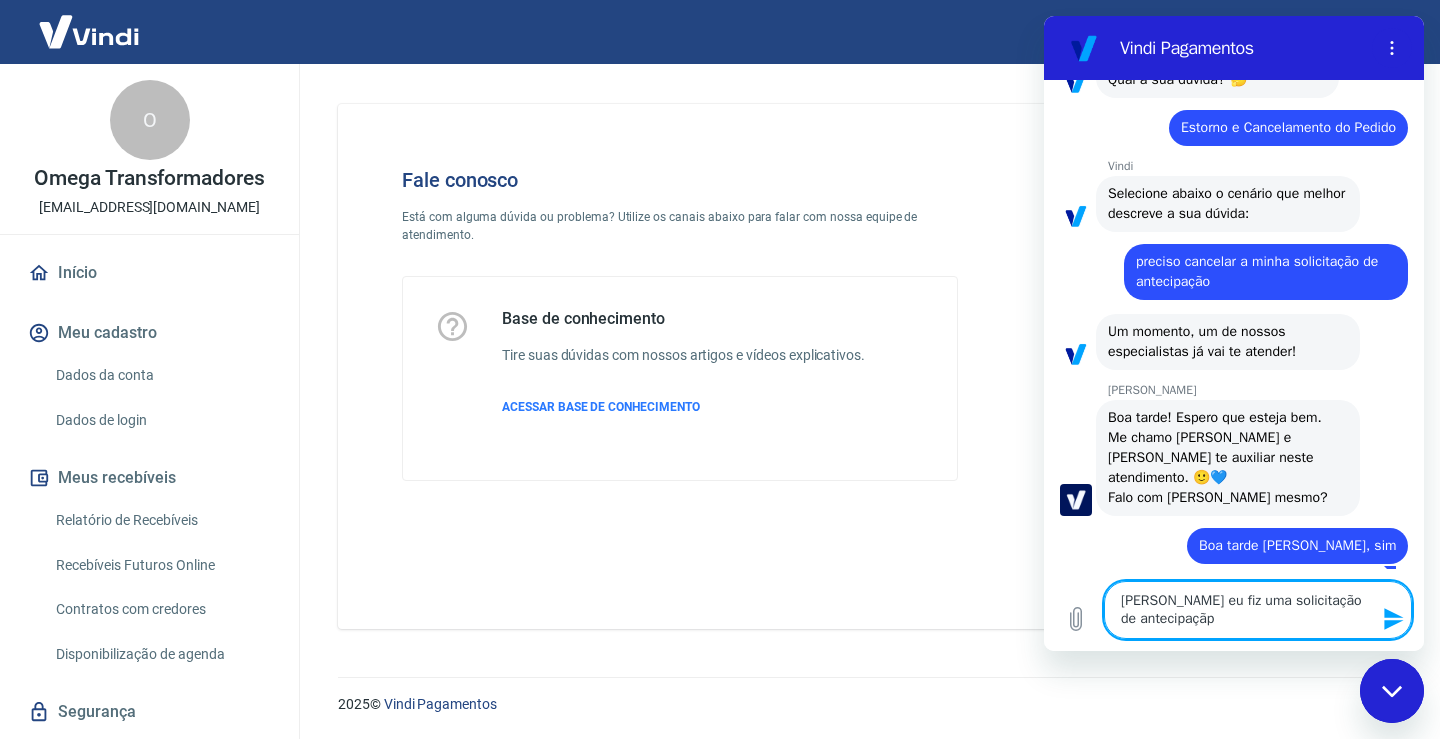 click on "[PERSON_NAME] eu fiz uma solicitação de antecipaçãp" at bounding box center (1258, 610) 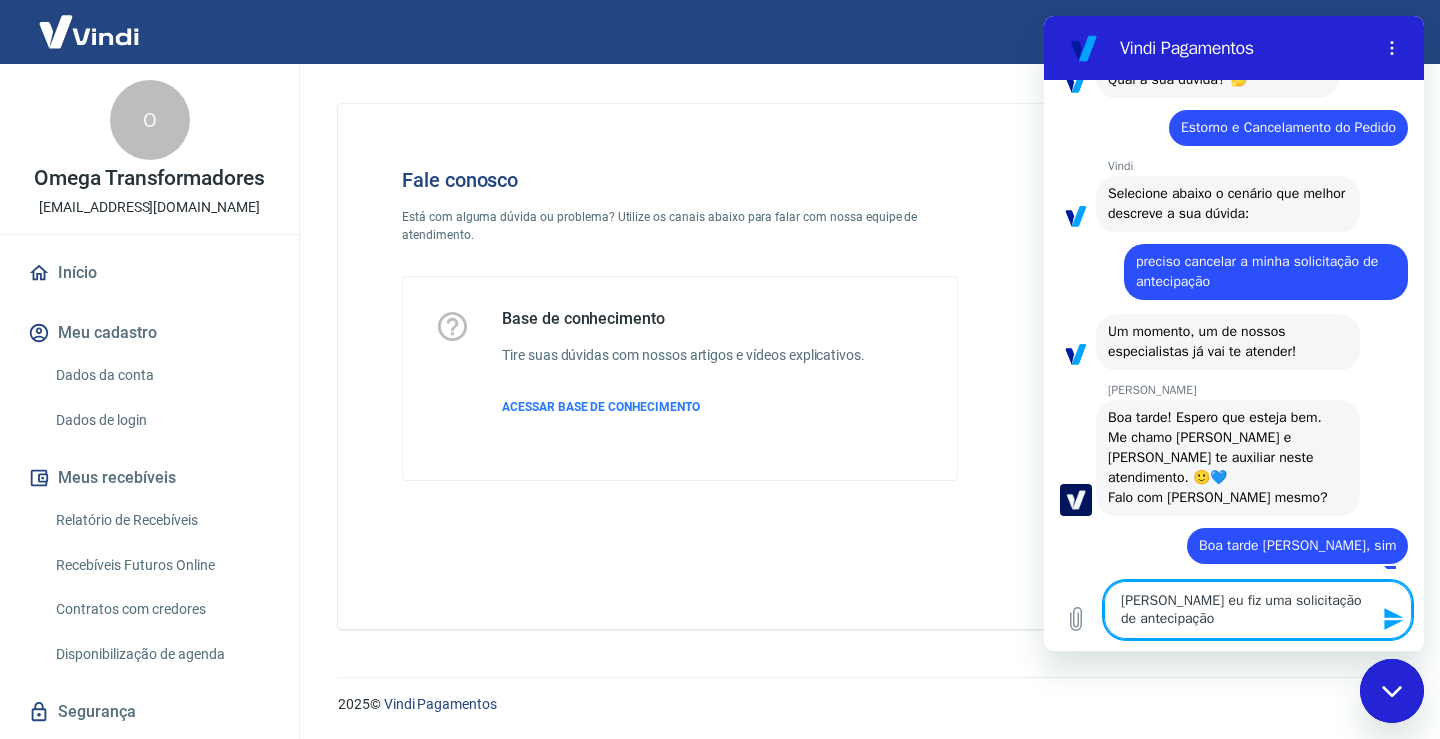 click on "[PERSON_NAME] eu fiz uma solicitação de antecipação" at bounding box center [1258, 610] 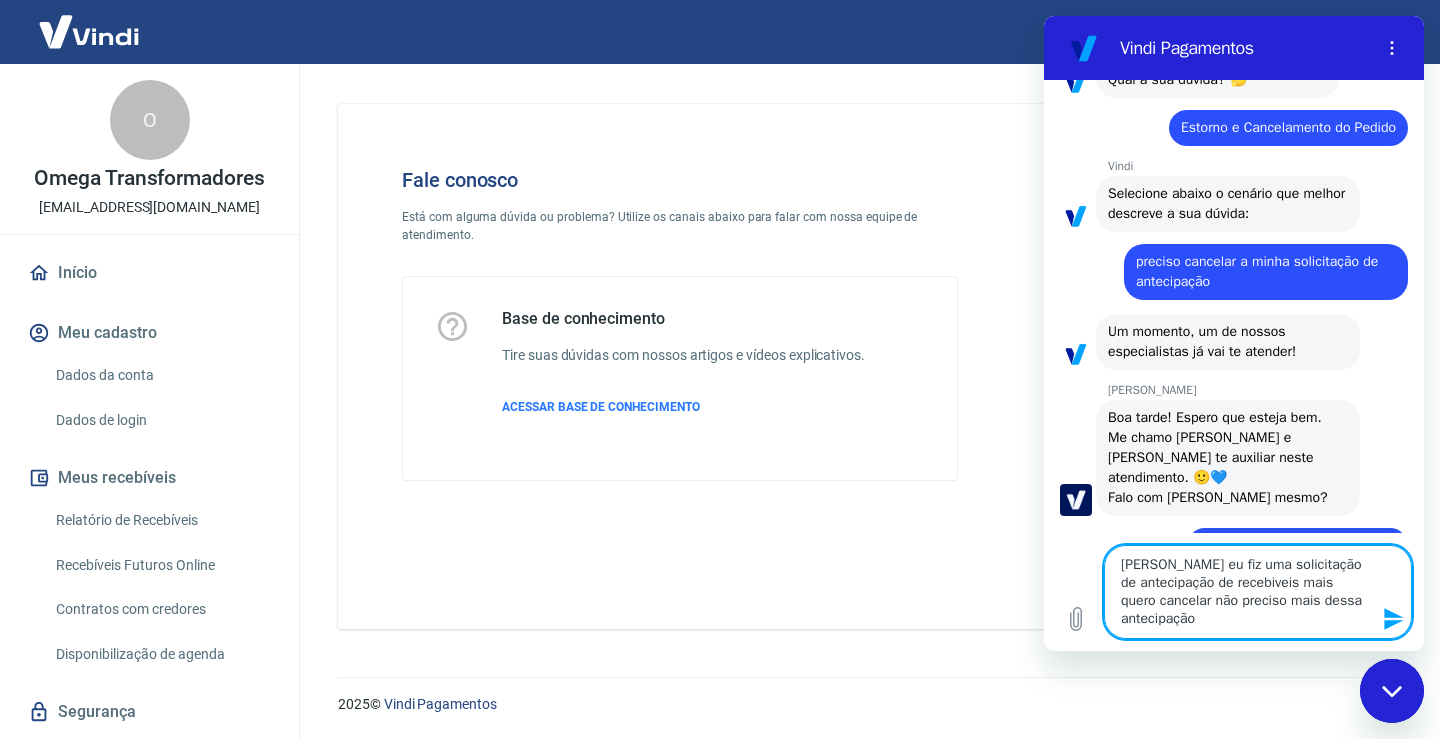 click on "[PERSON_NAME] eu fiz uma solicitação de antecipação de recebiveis mais quero cancelar não preciso mais dessa antecipação" at bounding box center (1258, 592) 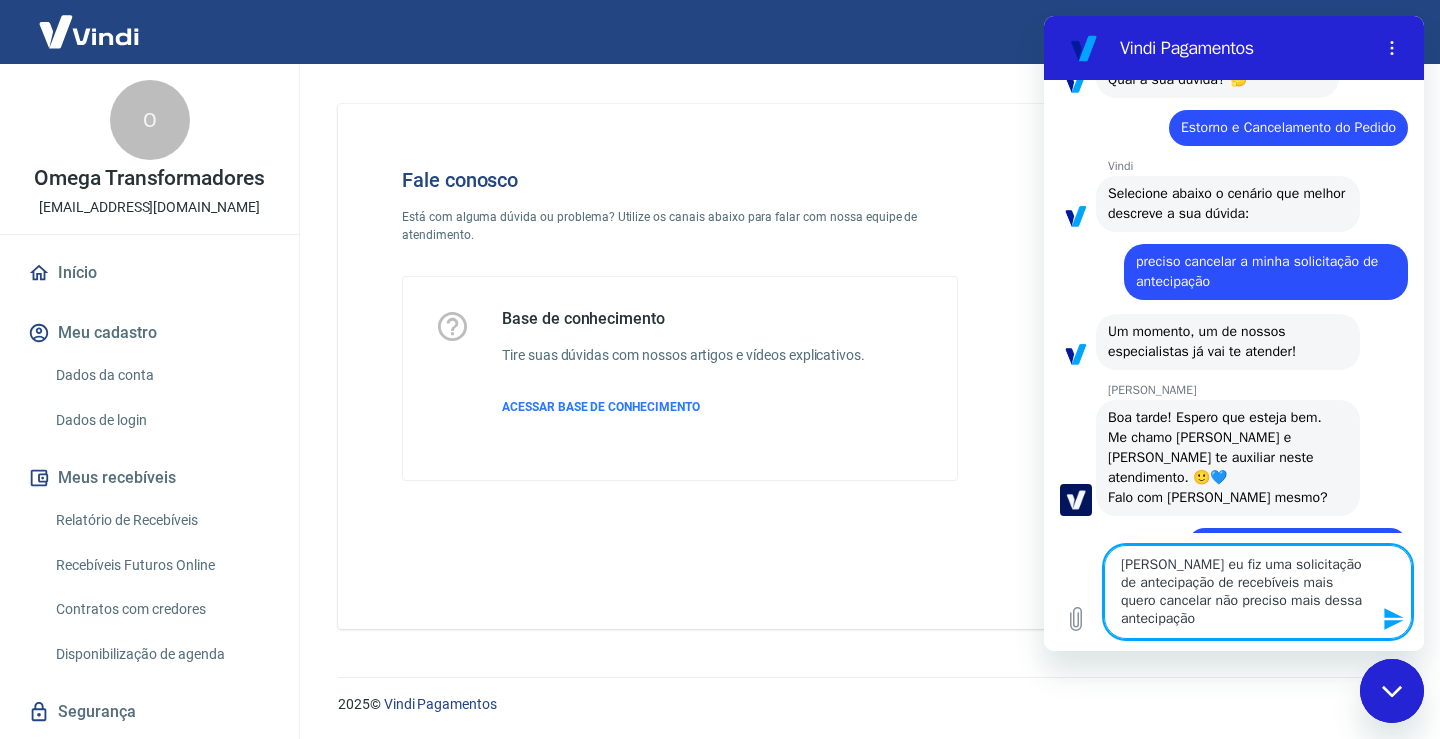 click on "[PERSON_NAME] eu fiz uma solicitação de antecipação de recebíveis mais quero cancelar não preciso mais dessa antecipação" at bounding box center [1258, 592] 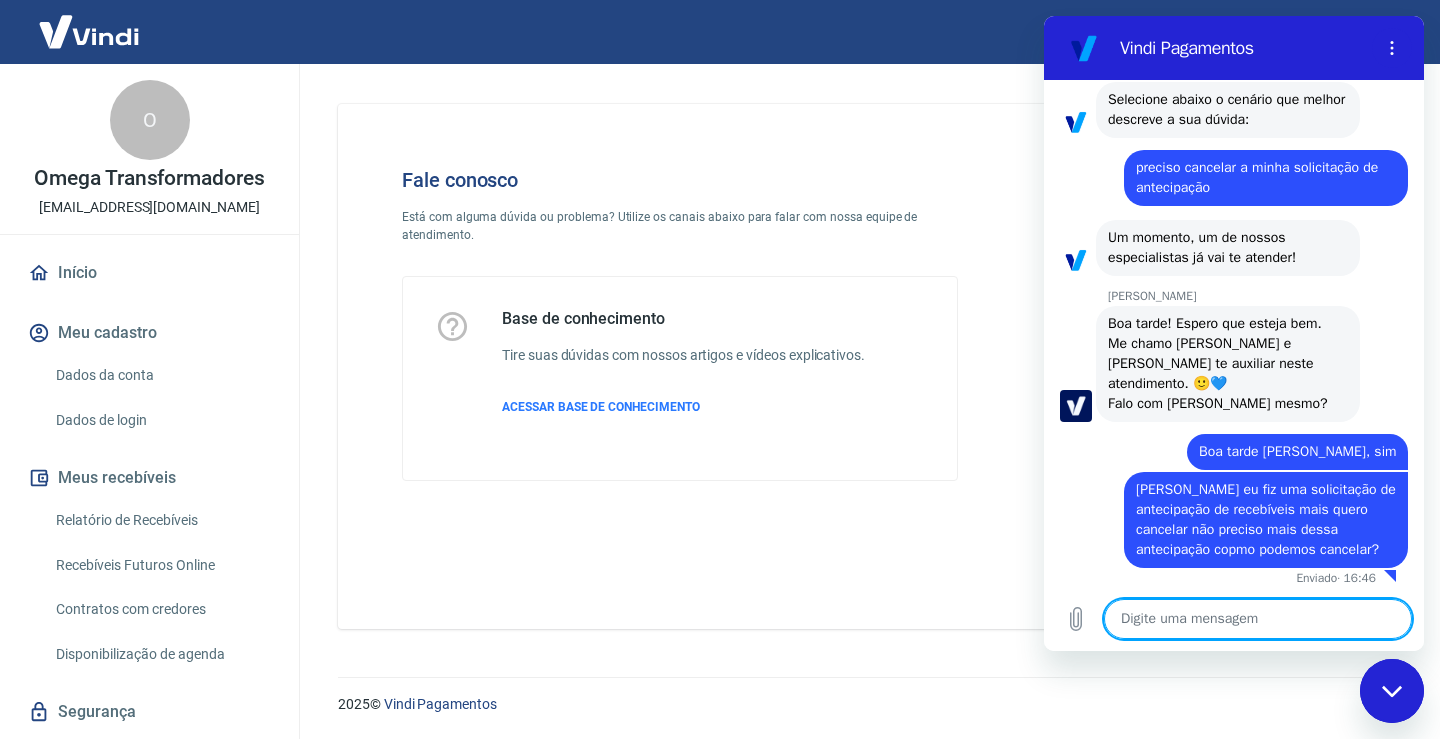 scroll, scrollTop: 262, scrollLeft: 0, axis: vertical 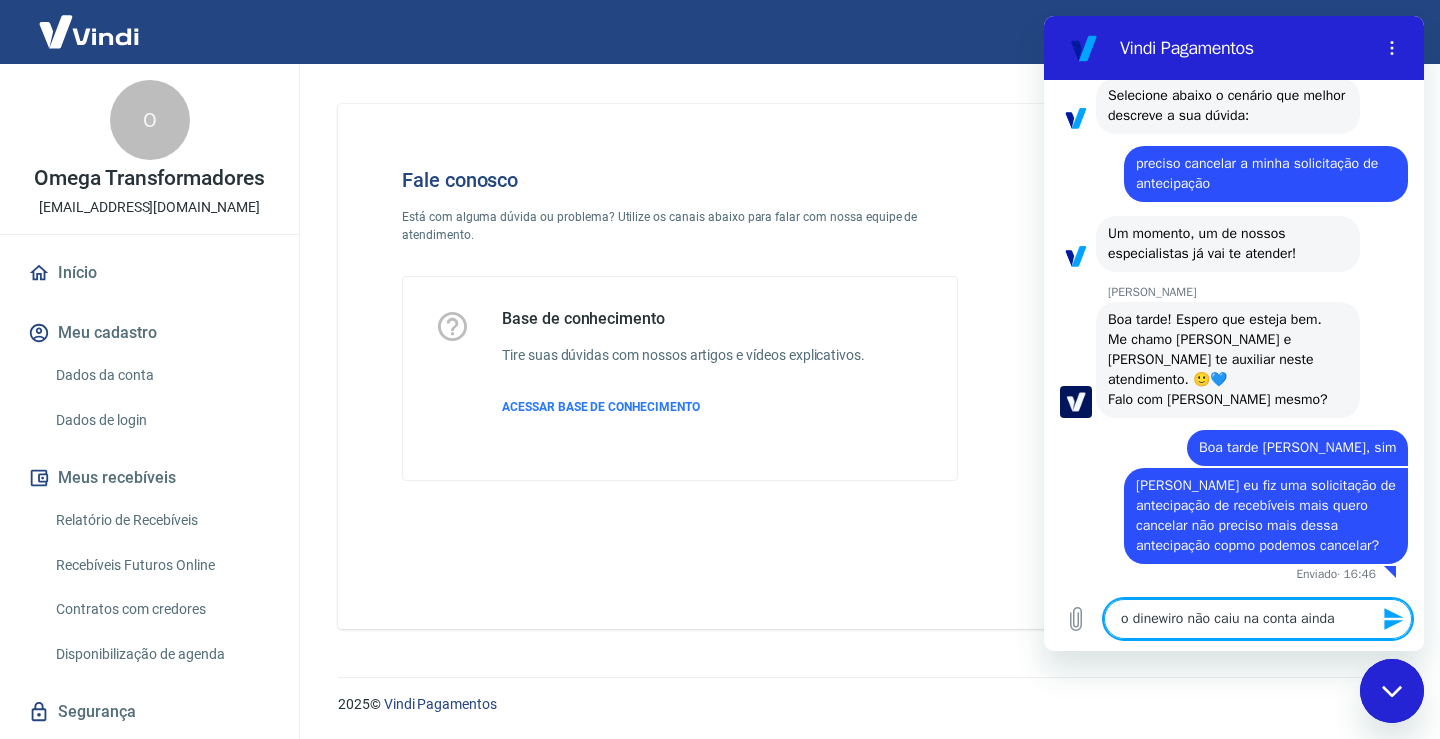 click on "o dinewiro não caiu na conta ainda" at bounding box center [1258, 619] 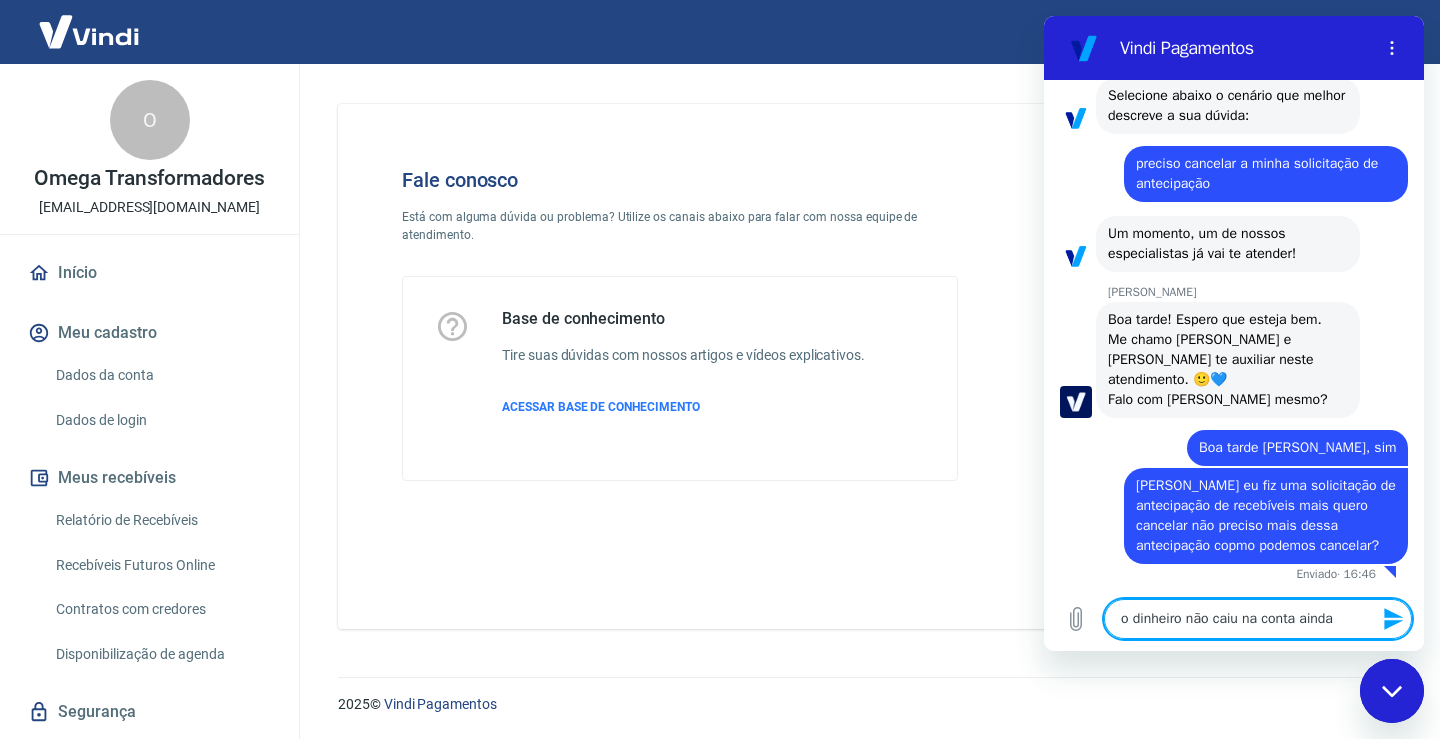 click on "o dinheiro não caiu na conta ainda" at bounding box center [1258, 619] 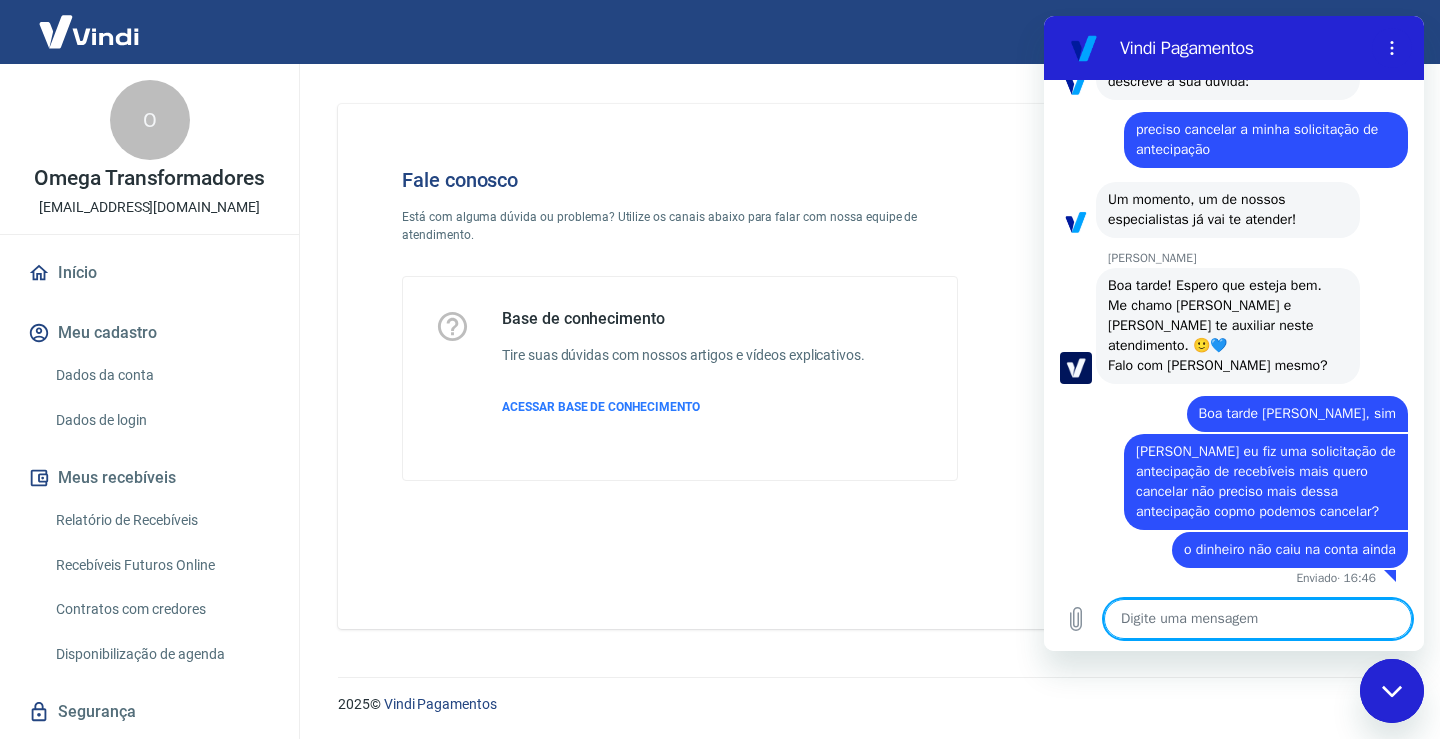 scroll, scrollTop: 300, scrollLeft: 0, axis: vertical 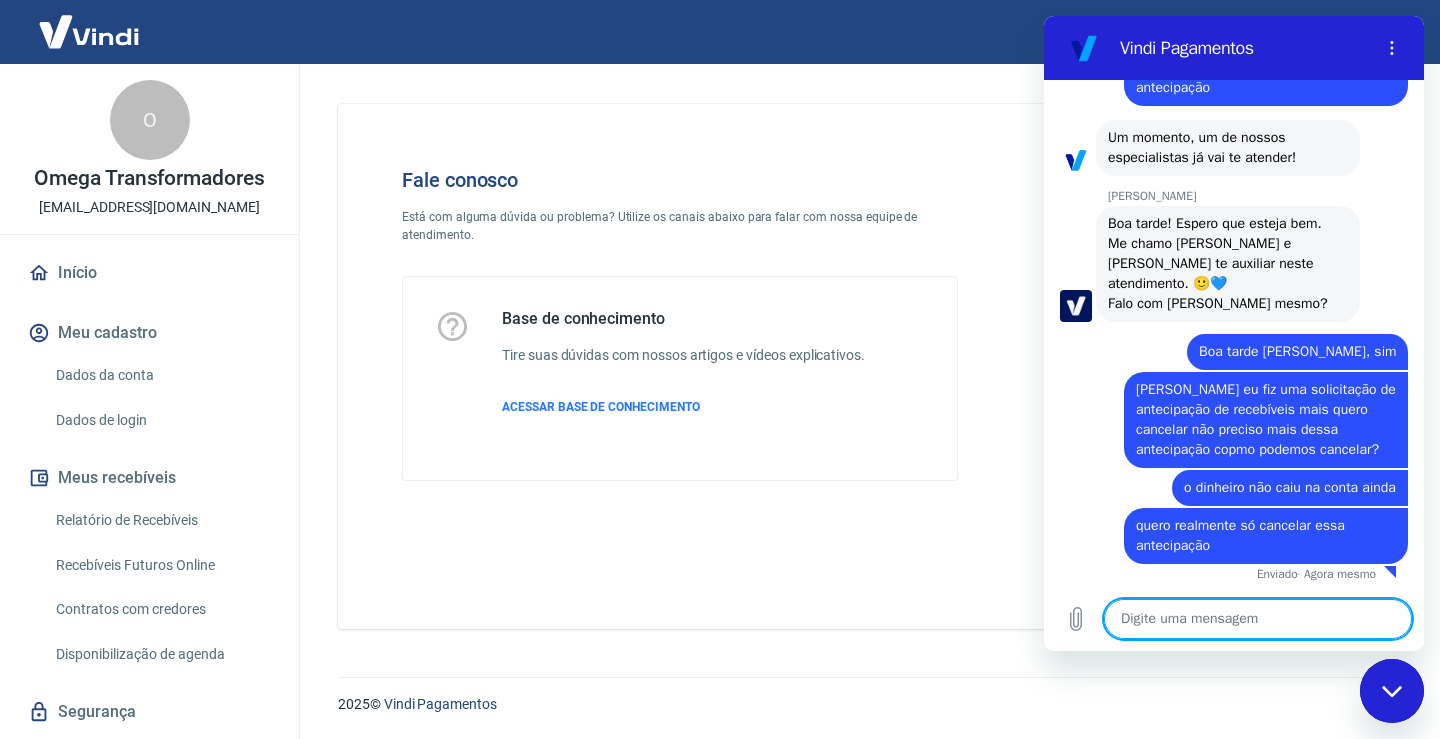 click at bounding box center [1258, 619] 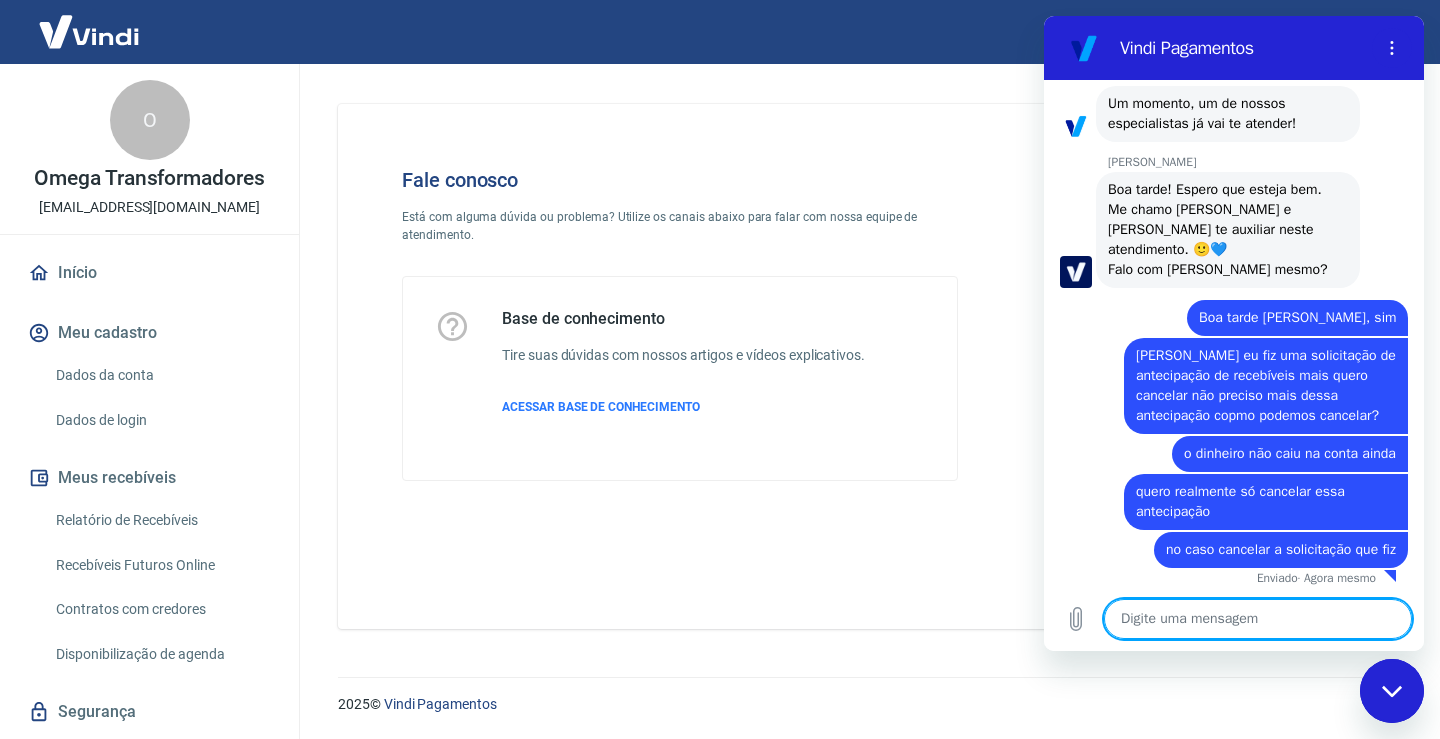 scroll, scrollTop: 396, scrollLeft: 0, axis: vertical 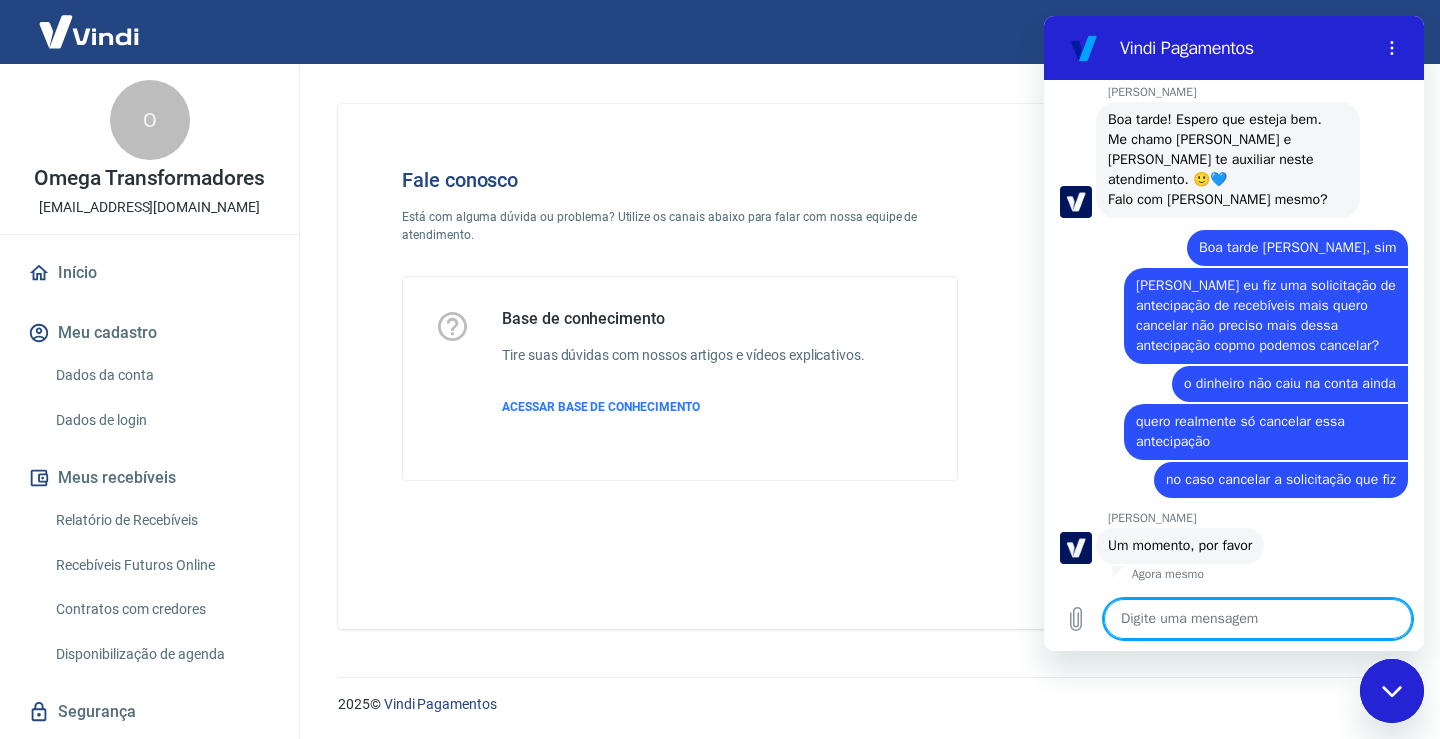 click at bounding box center (1258, 619) 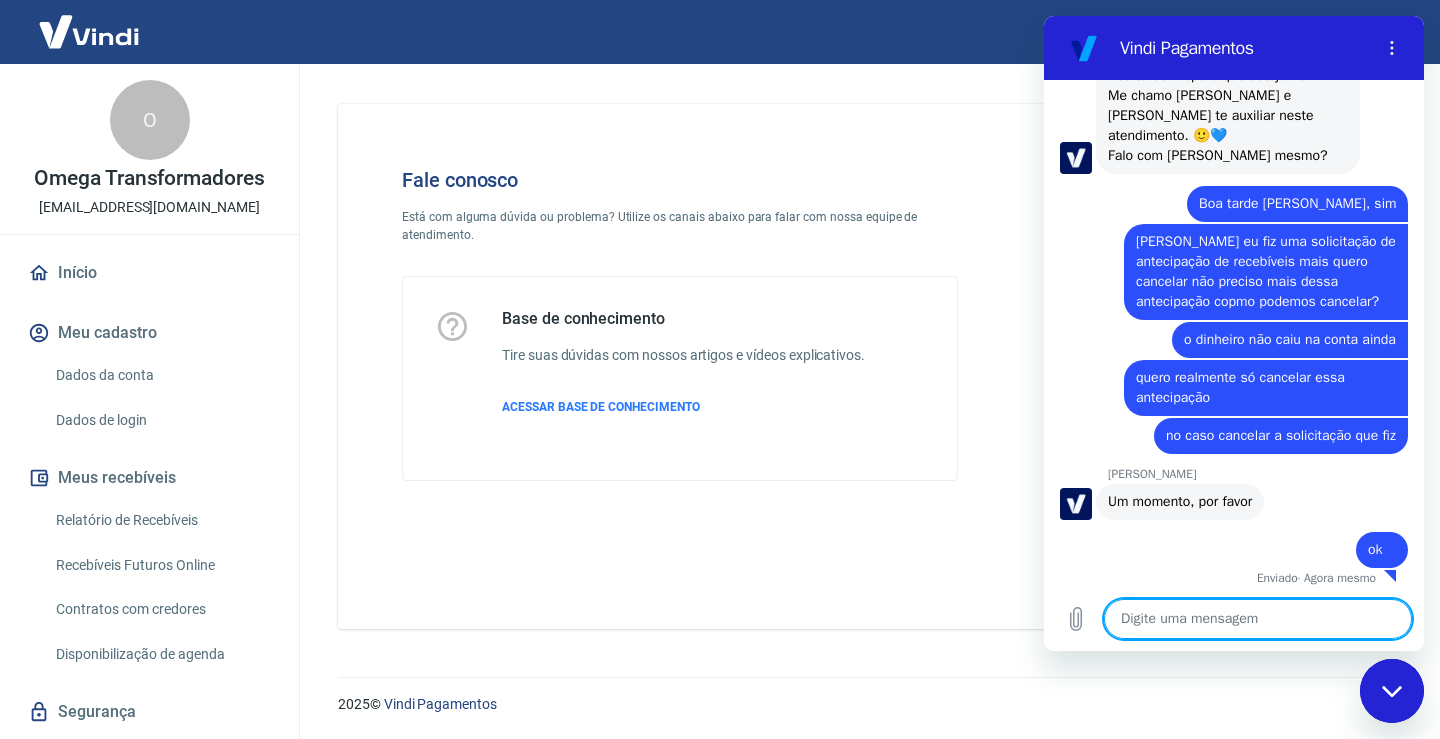 scroll, scrollTop: 510, scrollLeft: 0, axis: vertical 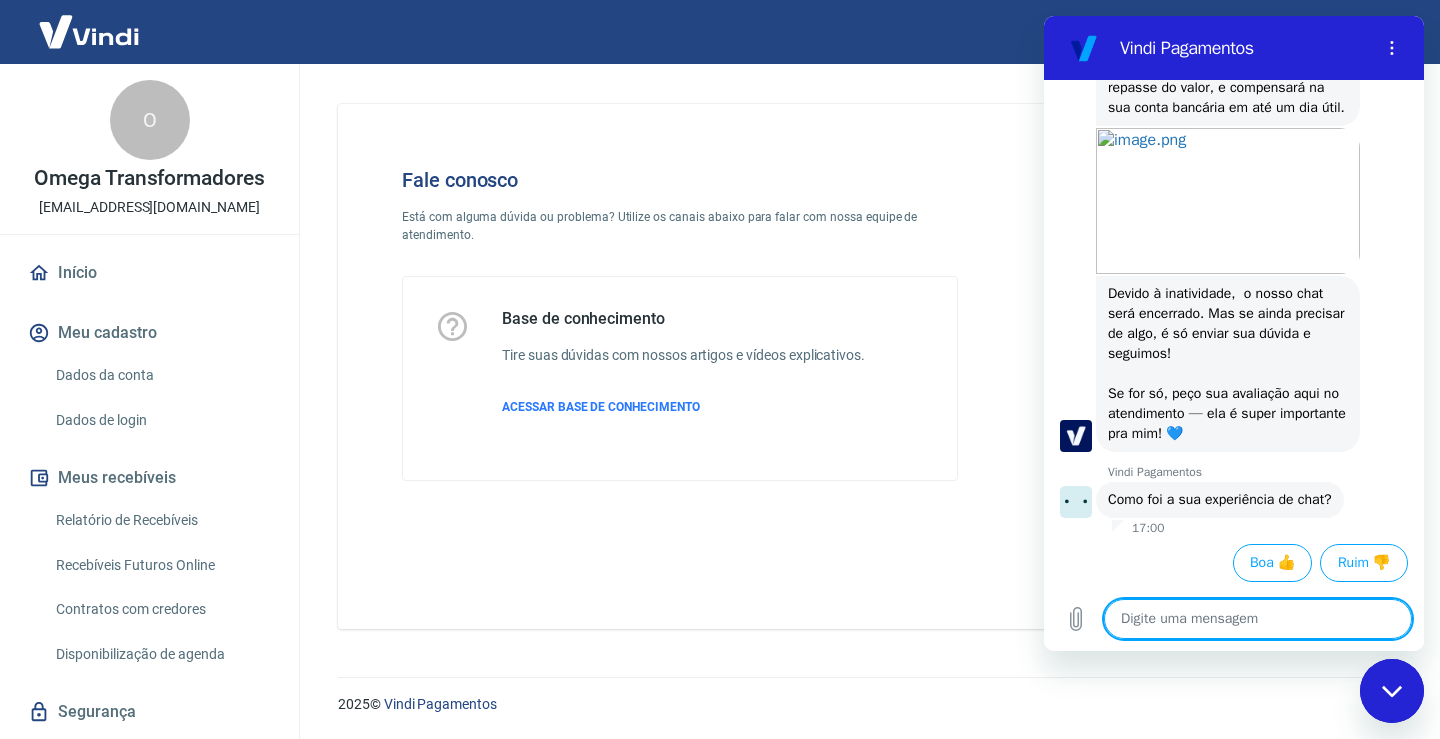 click at bounding box center [1258, 619] 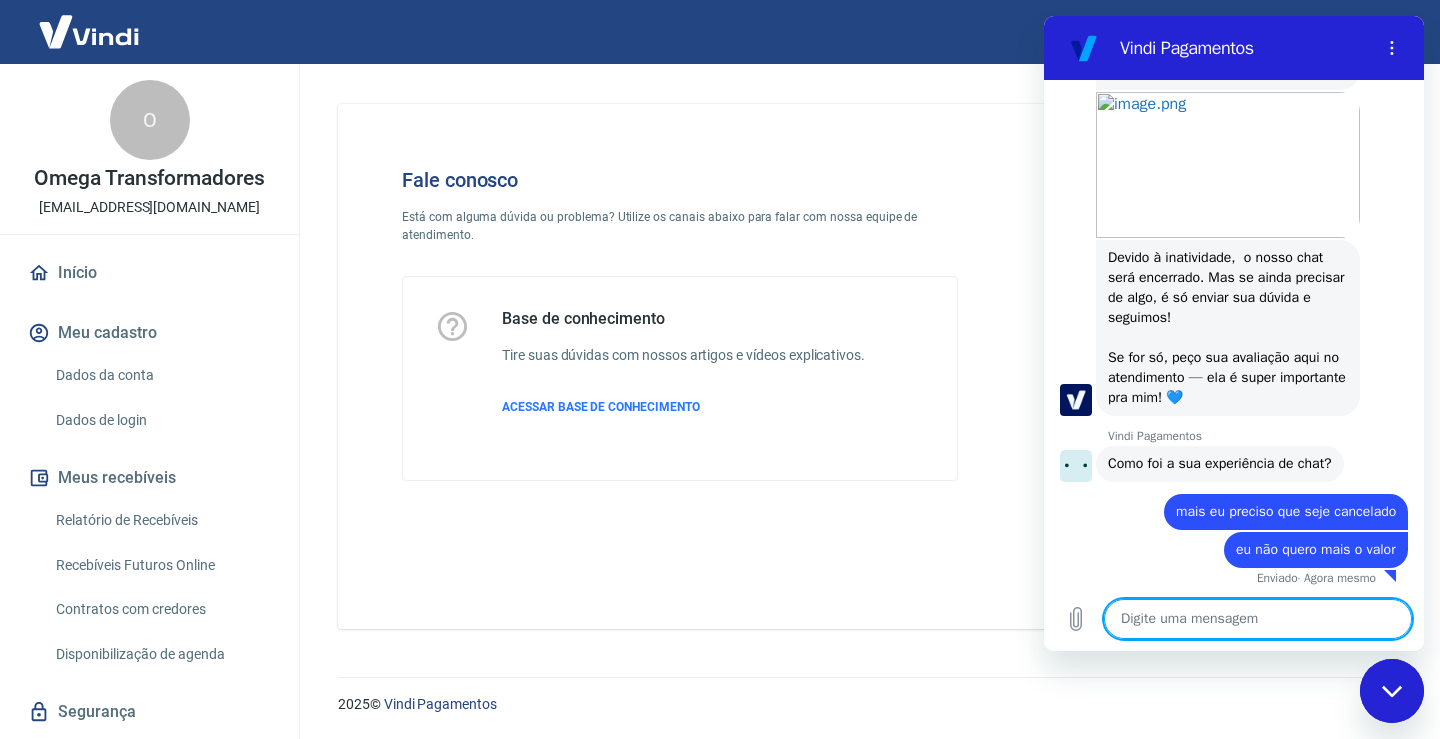 scroll, scrollTop: 1134, scrollLeft: 0, axis: vertical 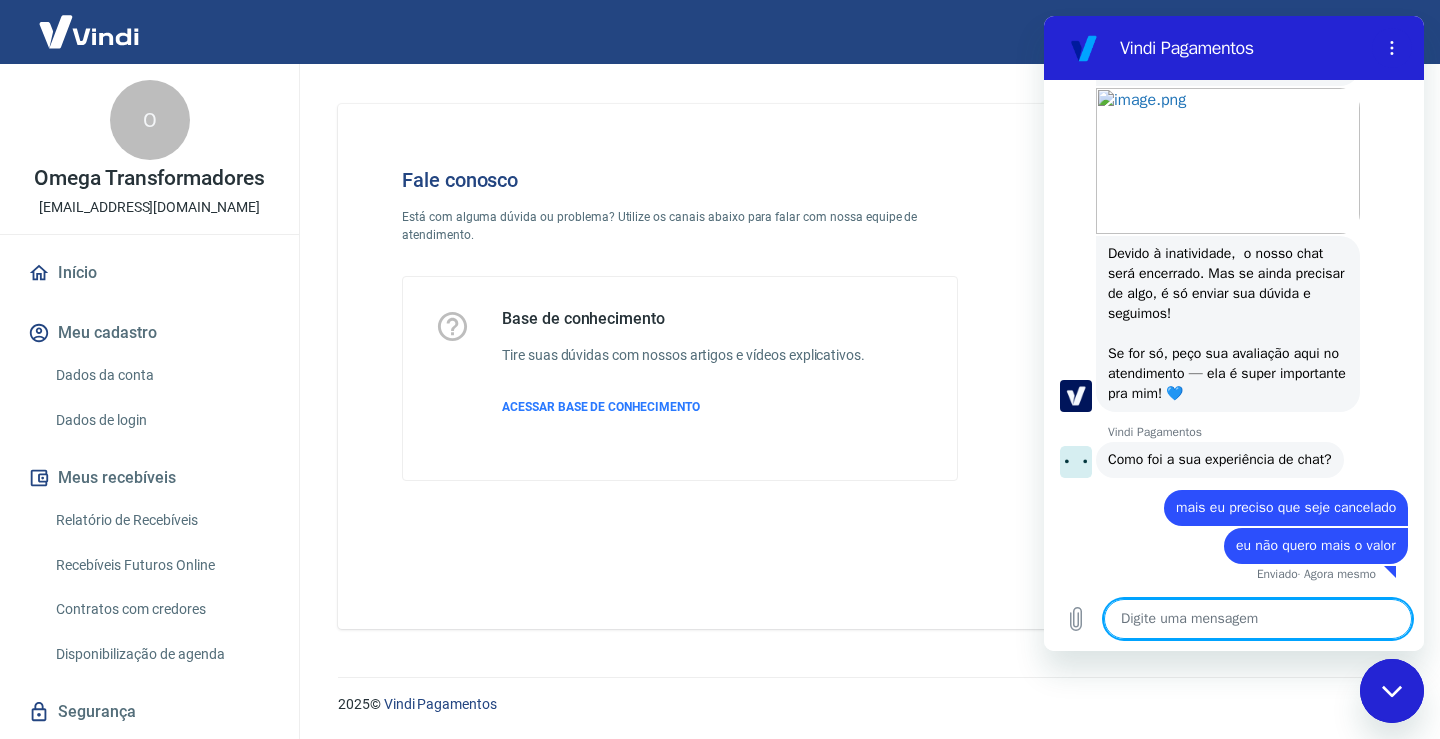 click at bounding box center [1258, 619] 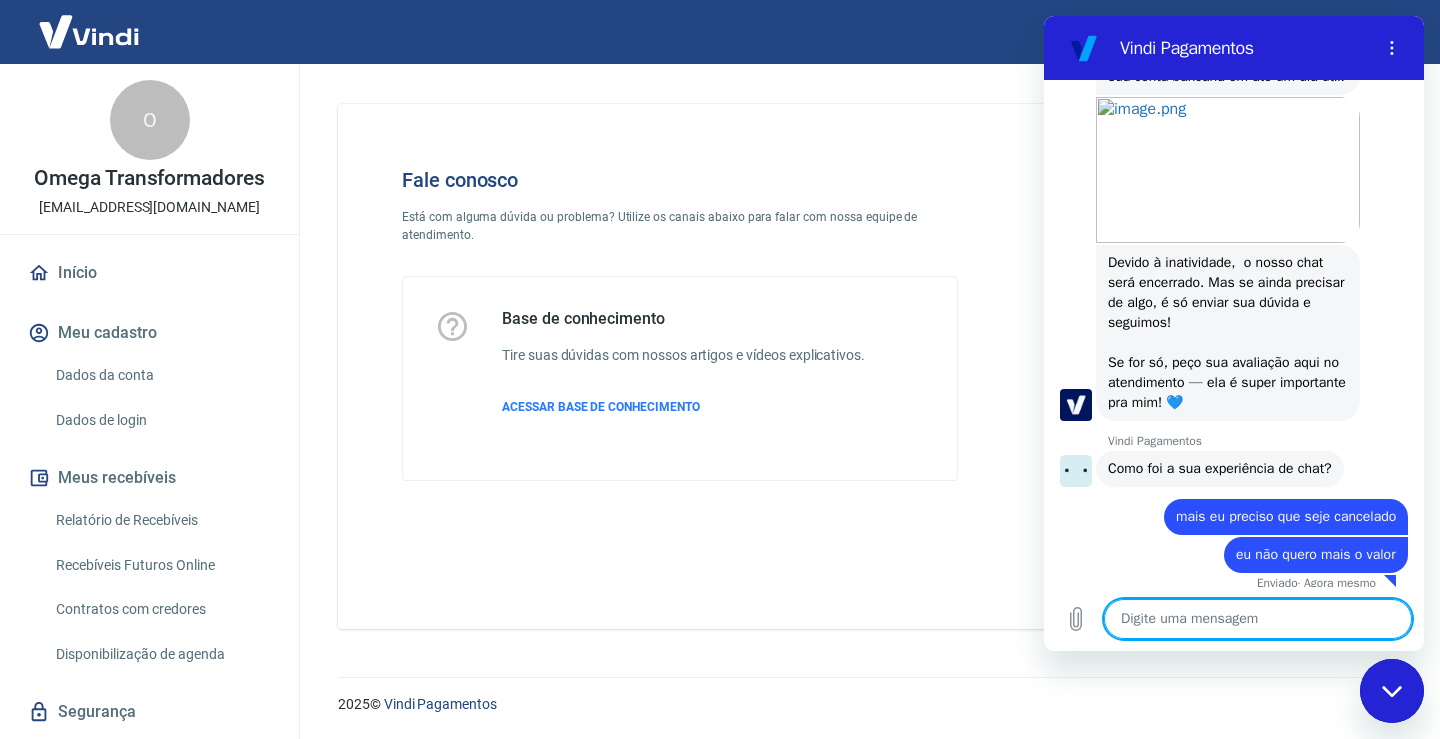 scroll, scrollTop: 1134, scrollLeft: 0, axis: vertical 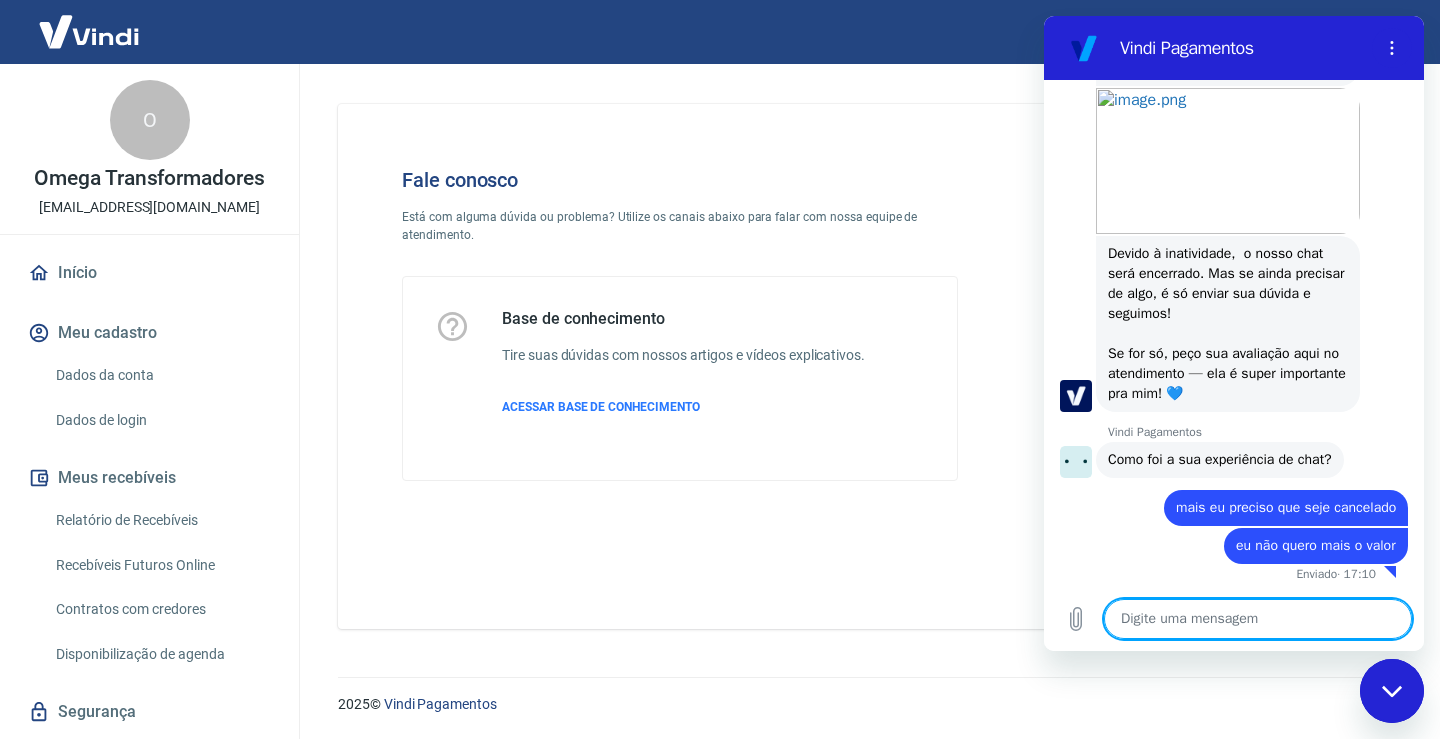 click at bounding box center (1258, 619) 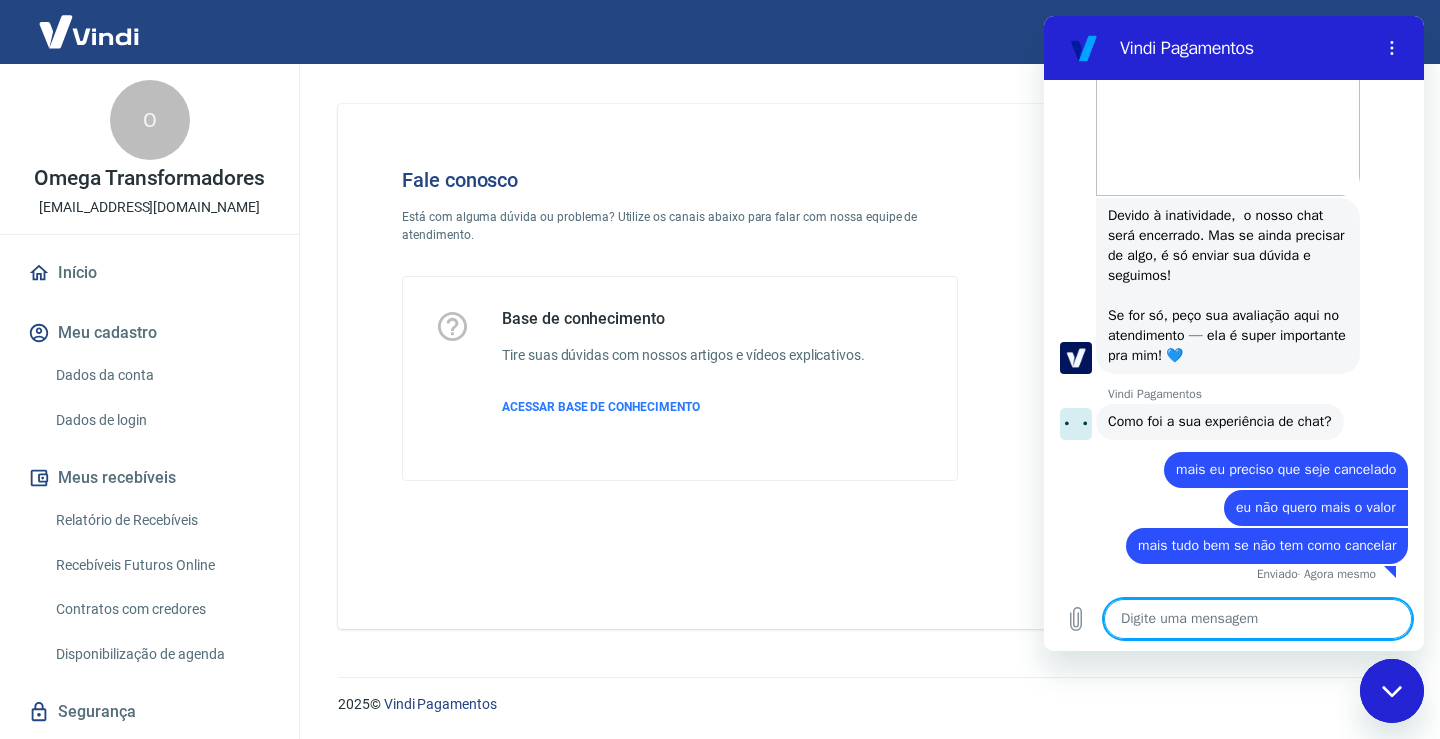 scroll, scrollTop: 1192, scrollLeft: 0, axis: vertical 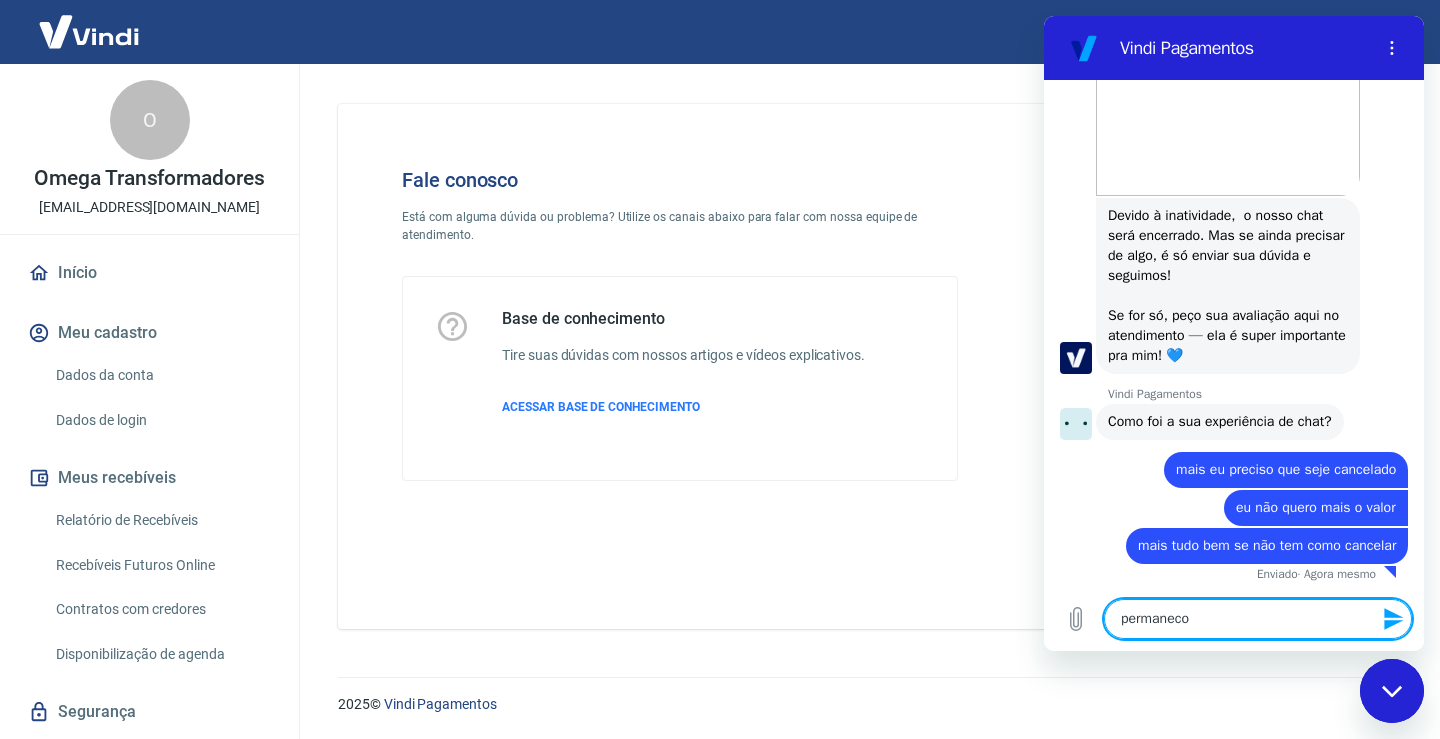 click on "permaneco" at bounding box center [1258, 619] 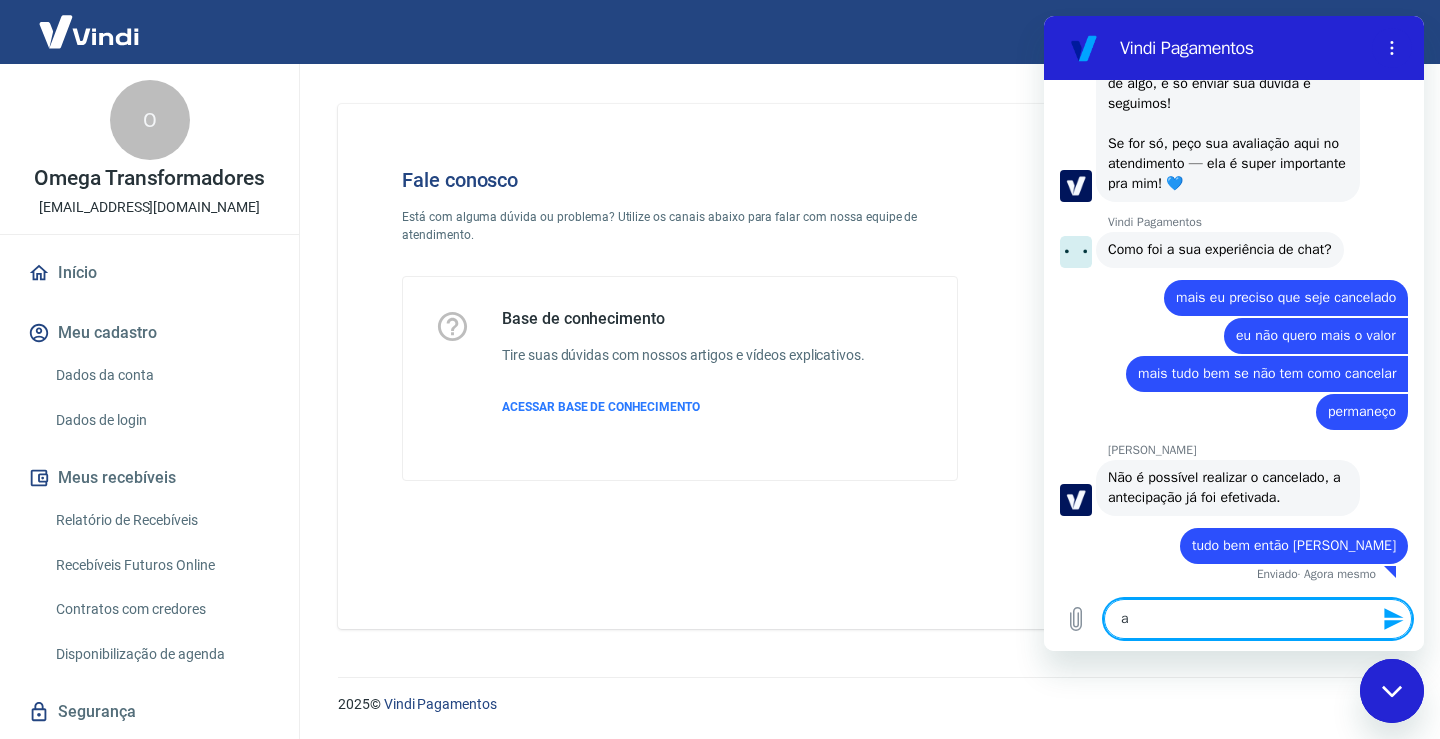 scroll, scrollTop: 1364, scrollLeft: 0, axis: vertical 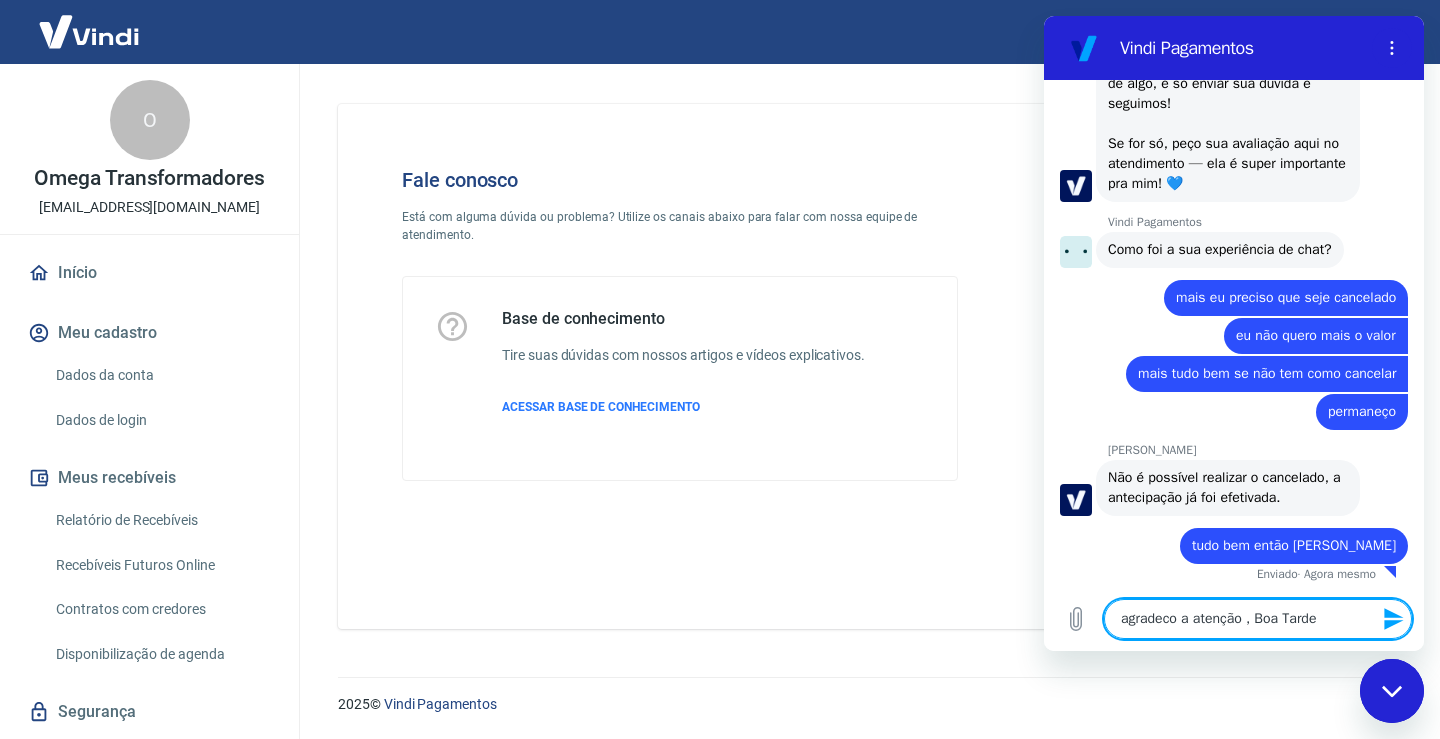 click on "agradeco a atenção , Boa Tarde" at bounding box center (1258, 619) 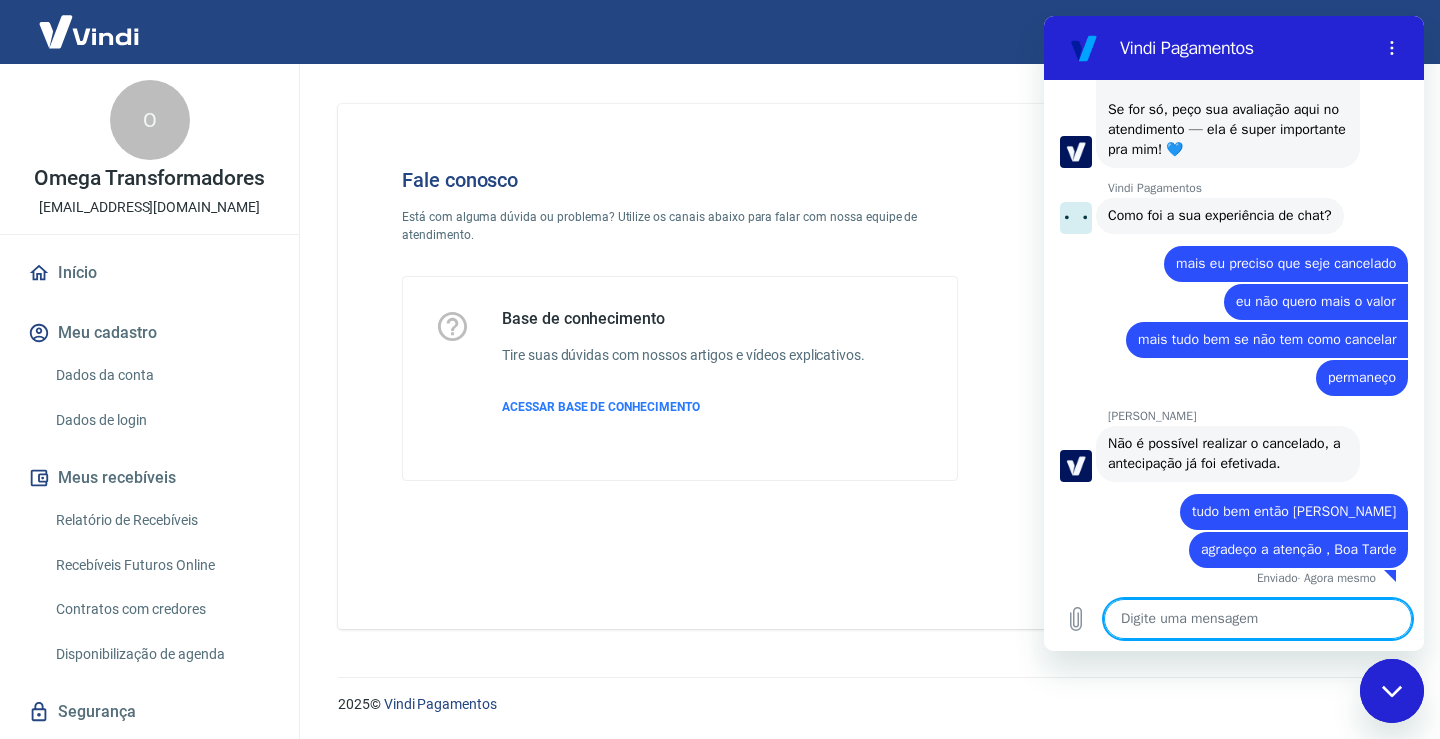 scroll, scrollTop: 1402, scrollLeft: 0, axis: vertical 